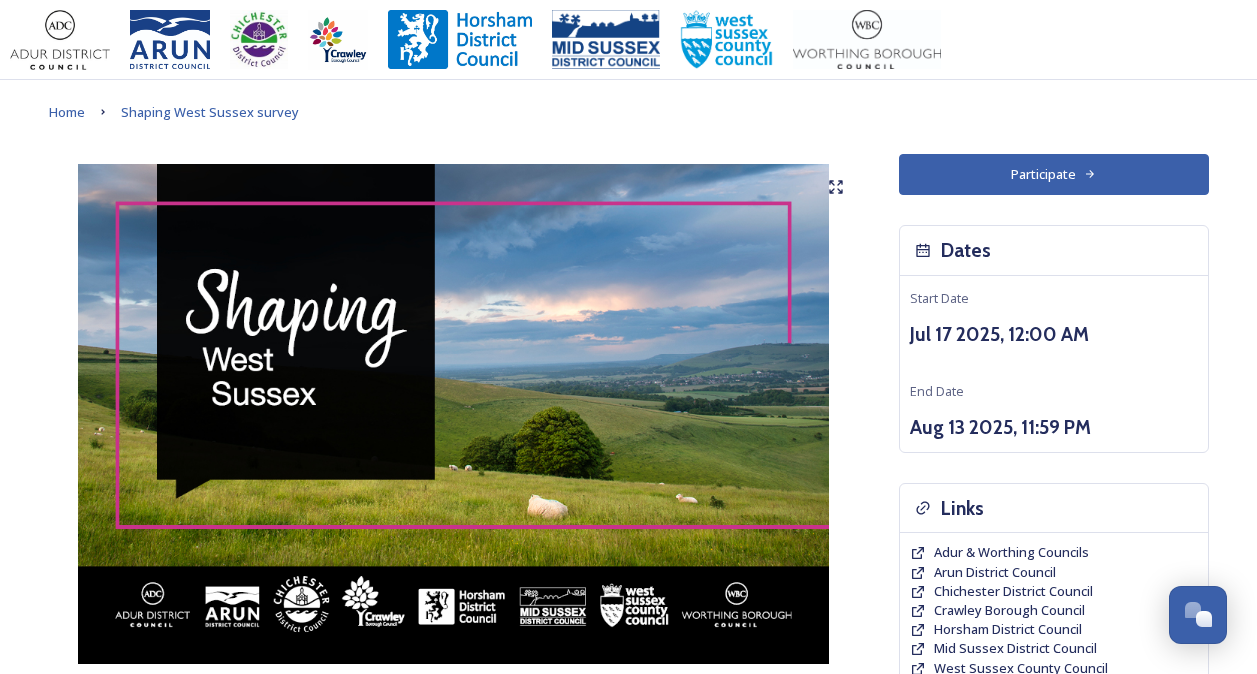 scroll, scrollTop: 0, scrollLeft: 0, axis: both 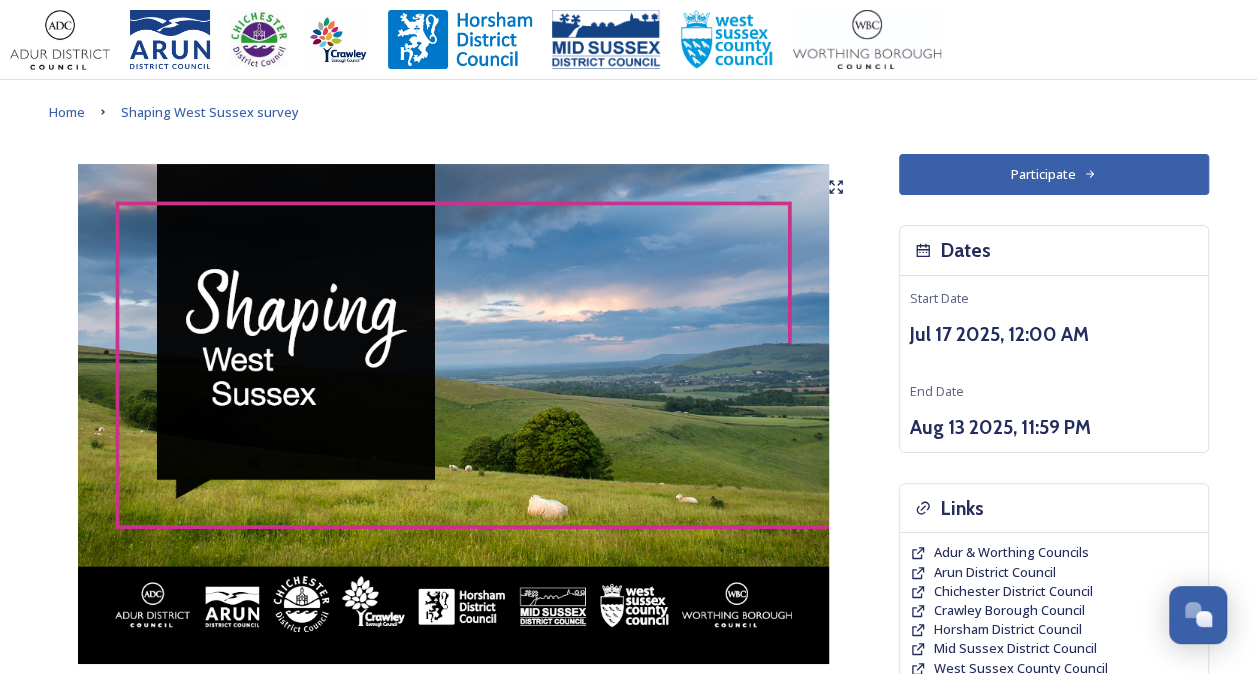 click on "Participate" at bounding box center (1054, 174) 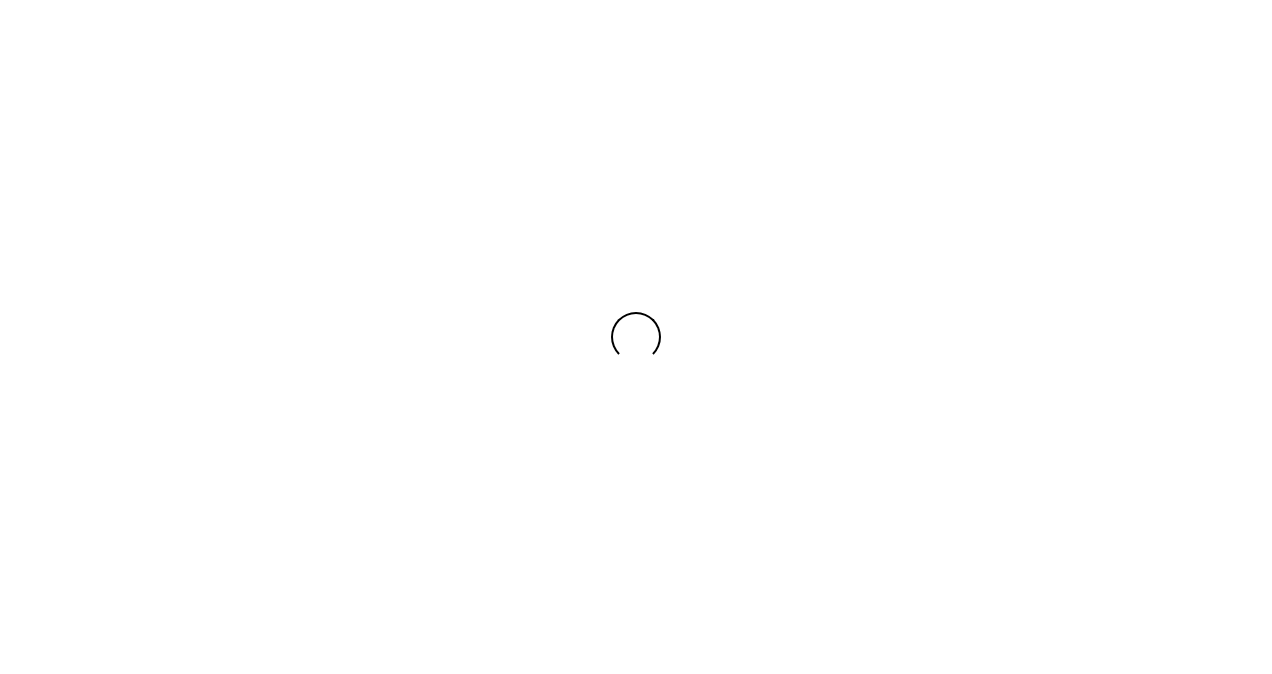 scroll, scrollTop: 0, scrollLeft: 0, axis: both 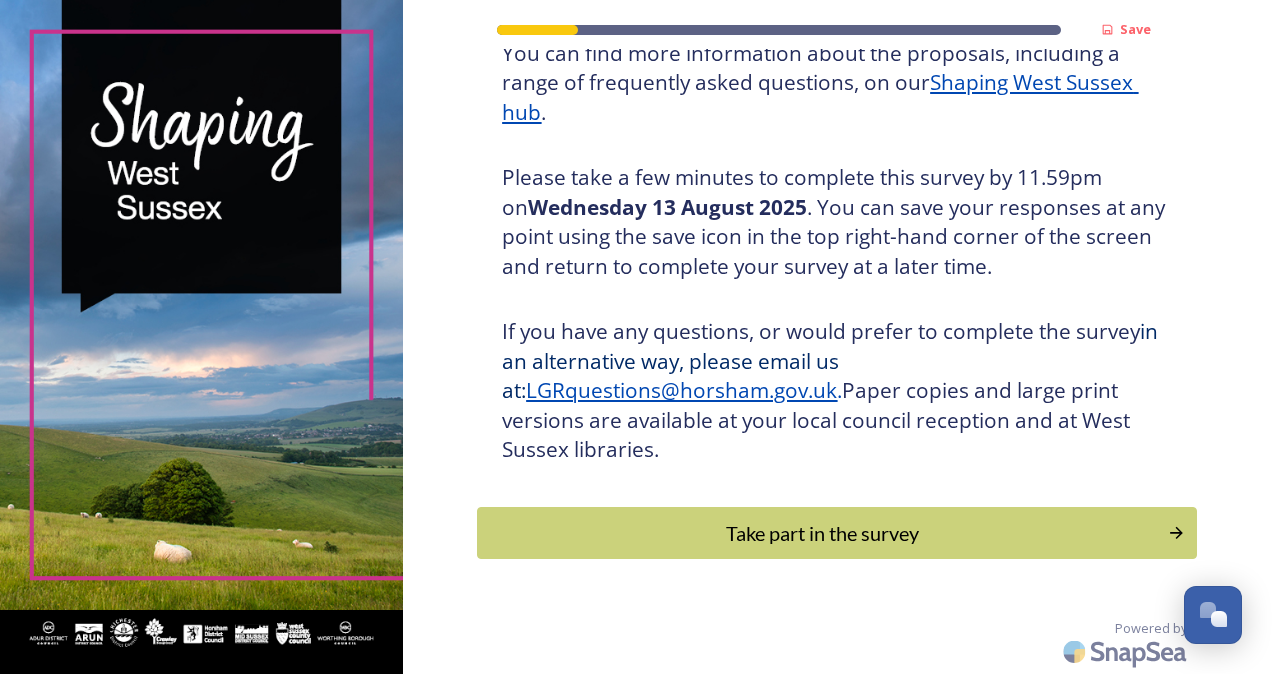 click on "Take part in the survey" at bounding box center (822, 533) 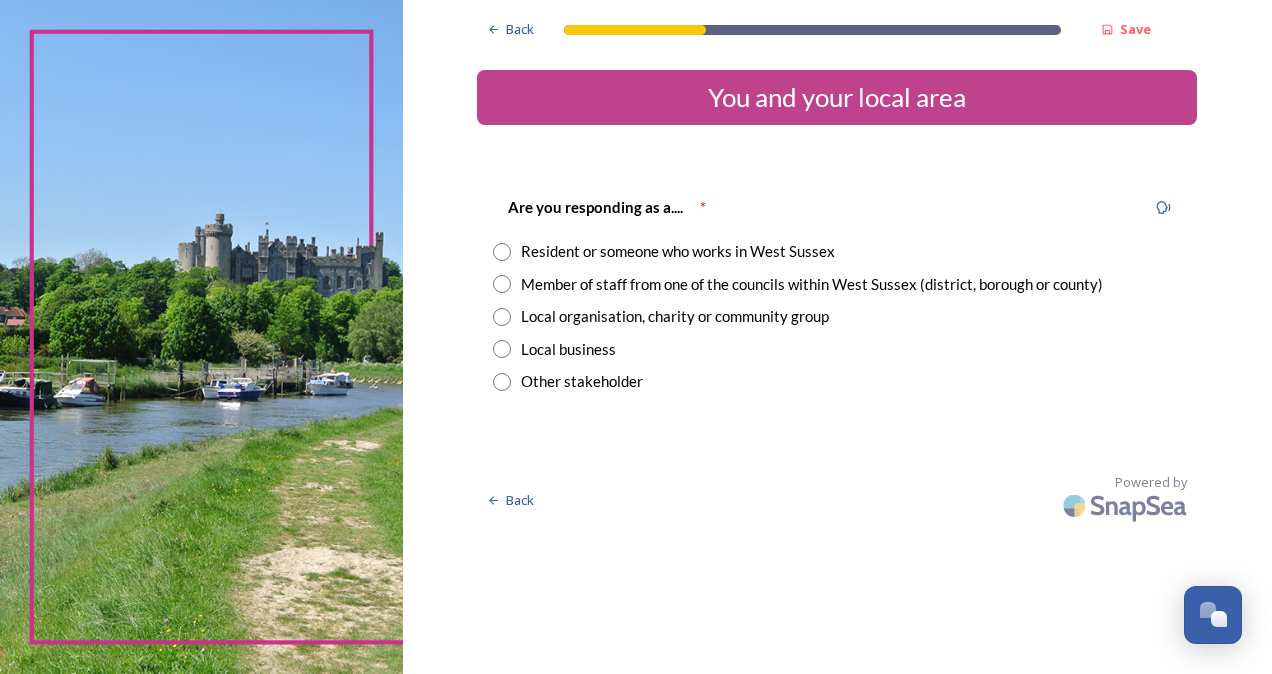 click on "Resident or someone who works in West Sussex" at bounding box center (678, 251) 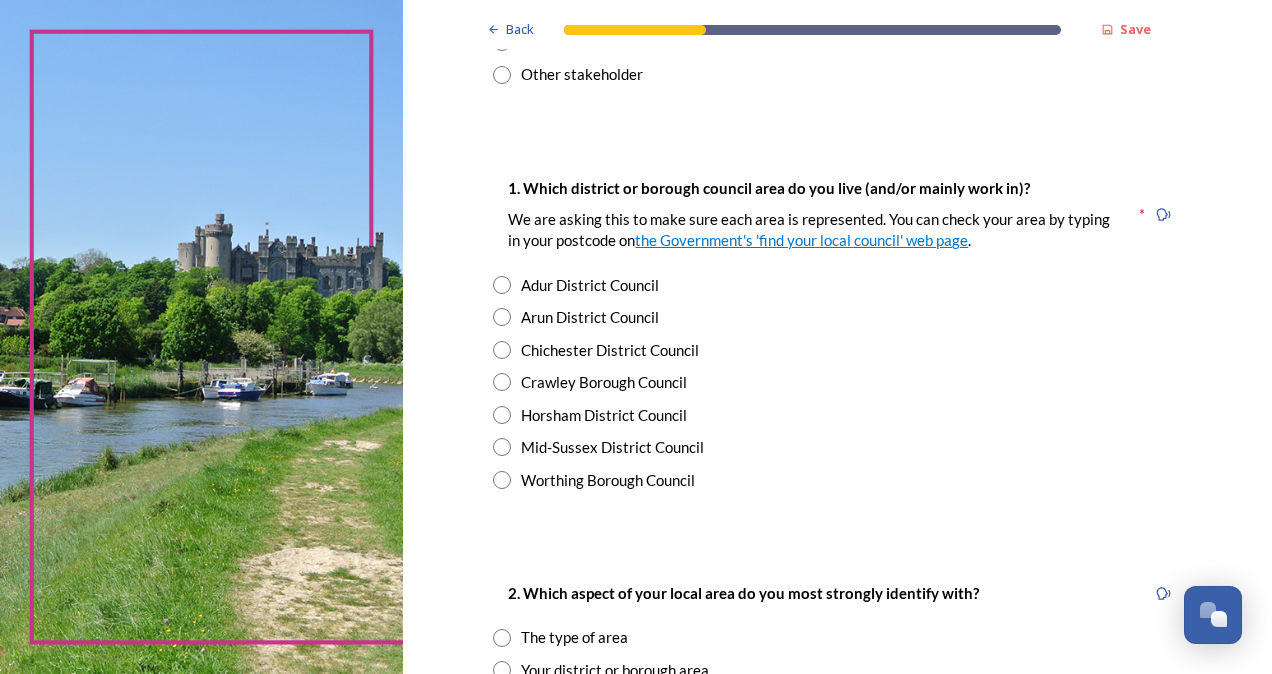 scroll, scrollTop: 360, scrollLeft: 0, axis: vertical 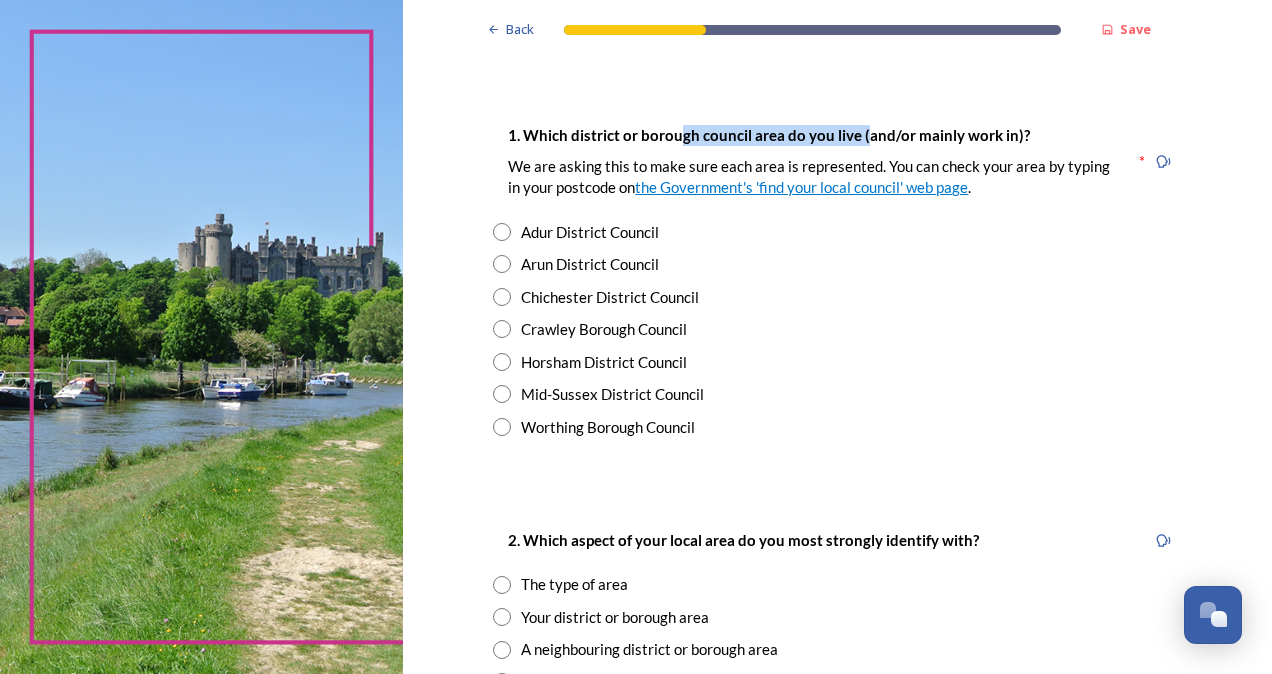 drag, startPoint x: 668, startPoint y: 112, endPoint x: 851, endPoint y: 136, distance: 184.56706 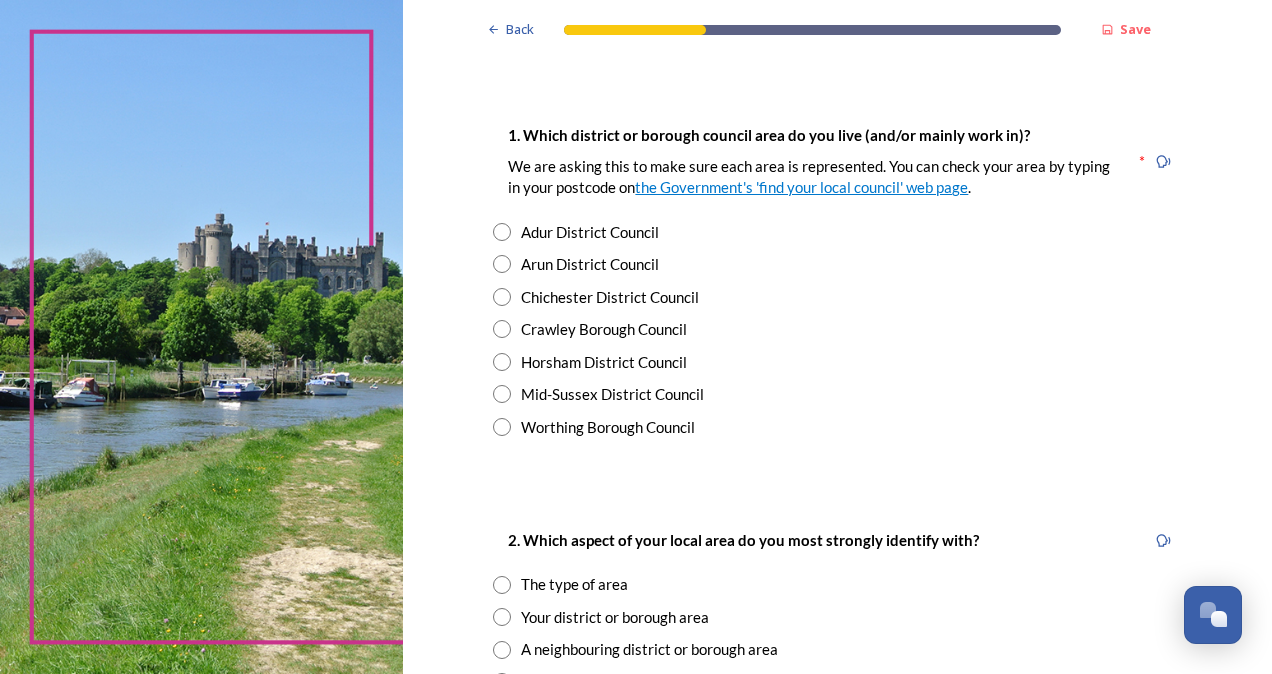 click on "1. Which district or borough council area do you live (and/or mainly work in)?" at bounding box center (769, 135) 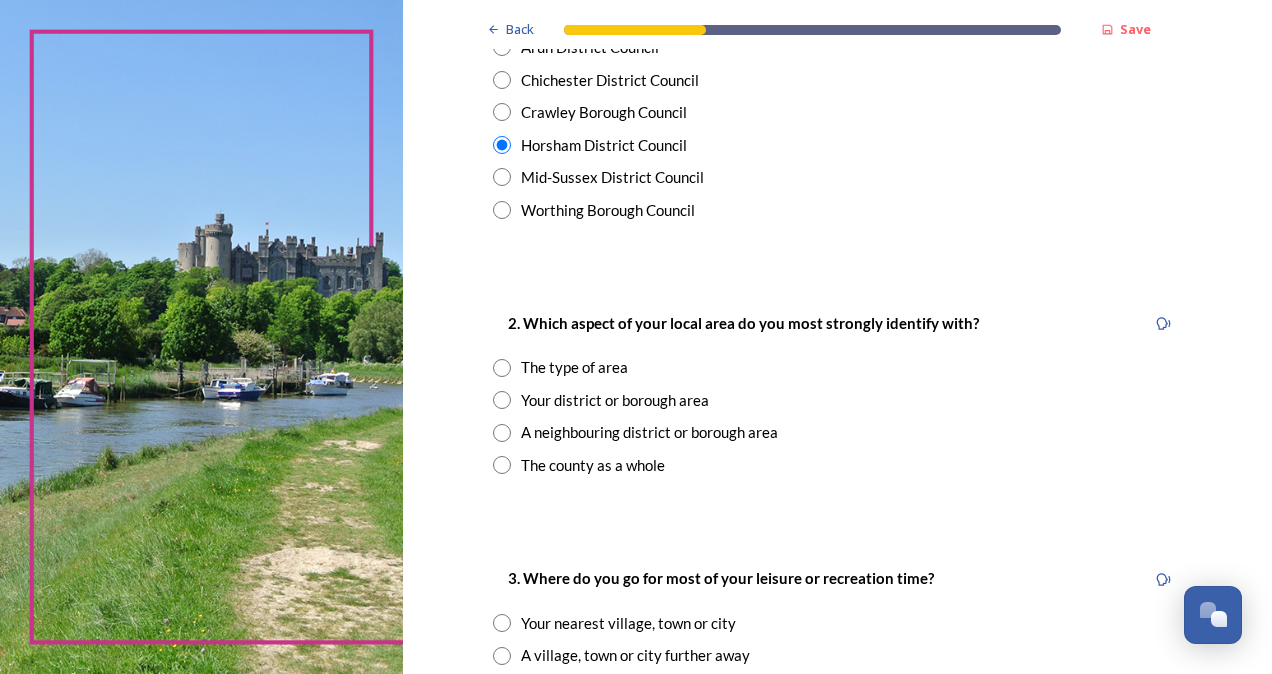 scroll, scrollTop: 607, scrollLeft: 0, axis: vertical 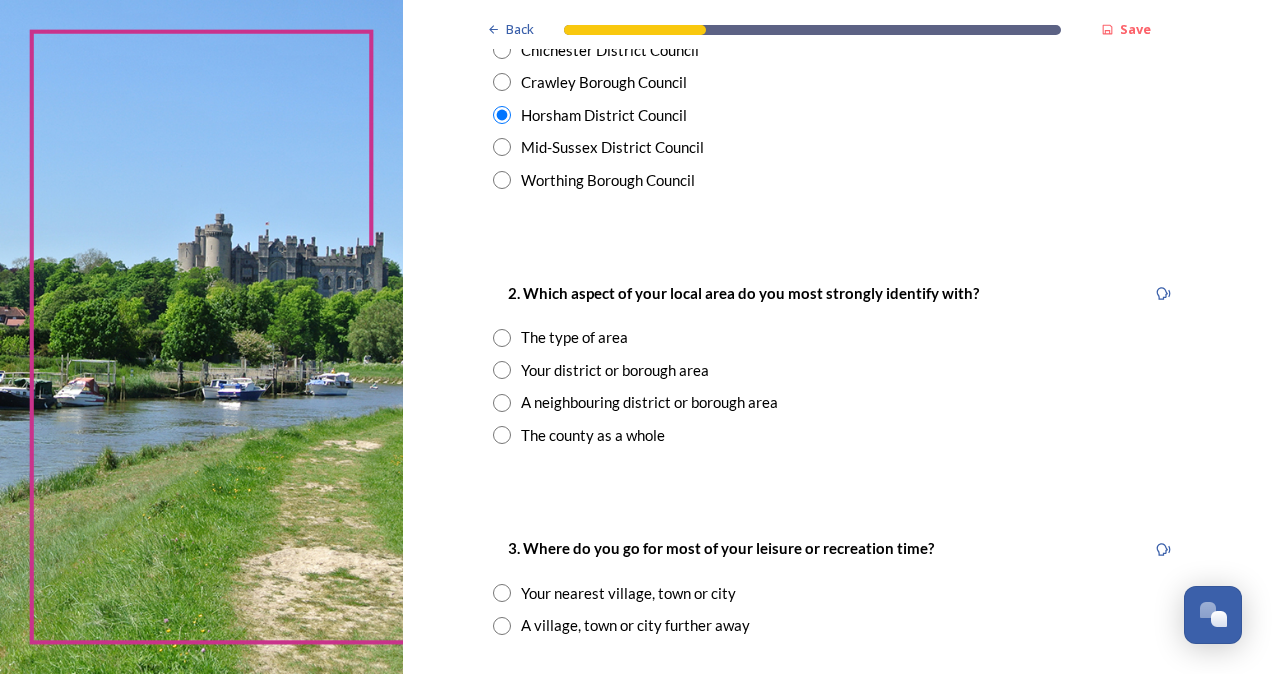 click on "The county as a whole" at bounding box center (593, 435) 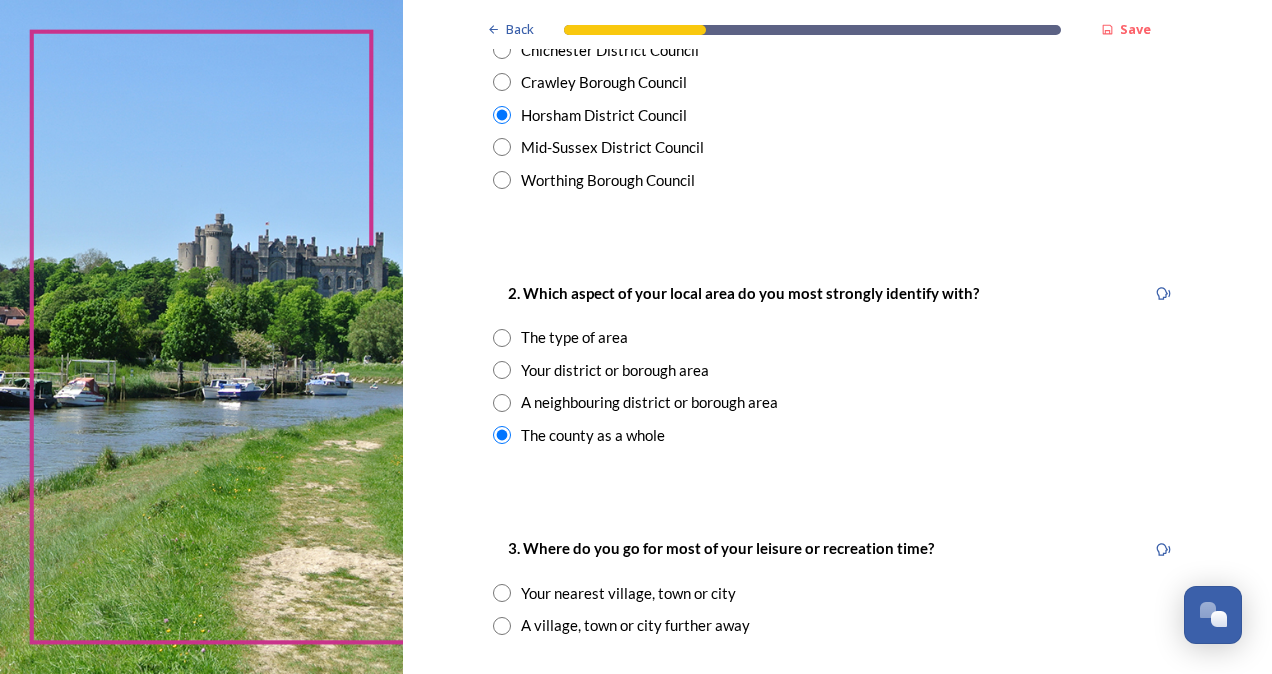scroll, scrollTop: 777, scrollLeft: 0, axis: vertical 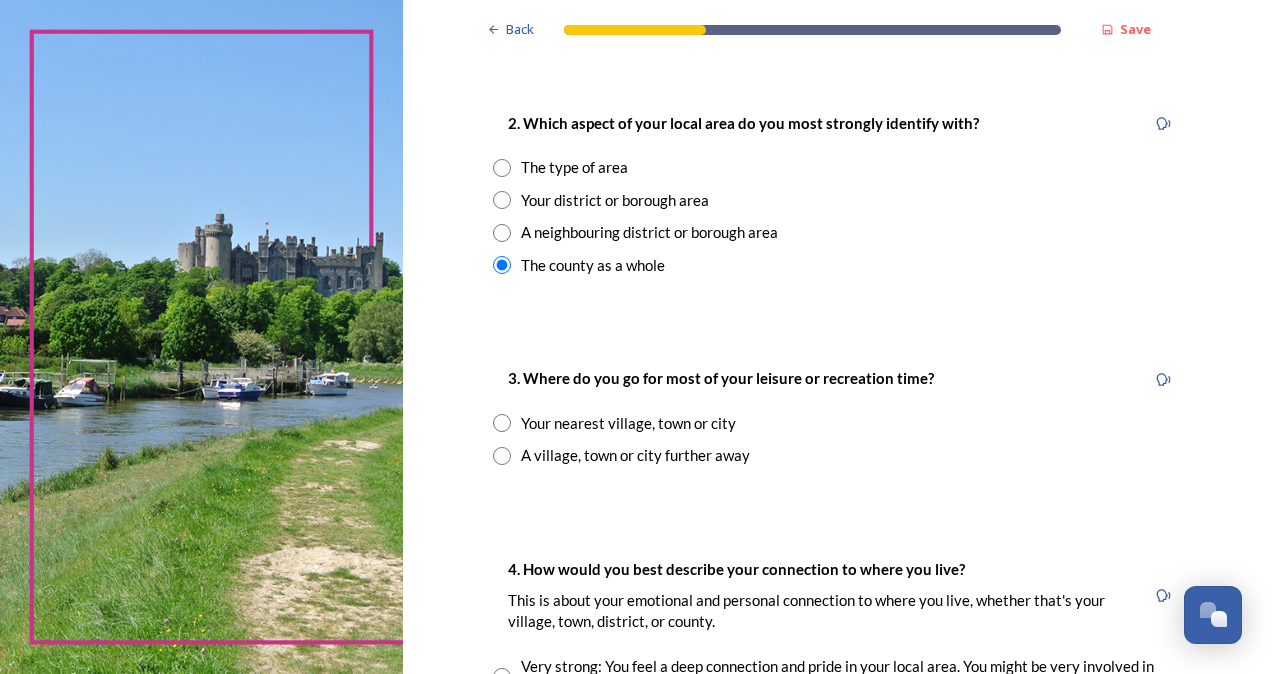 click on "Your district or borough area" at bounding box center [615, 200] 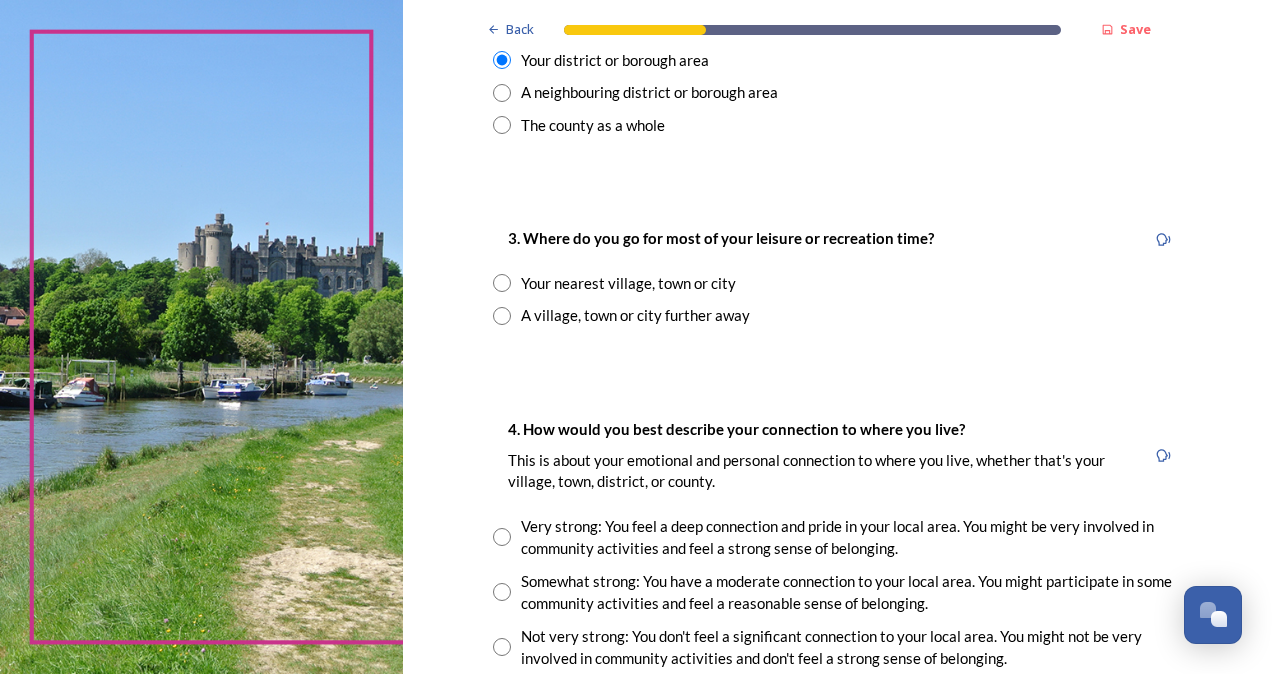 scroll, scrollTop: 920, scrollLeft: 0, axis: vertical 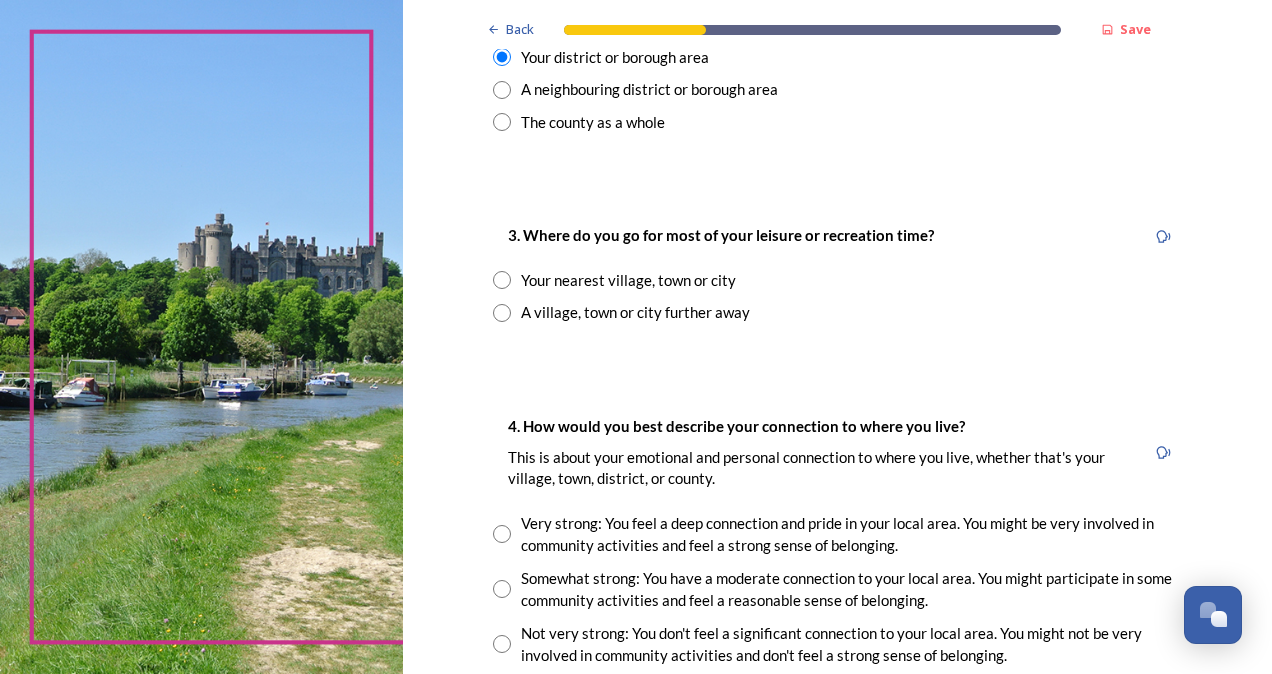 click on "Your nearest village, town or city" at bounding box center (628, 280) 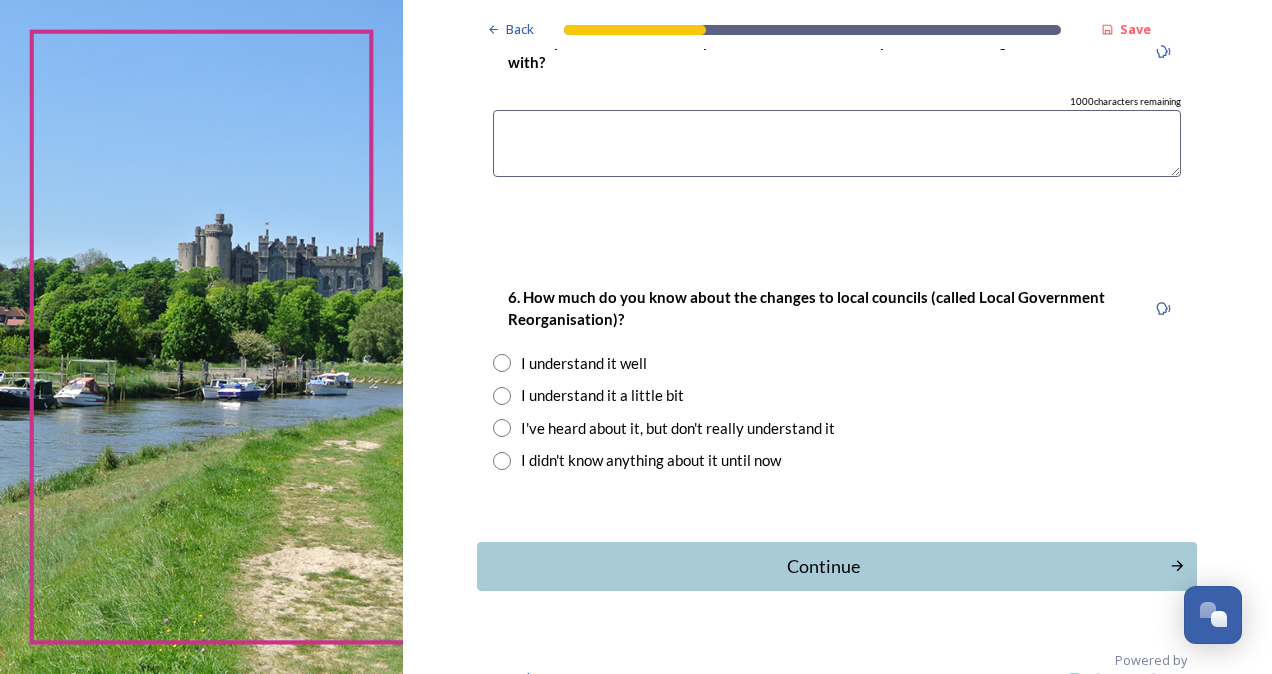 scroll, scrollTop: 1053, scrollLeft: 0, axis: vertical 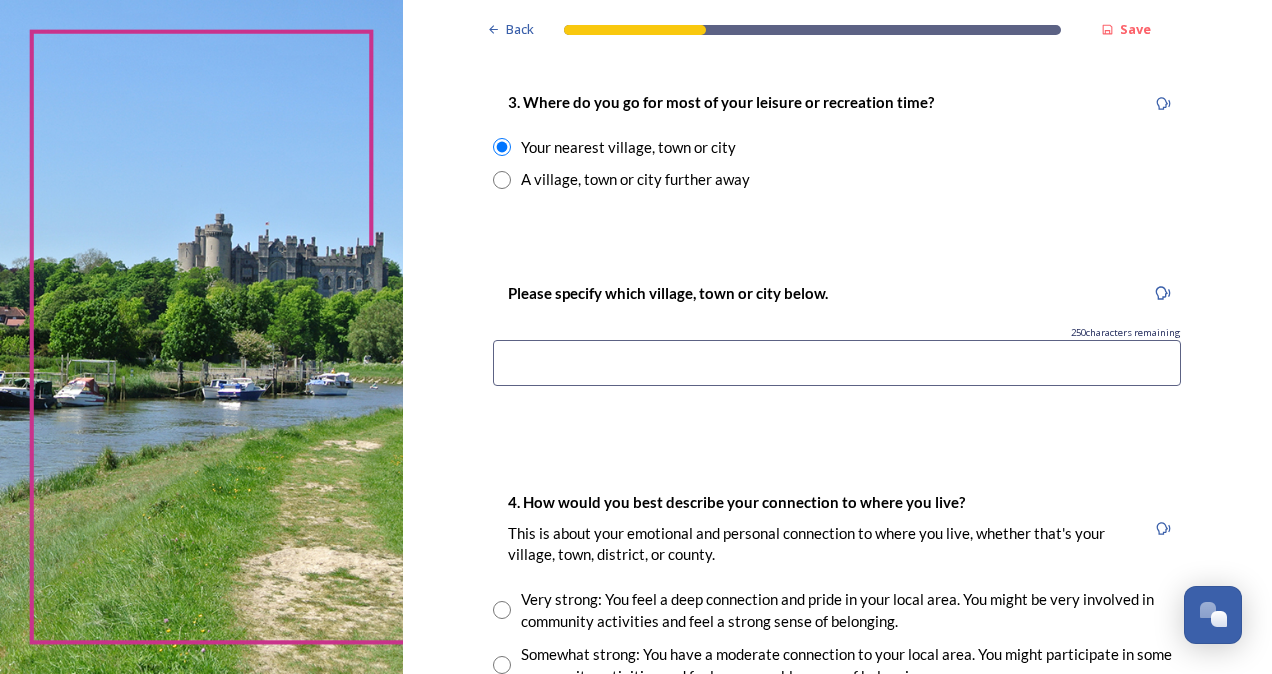 click at bounding box center (837, 363) 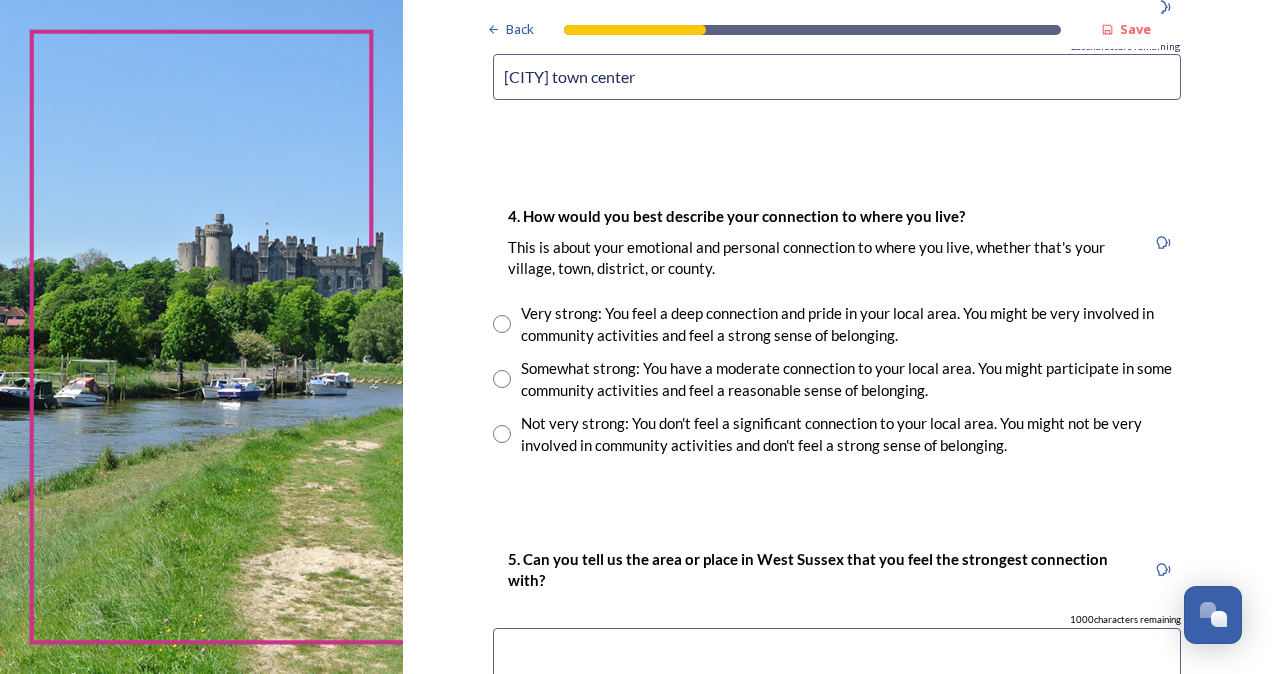 scroll, scrollTop: 1383, scrollLeft: 0, axis: vertical 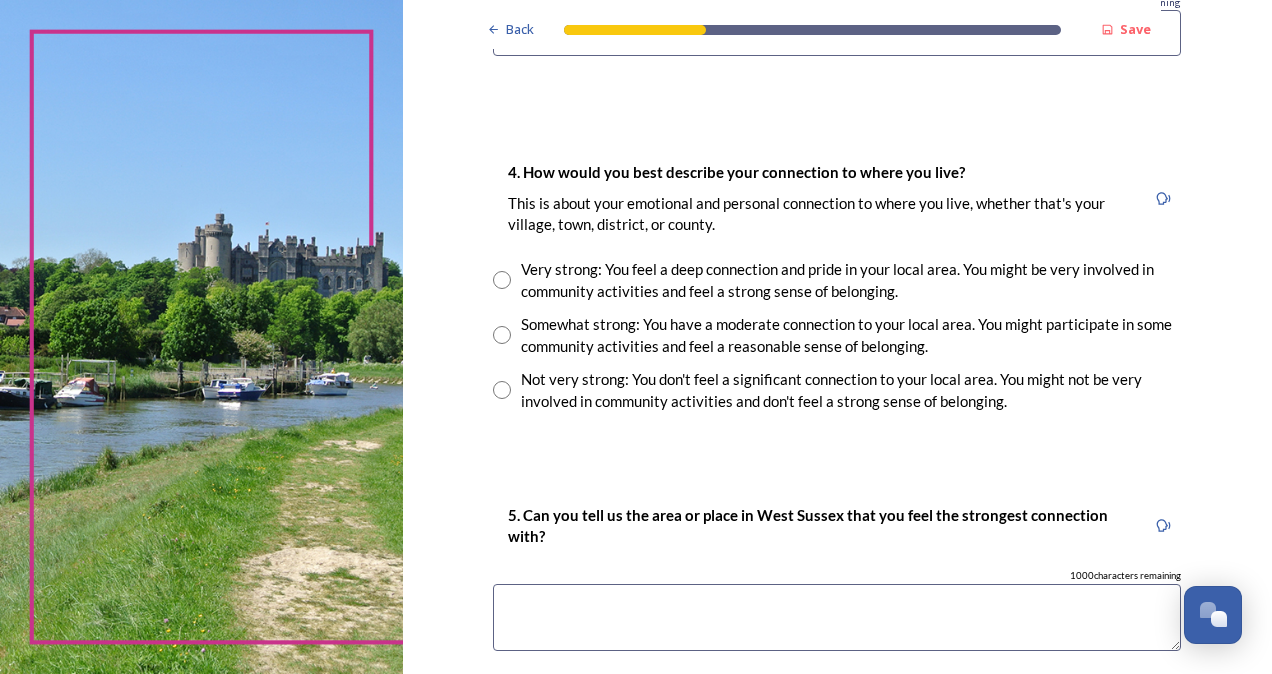 type on "[CITY] town center" 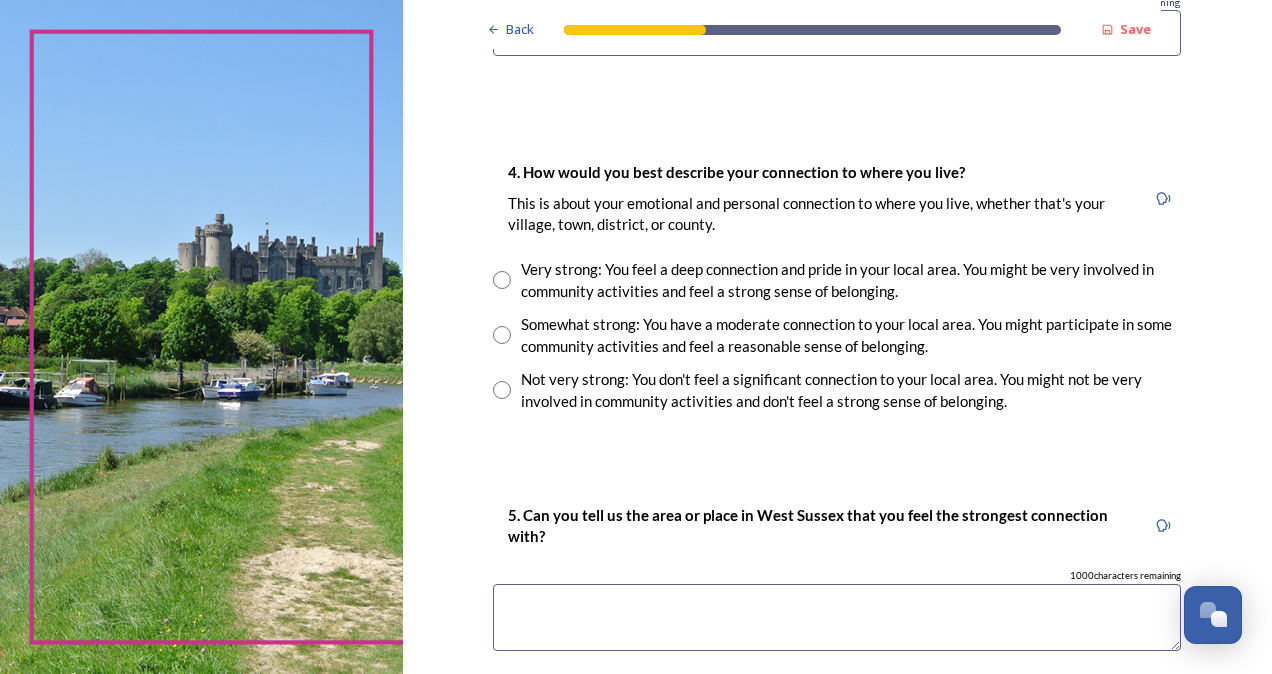 click on "Somewhat strong: You have a moderate connection to your local area. You might participate in some community activities and feel a reasonable sense of belonging." at bounding box center (851, 335) 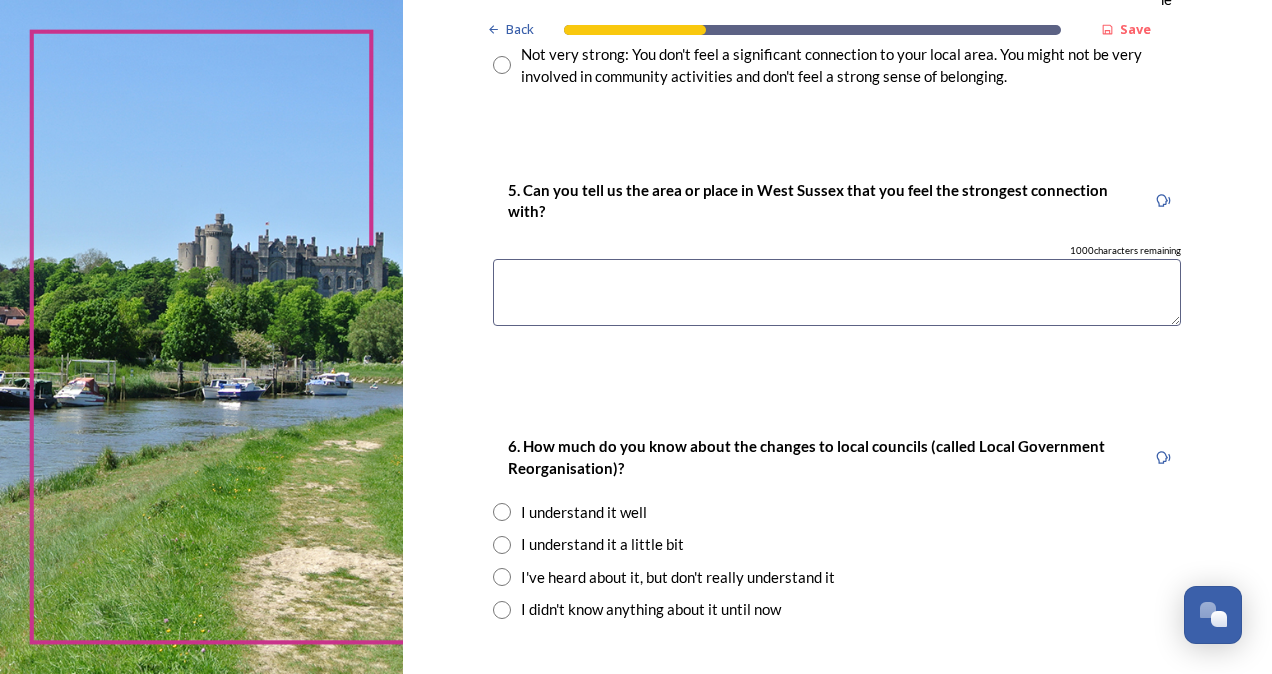 scroll, scrollTop: 1728, scrollLeft: 0, axis: vertical 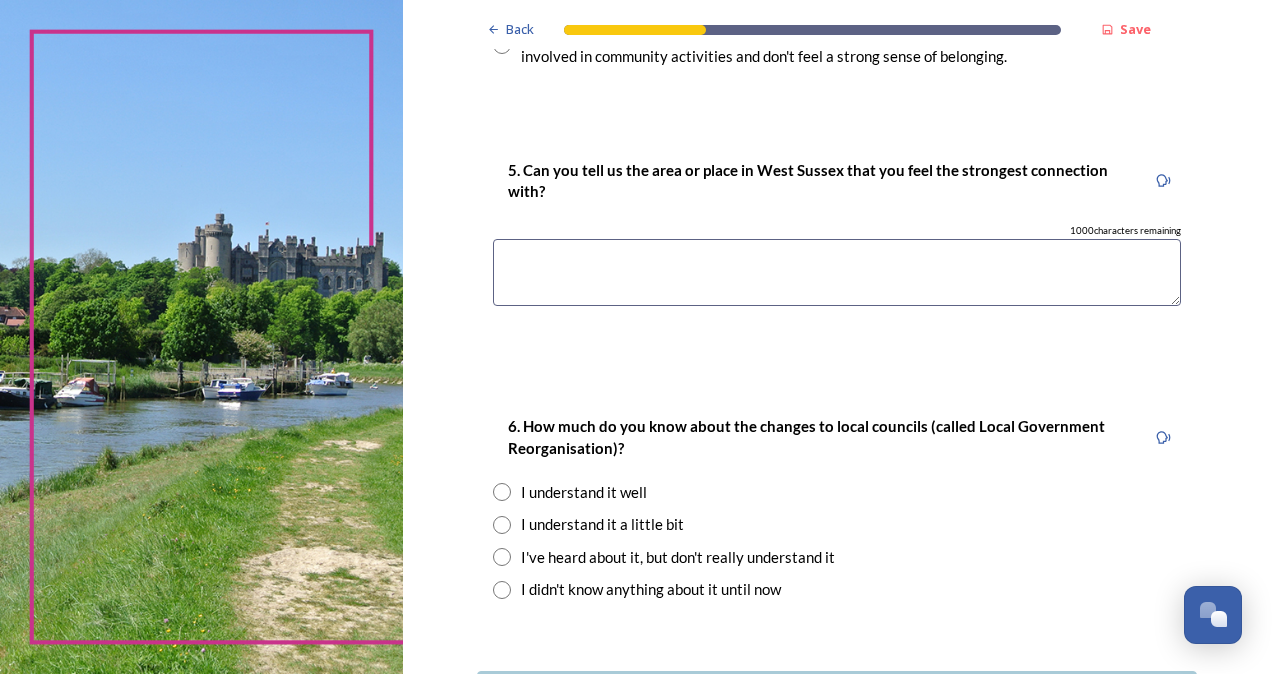 click at bounding box center [837, 272] 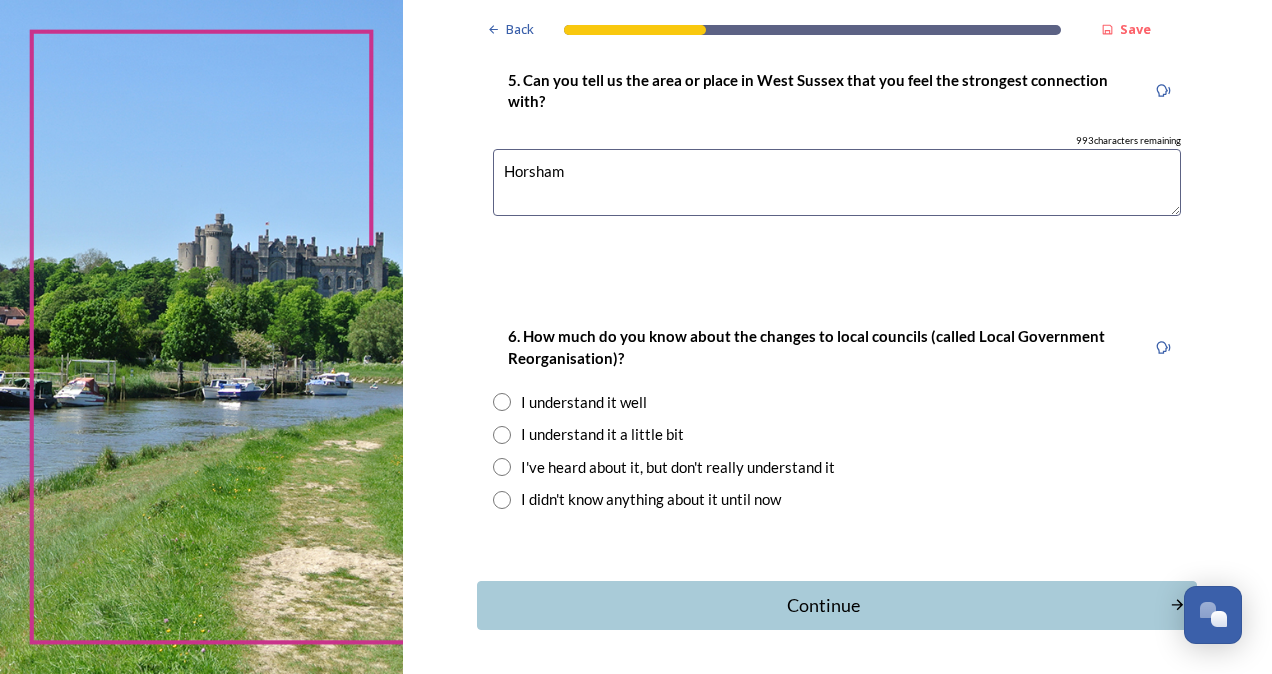 scroll, scrollTop: 1888, scrollLeft: 0, axis: vertical 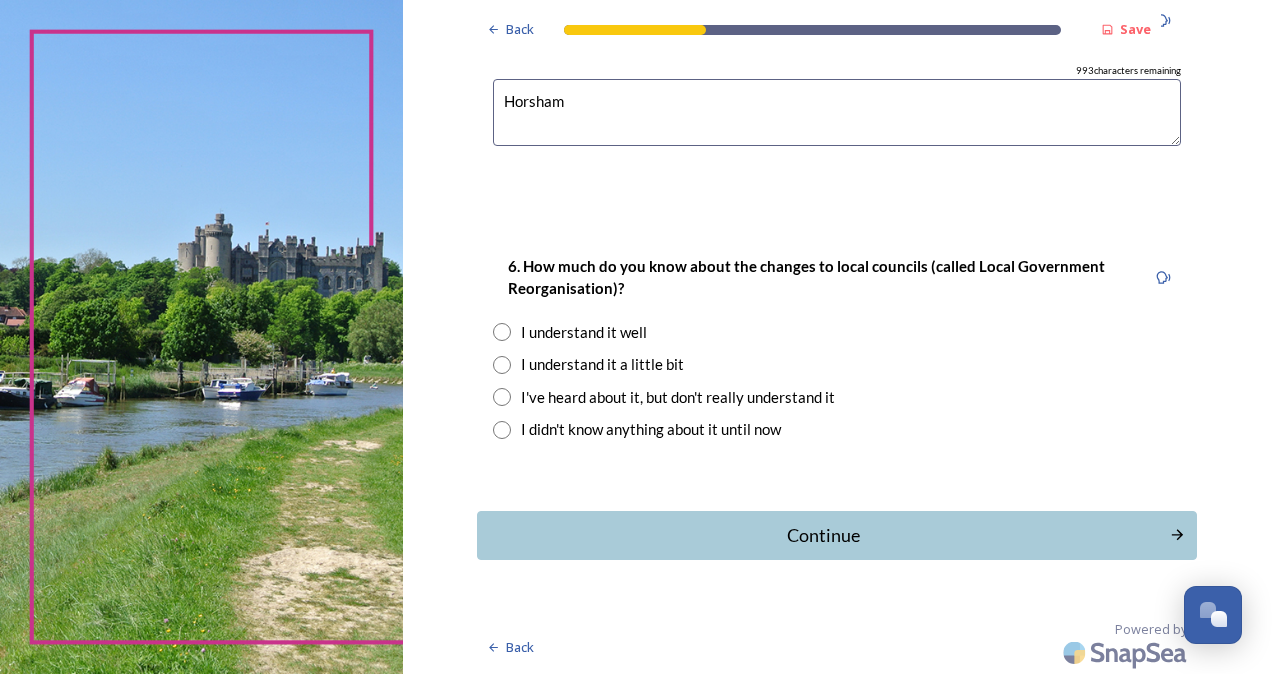 type on "Horsham" 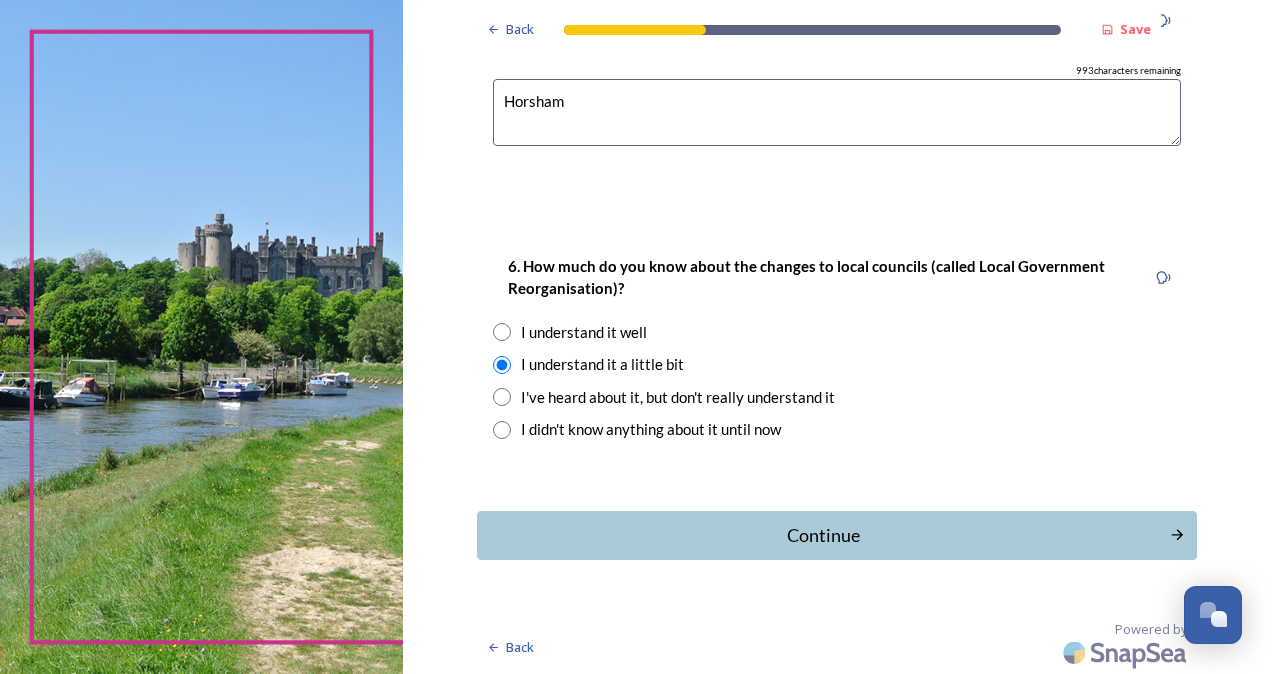 click on "Continue" at bounding box center (823, 535) 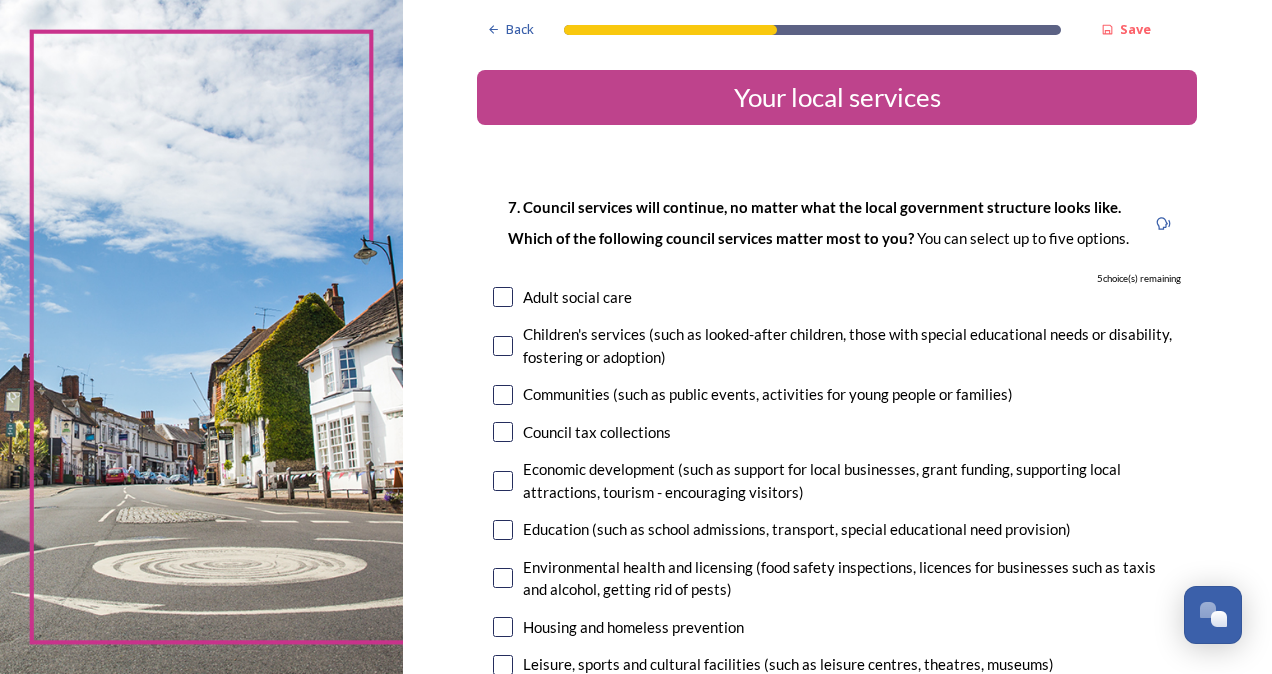 click at bounding box center (503, 481) 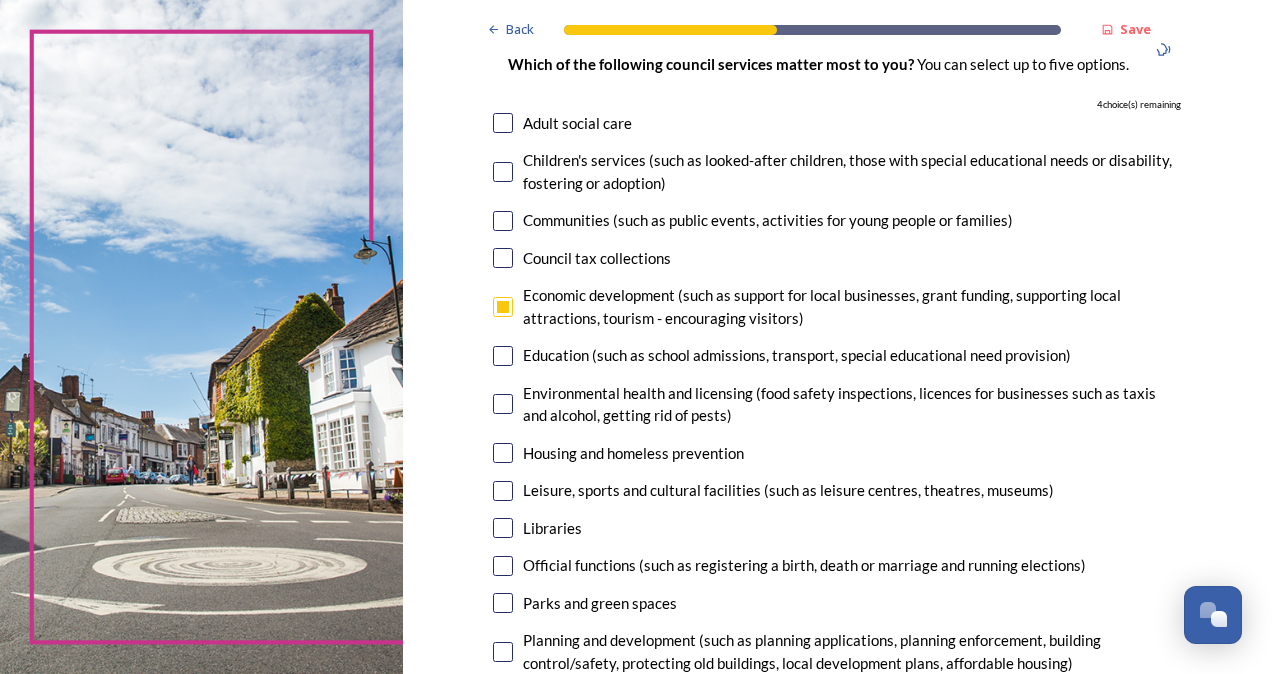 scroll, scrollTop: 256, scrollLeft: 0, axis: vertical 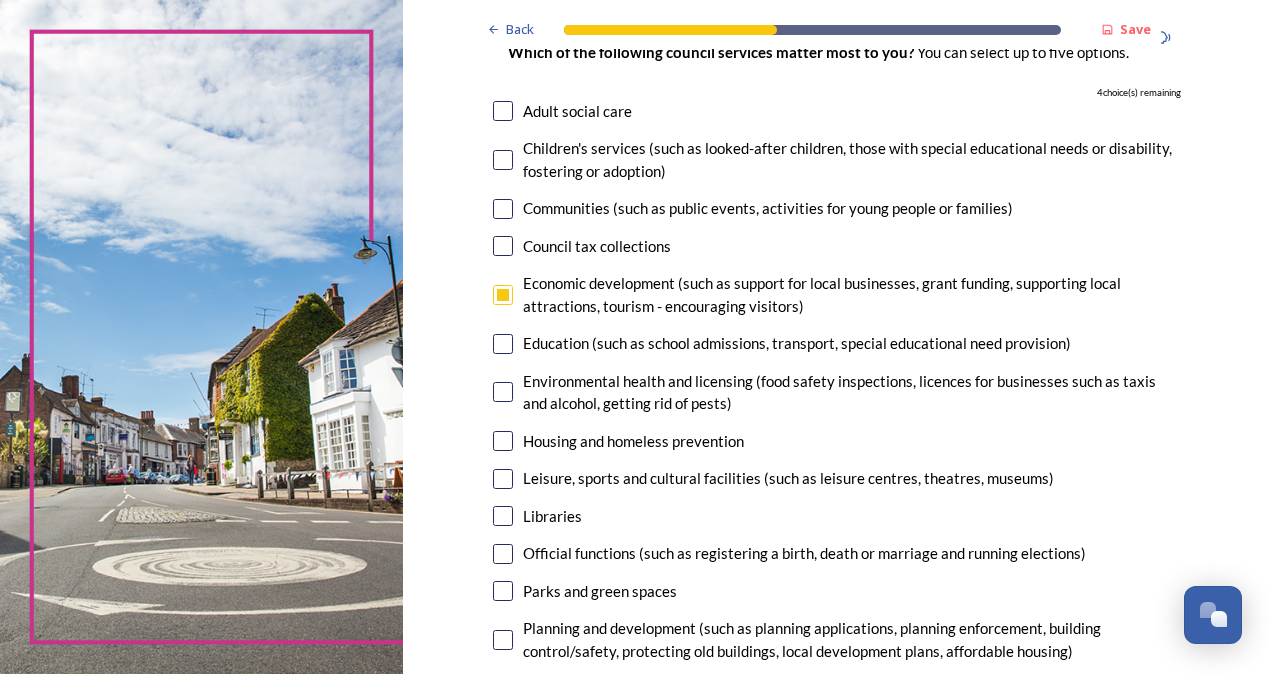 click on "Communities (such as public events, activities for young people or families)" at bounding box center [768, 208] 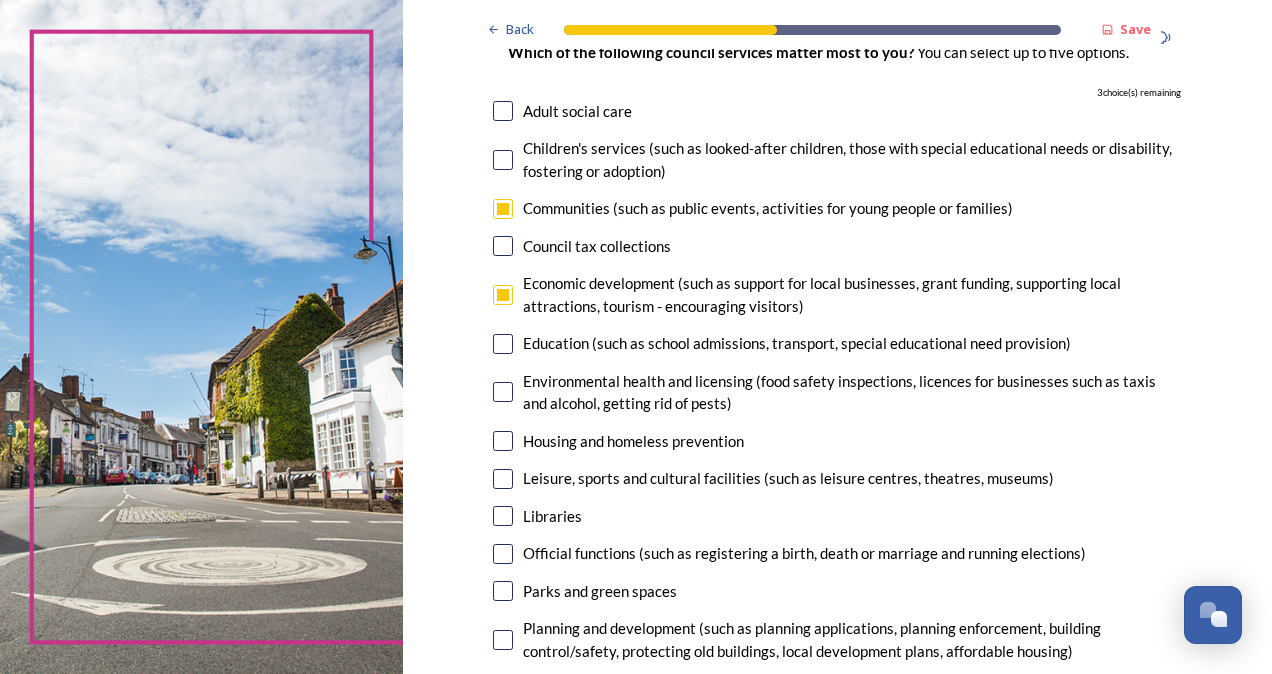 click on "Children's services (such as looked-after children, those with special educational needs or disability, fostering or adoption)" at bounding box center [852, 159] 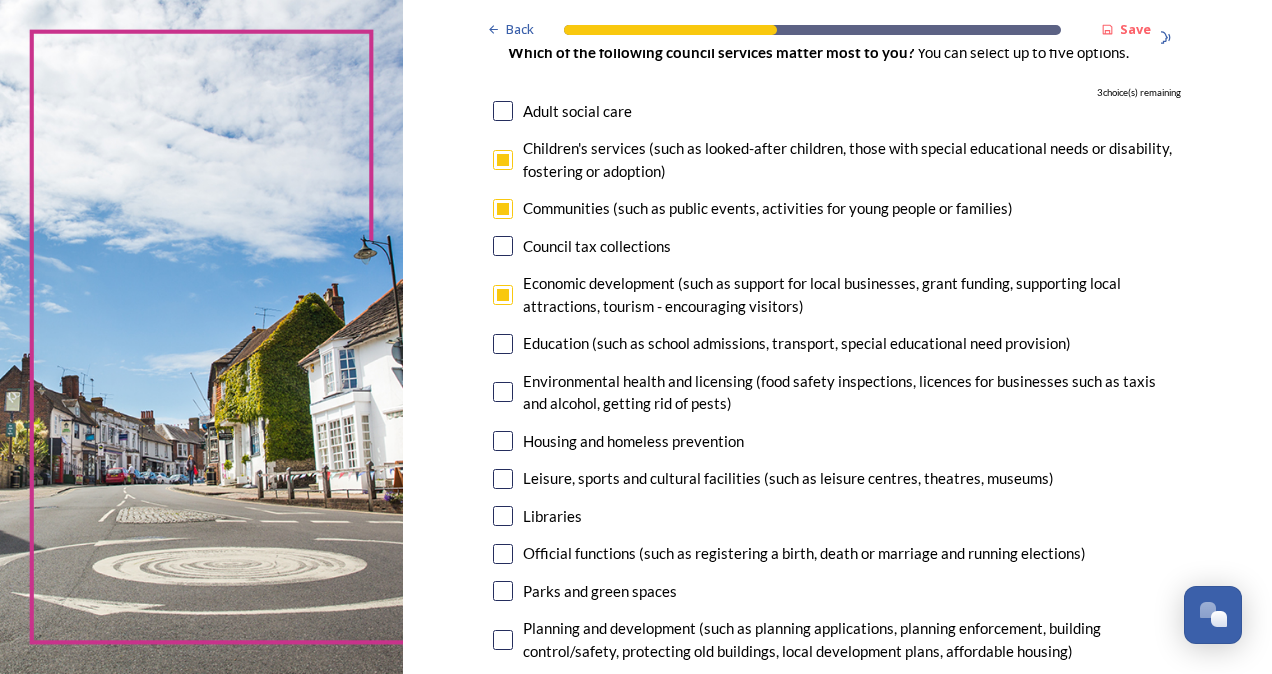 checkbox on "true" 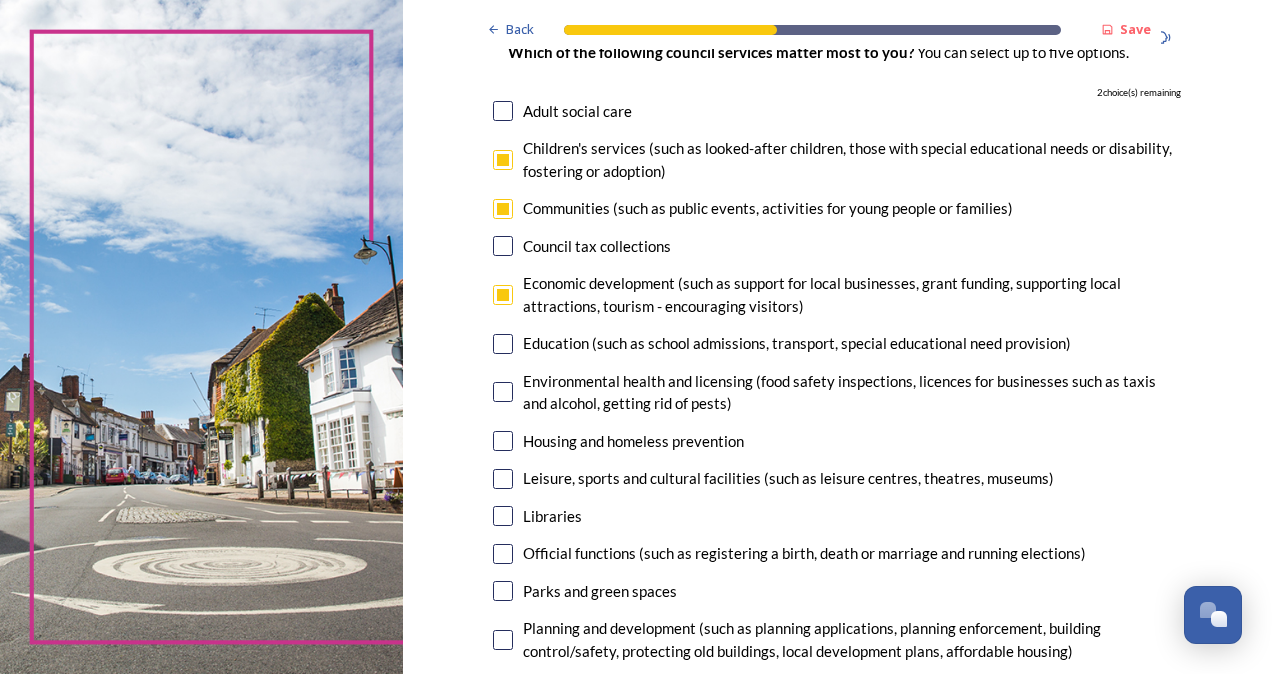 scroll, scrollTop: 247, scrollLeft: 0, axis: vertical 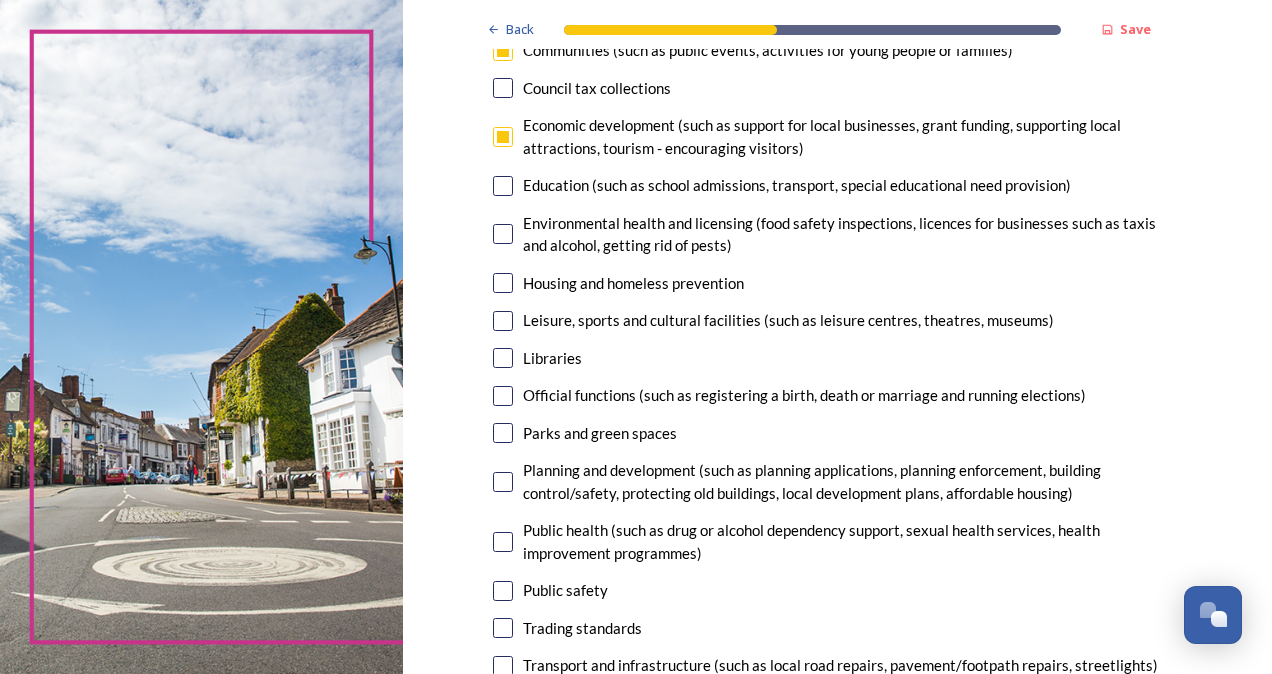click at bounding box center [503, 234] 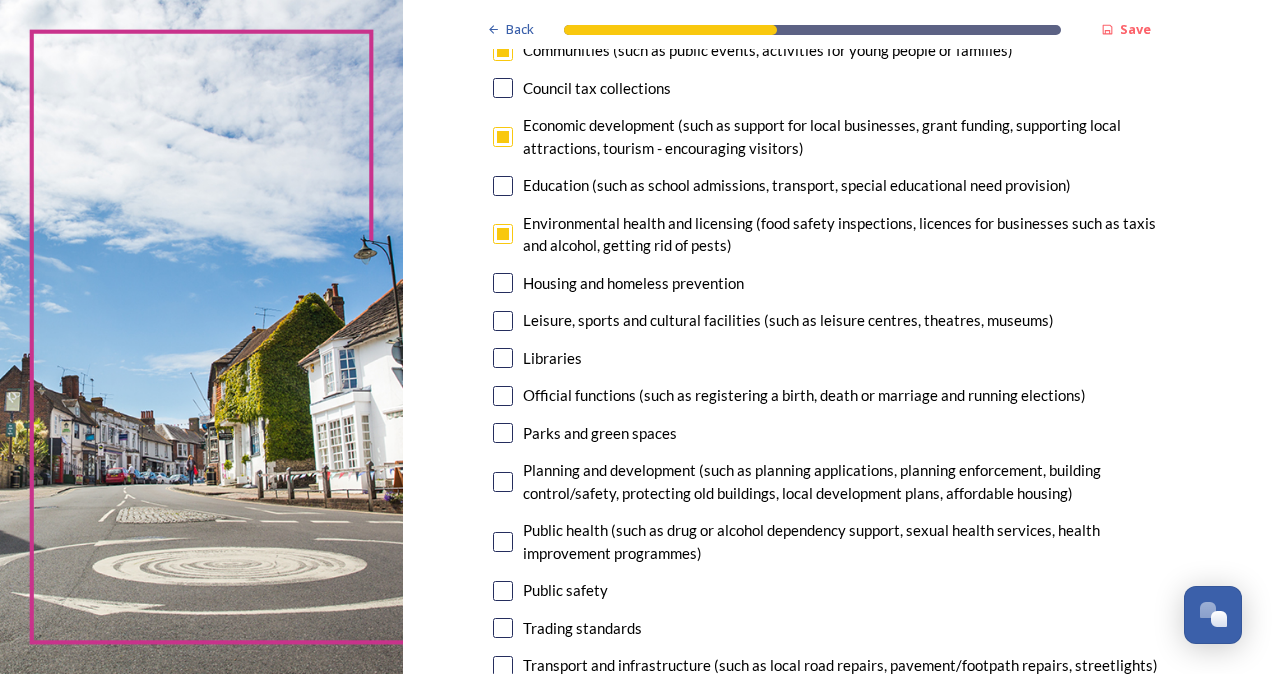 click on "Housing and homeless prevention" at bounding box center [633, 283] 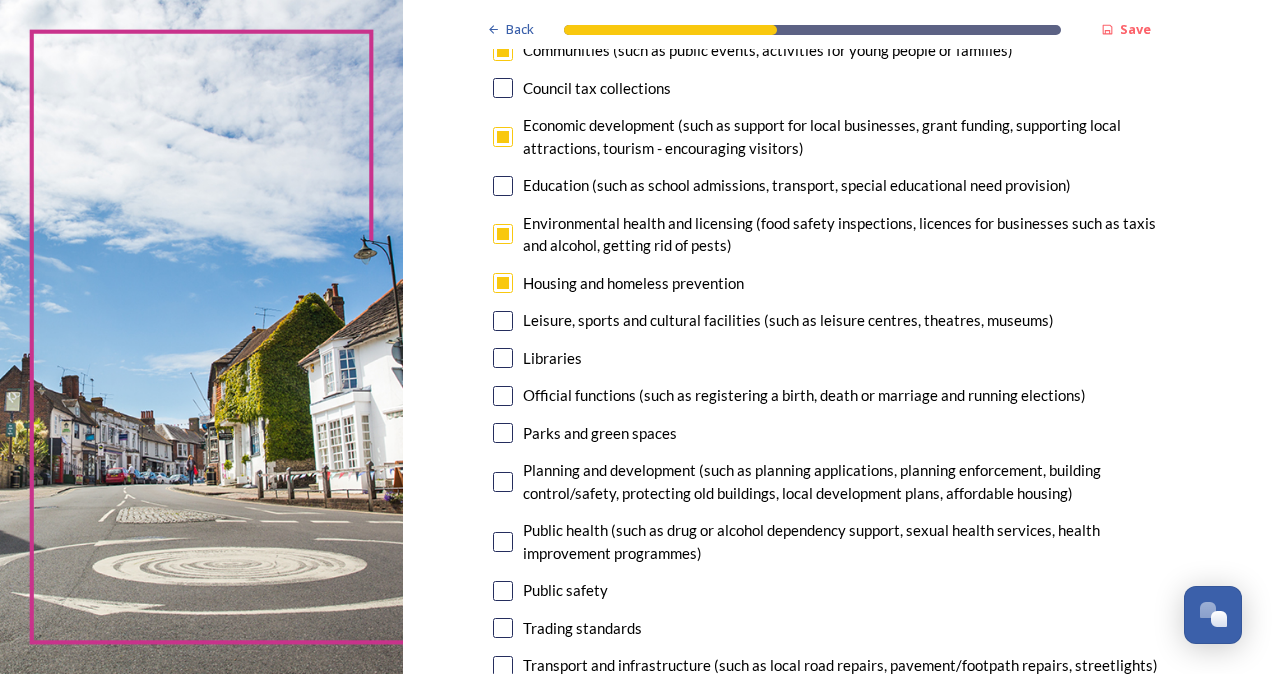 checkbox on "true" 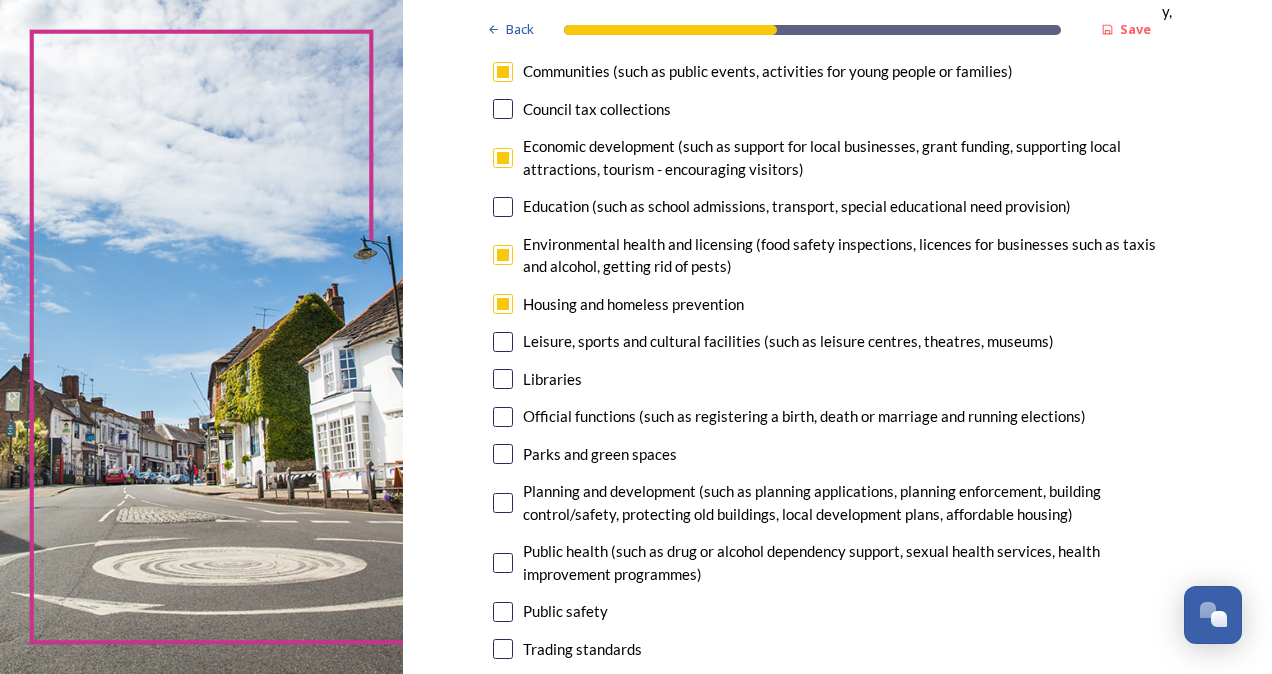 scroll, scrollTop: 430, scrollLeft: 0, axis: vertical 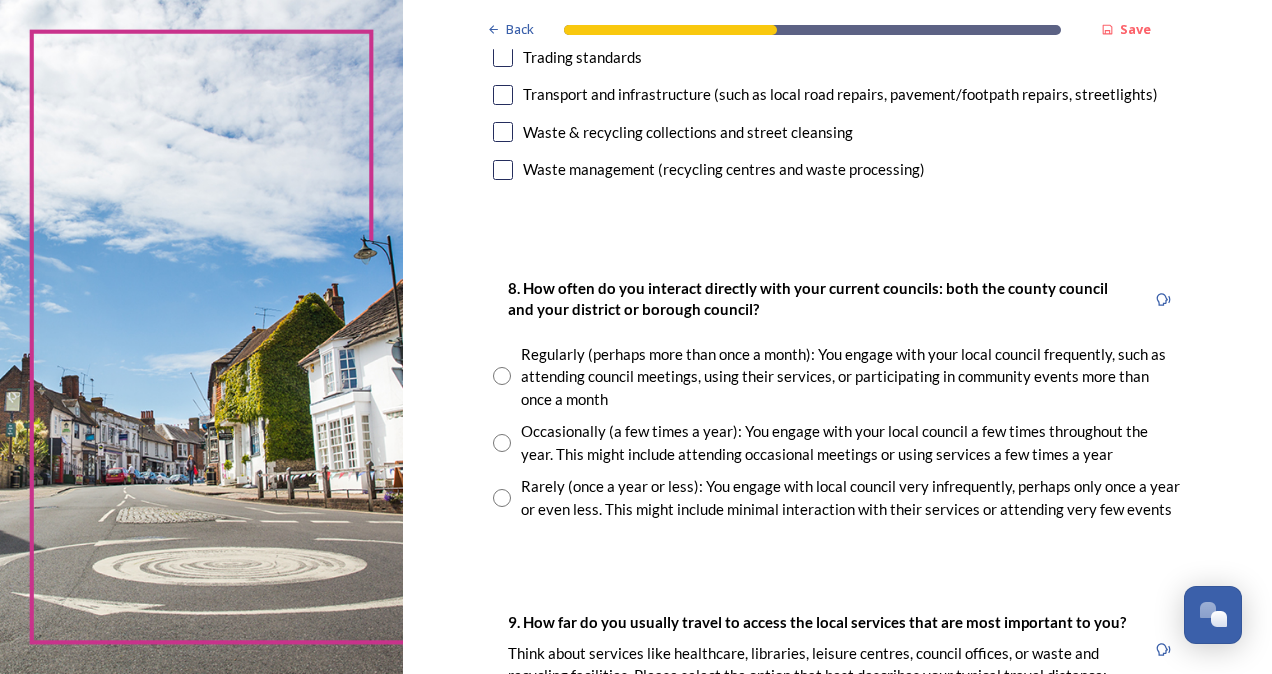 click on "Rarely (once a year or less): You engage with local council very infrequently, perhaps only once a year or even less. This might include minimal interaction with their services or attending very few events" at bounding box center [851, 497] 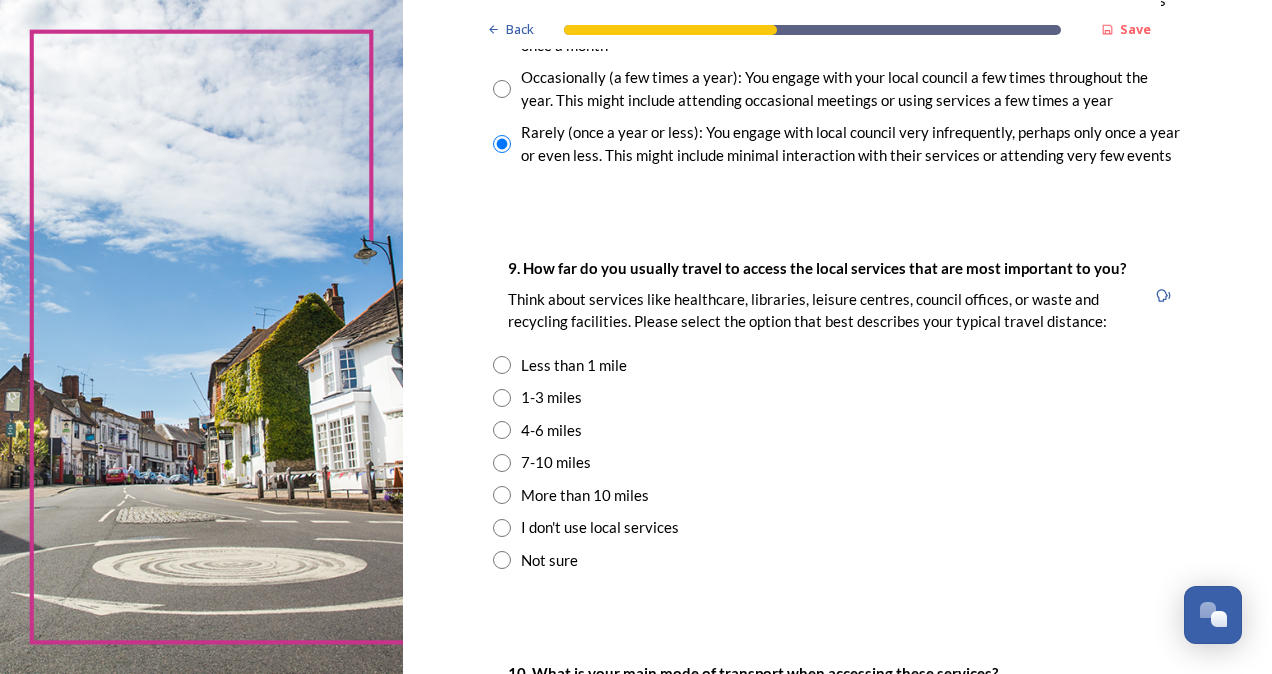 scroll, scrollTop: 1312, scrollLeft: 0, axis: vertical 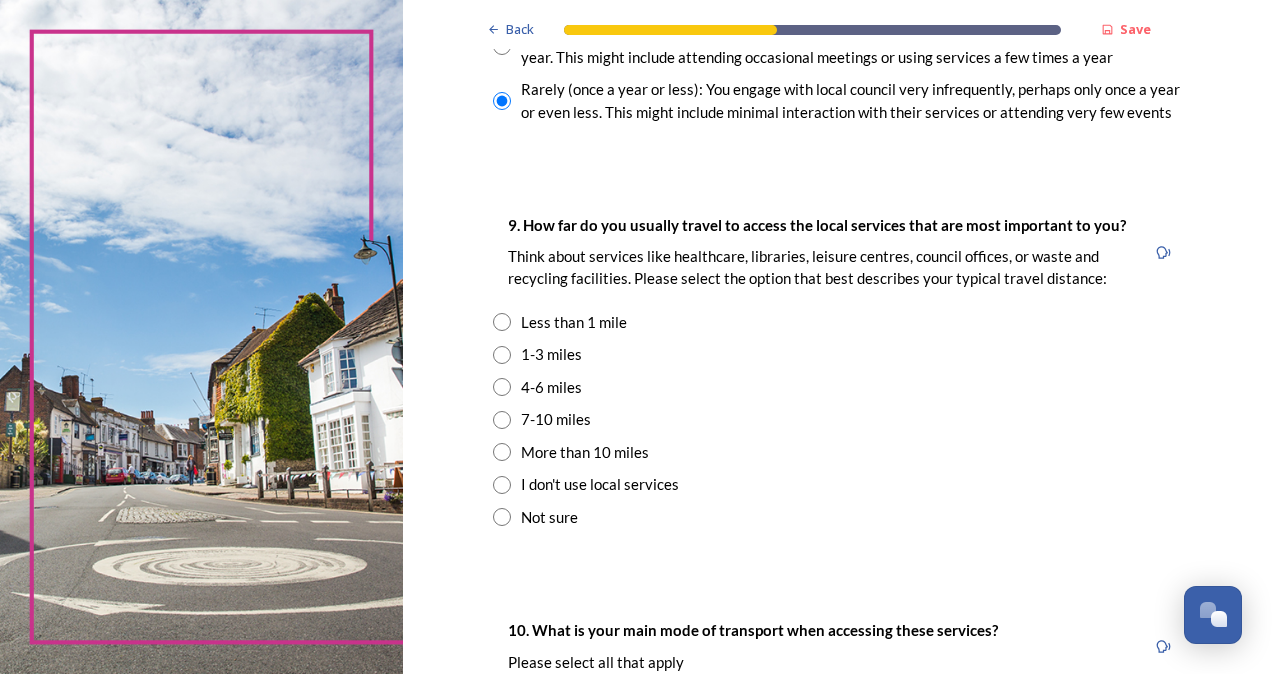 click at bounding box center (502, 322) 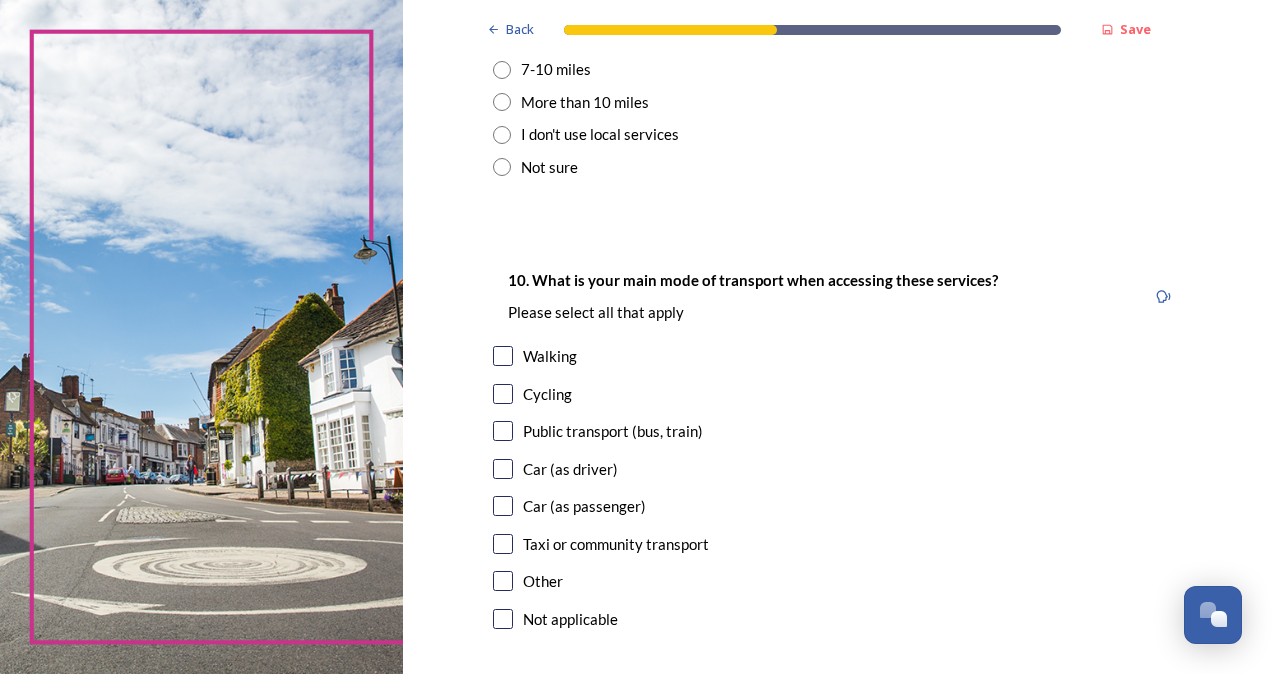 scroll, scrollTop: 1684, scrollLeft: 0, axis: vertical 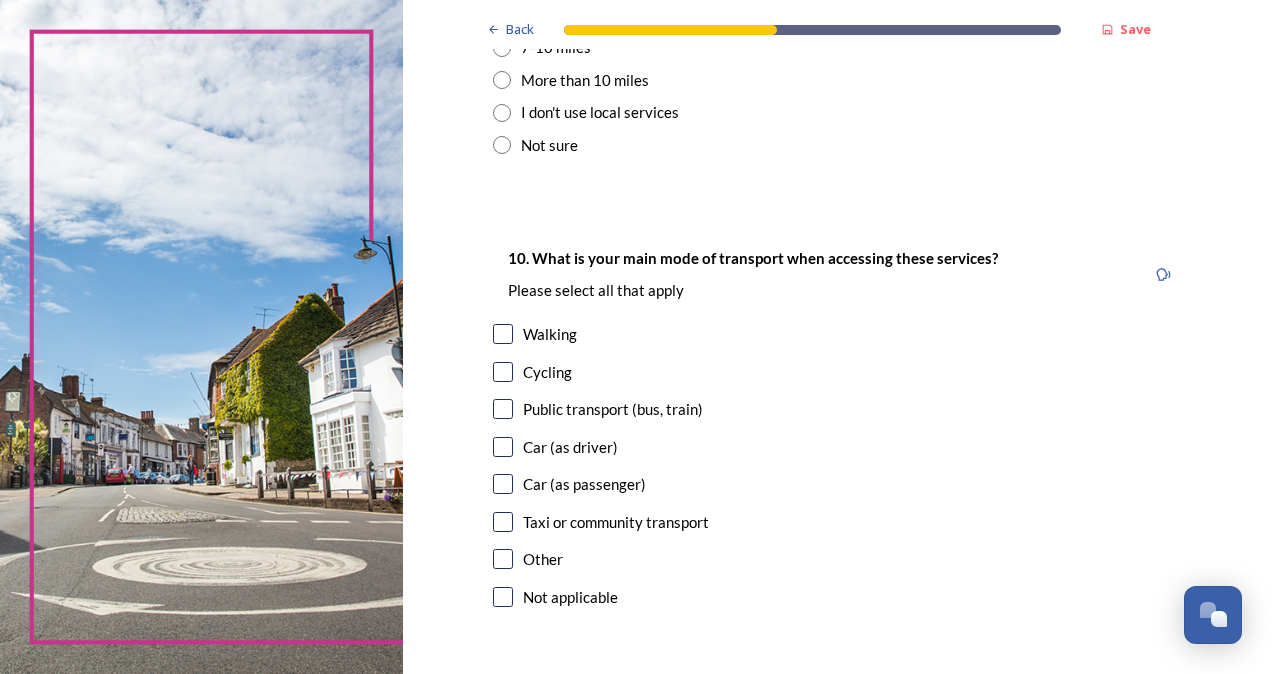 click on "10. What is your main mode of transport when accessing these services?  Please select all that apply Walking Cycling Public transport (bus, train) Car (as driver) Car (as passenger) Taxi or community transport Other Not applicable" at bounding box center [837, 429] 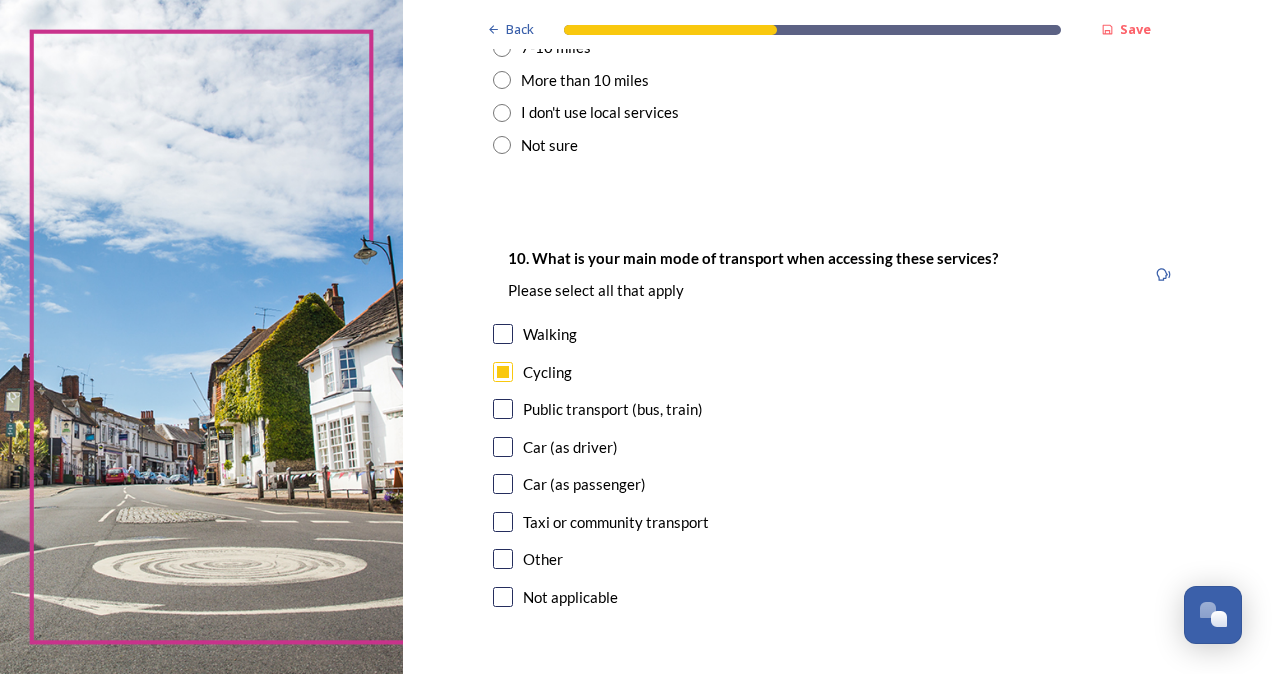 click on "10. What is your main mode of transport when accessing these services?  Please select all that apply Walking Cycling Public transport (bus, train) Car (as driver) Car (as passenger) Taxi or community transport Other Not applicable" at bounding box center (837, 429) 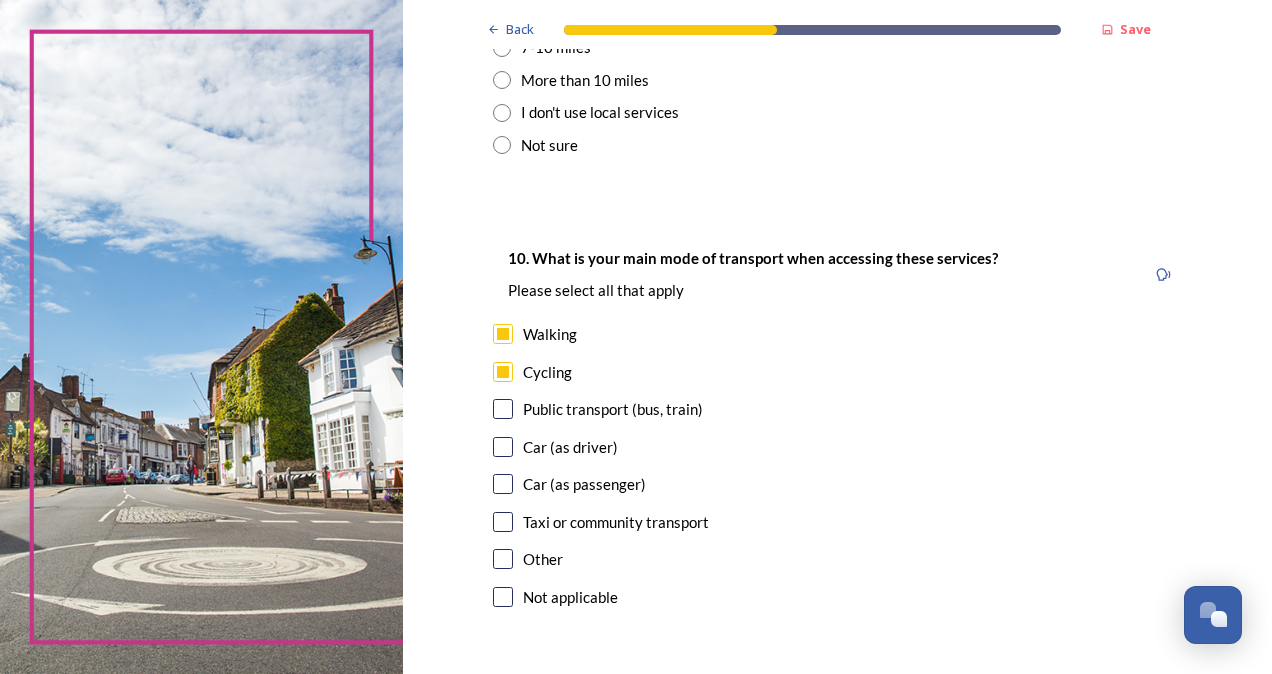 click on "Car (as driver)" at bounding box center [837, 447] 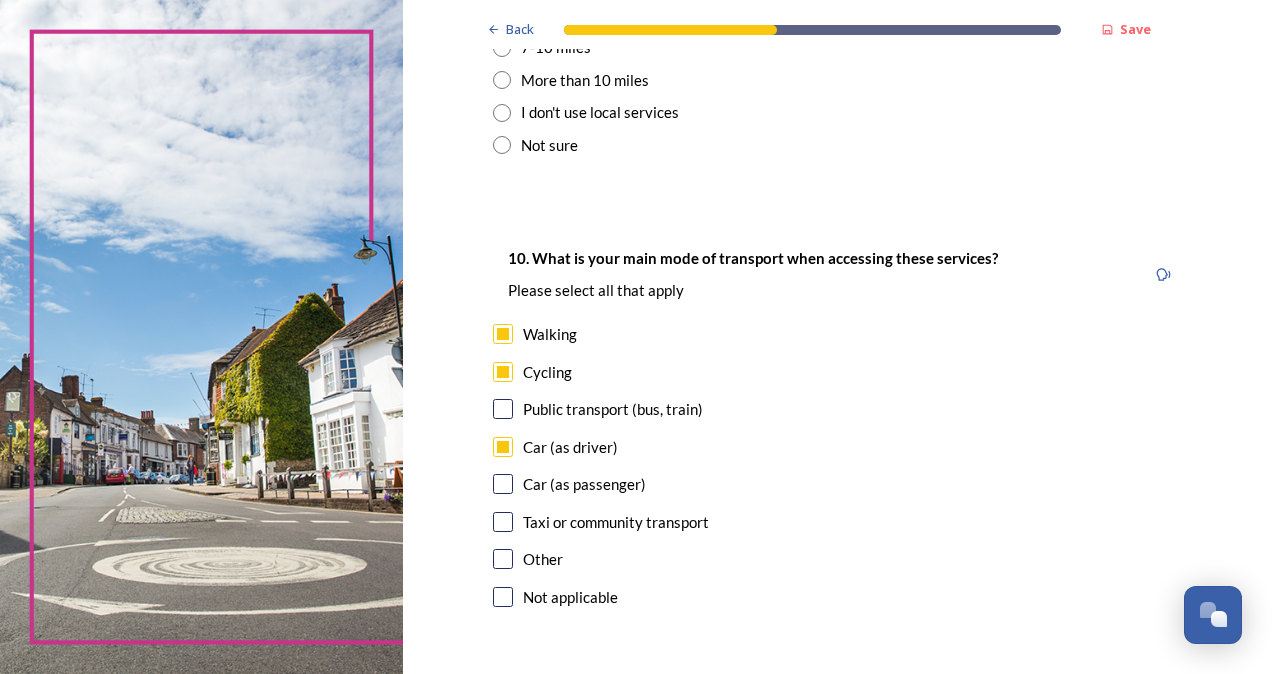 checkbox on "true" 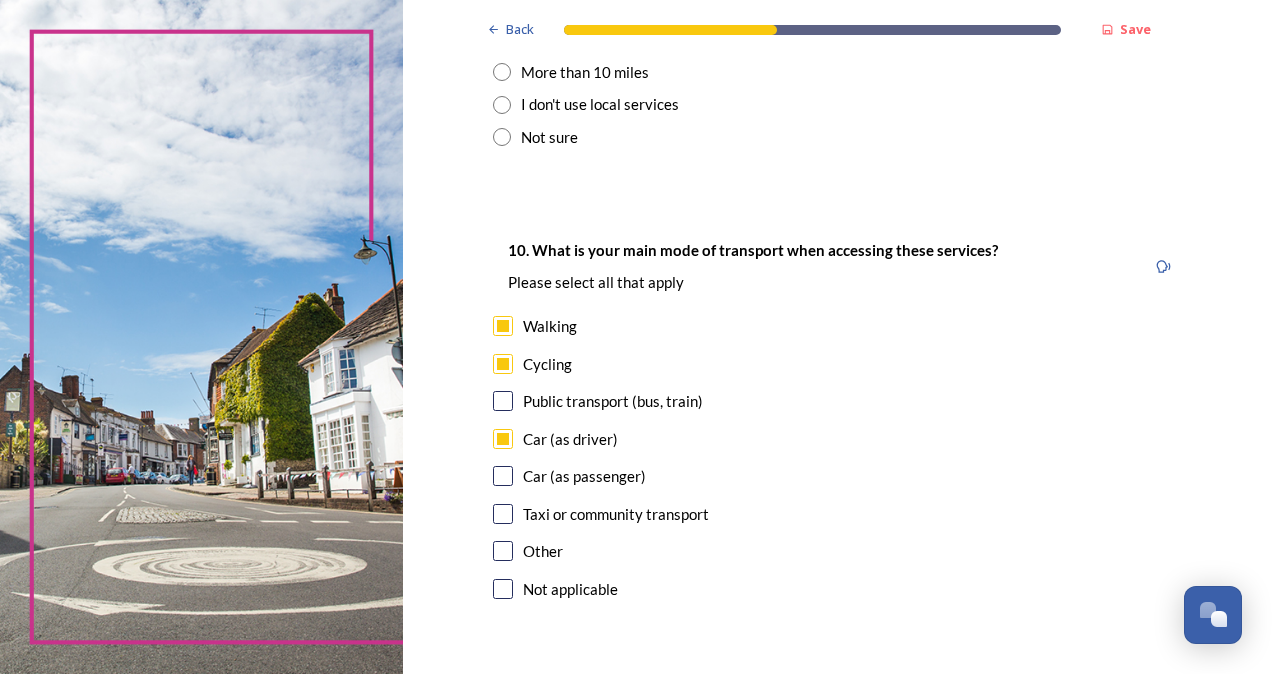 scroll, scrollTop: 1857, scrollLeft: 0, axis: vertical 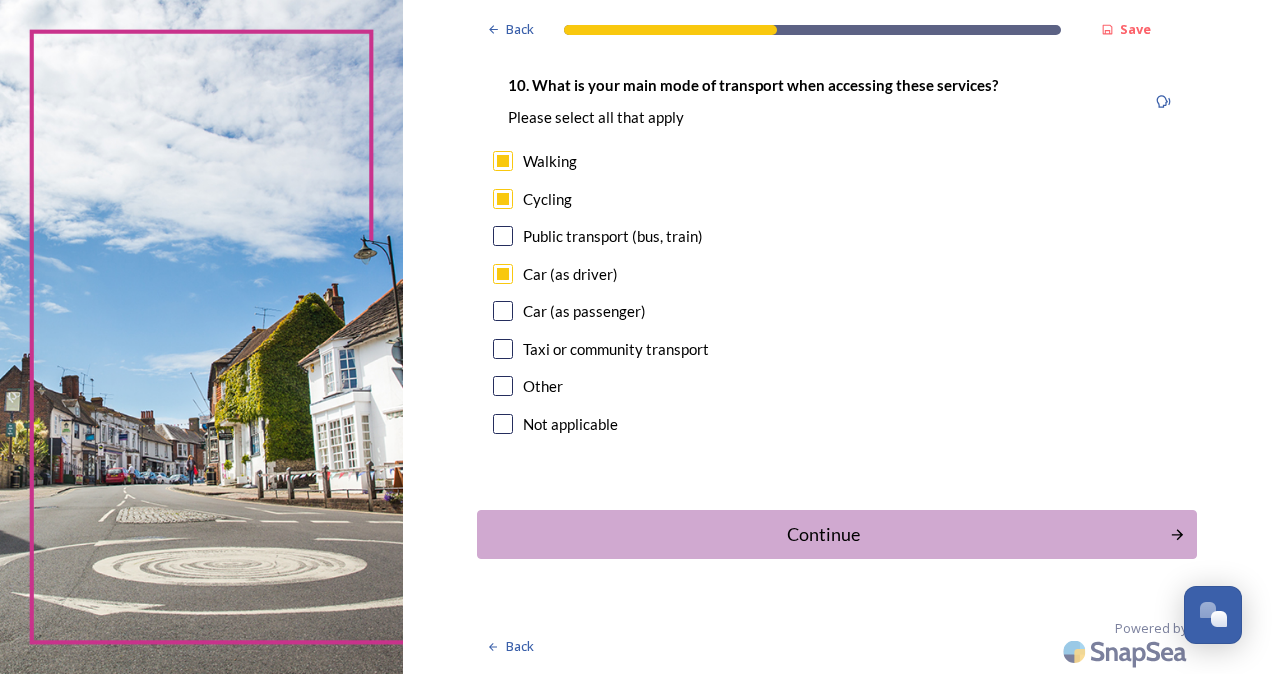 click on "Continue" at bounding box center [823, 534] 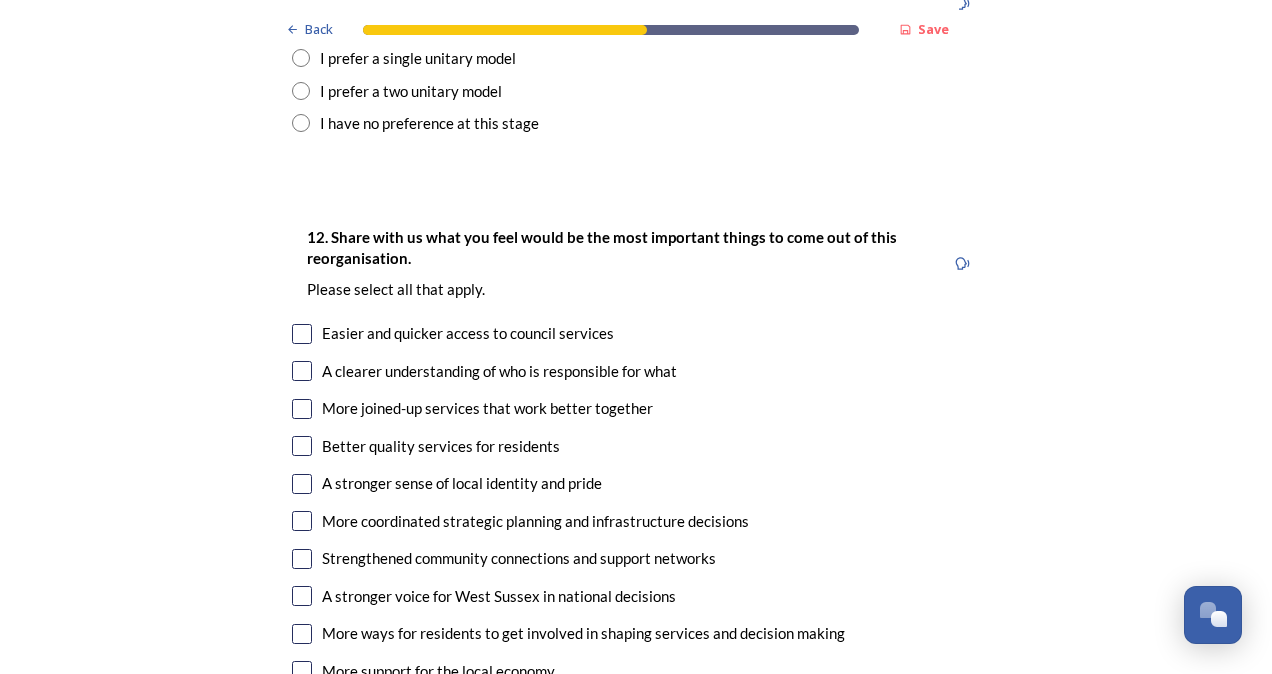 scroll, scrollTop: 2784, scrollLeft: 0, axis: vertical 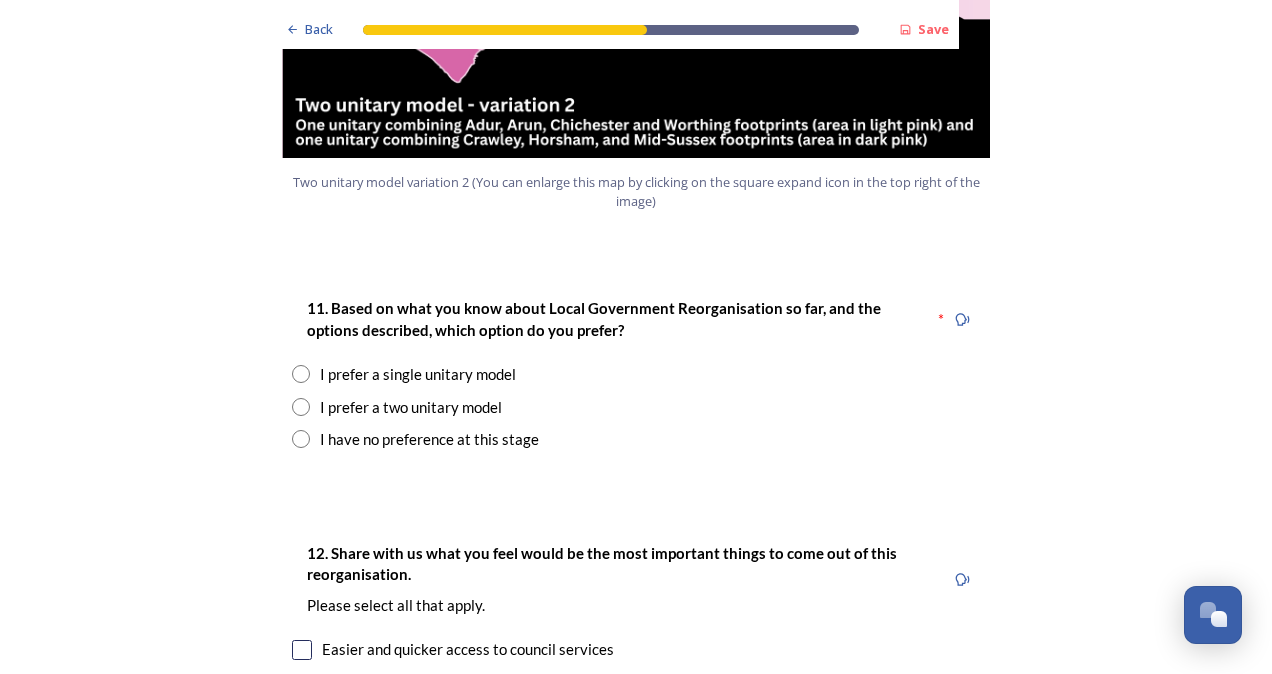 click on "I prefer a single unitary model" at bounding box center (418, 374) 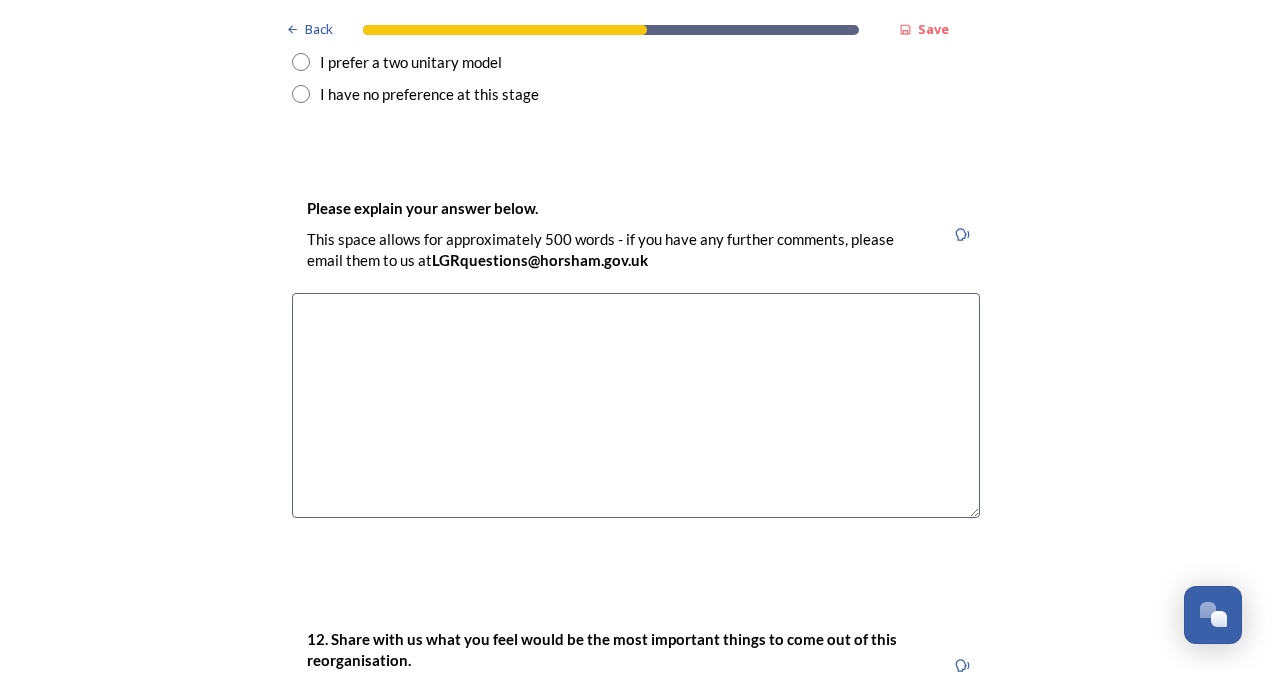 scroll, scrollTop: 2822, scrollLeft: 0, axis: vertical 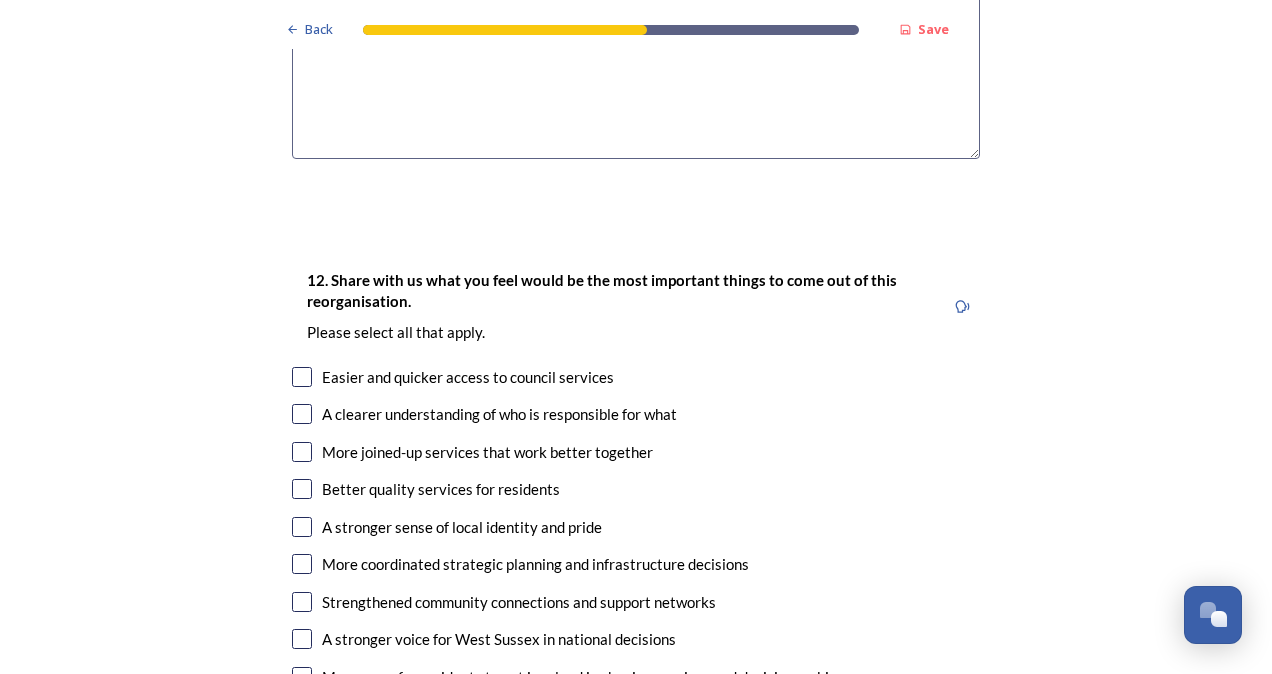 click on "Easier and quicker access to council services" at bounding box center [468, 377] 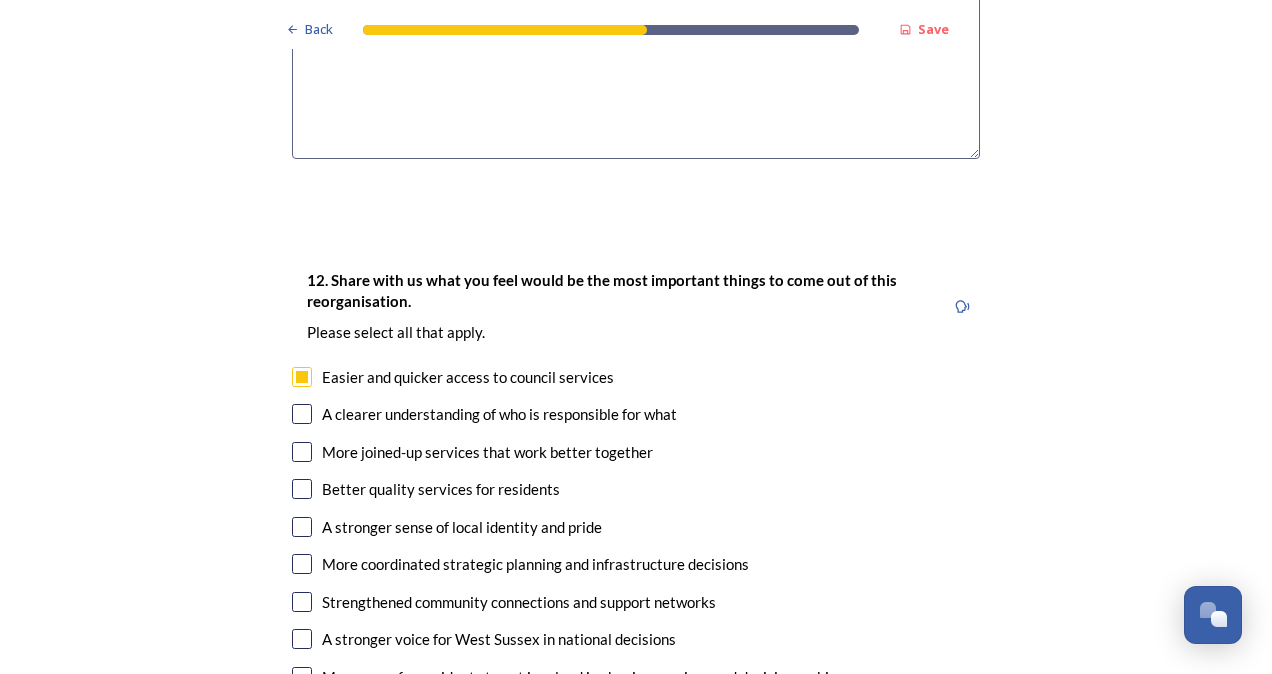 click on "Easier and quicker access to council services" at bounding box center [468, 377] 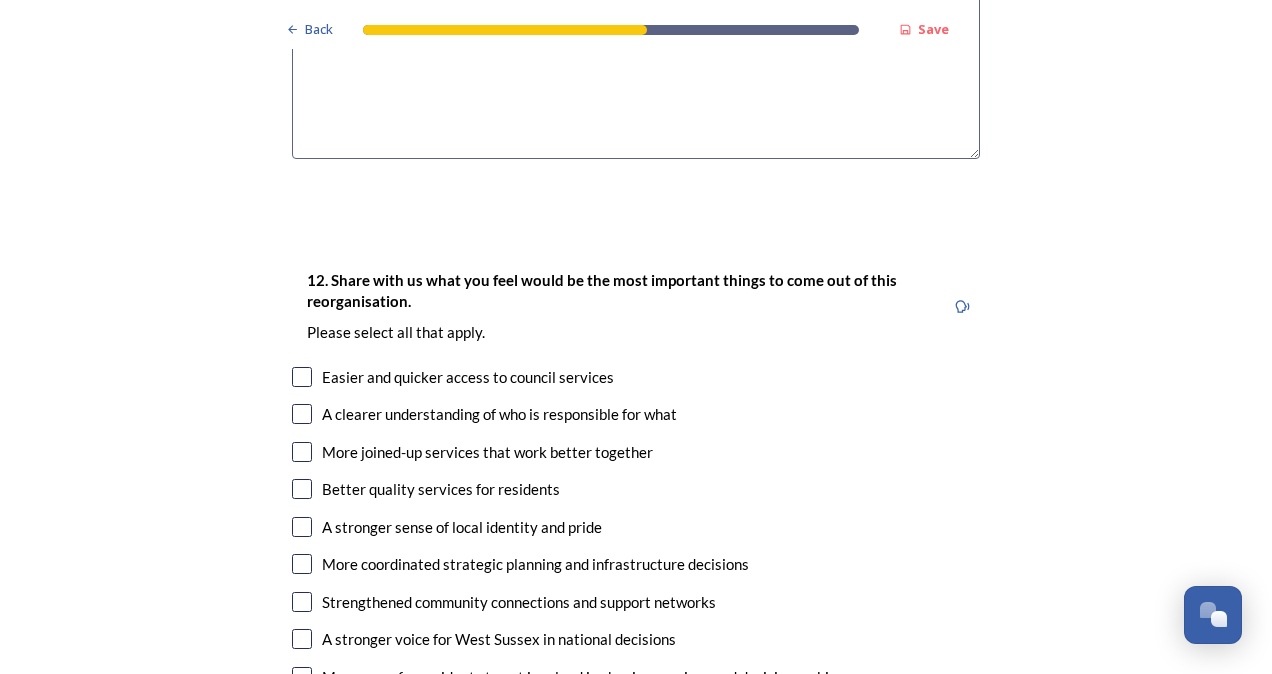 click on "Easier and quicker access to council services" at bounding box center [468, 377] 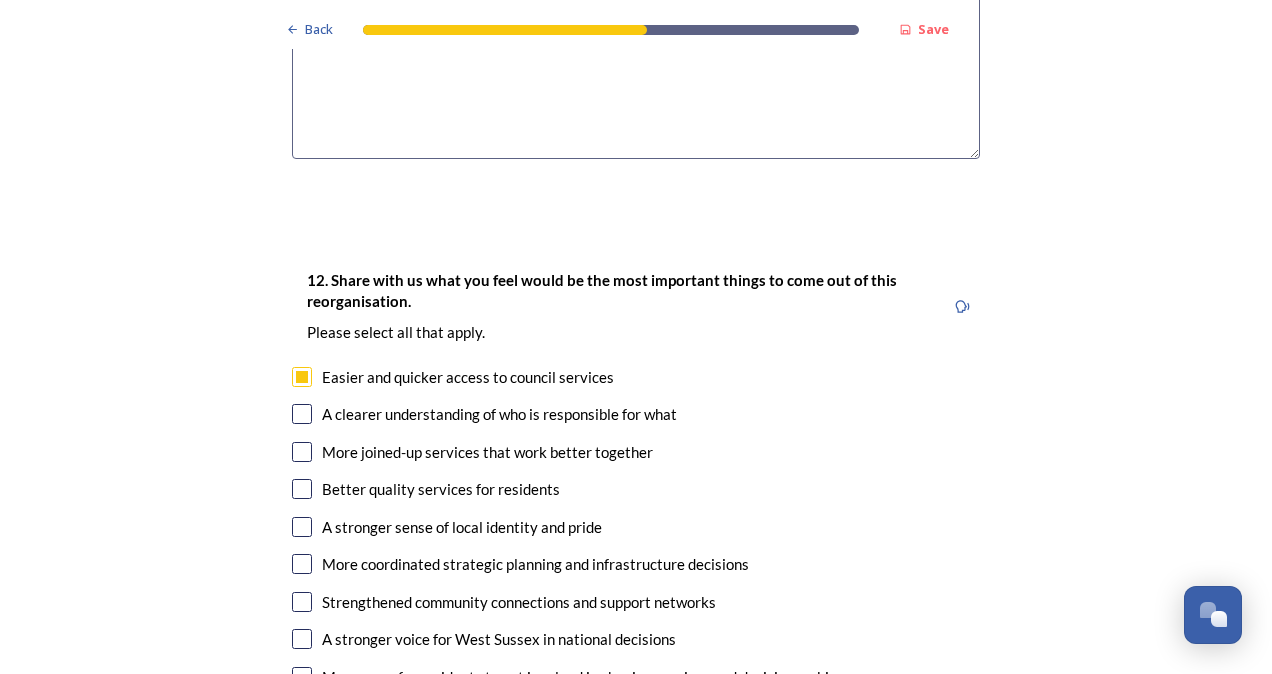 checkbox on "true" 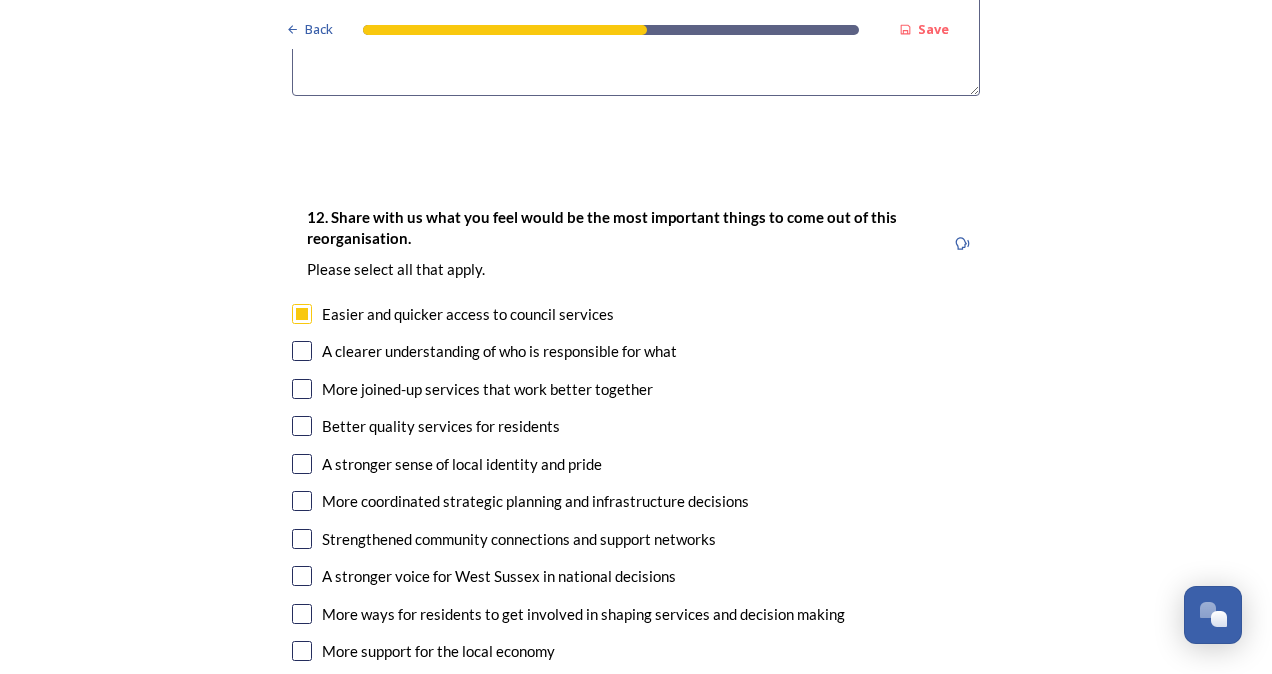 scroll, scrollTop: 3258, scrollLeft: 0, axis: vertical 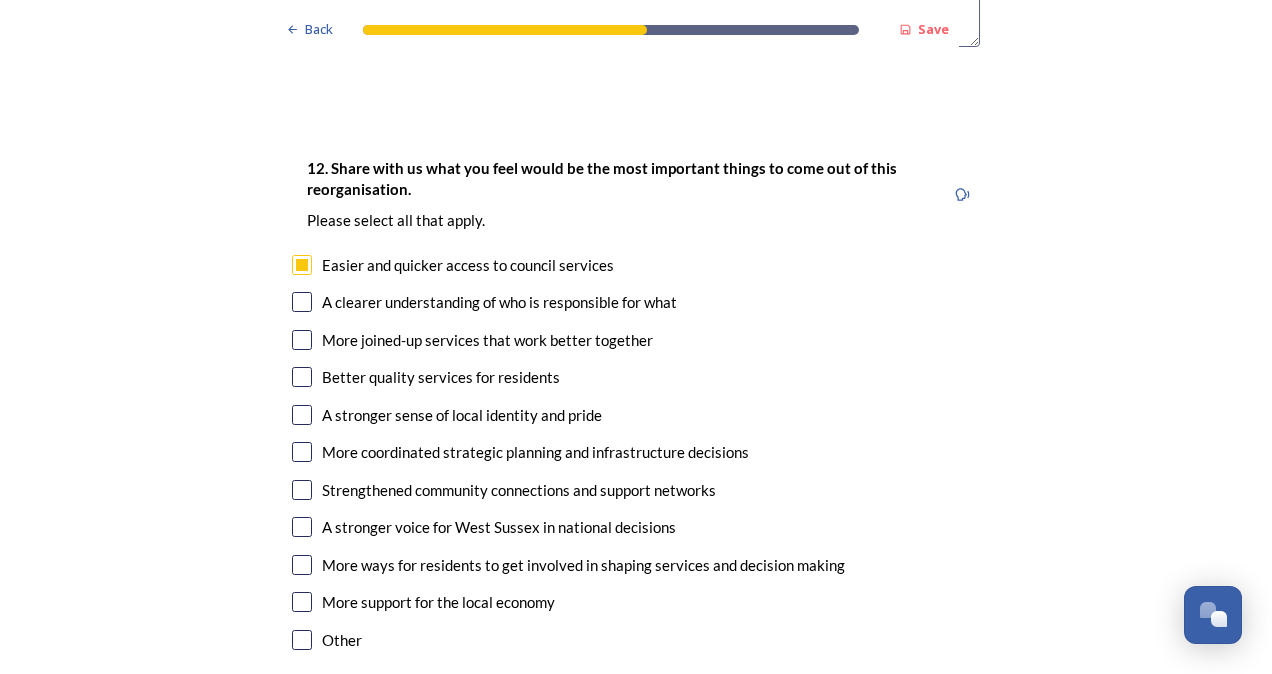 click on "Better quality services for residents" at bounding box center [441, 377] 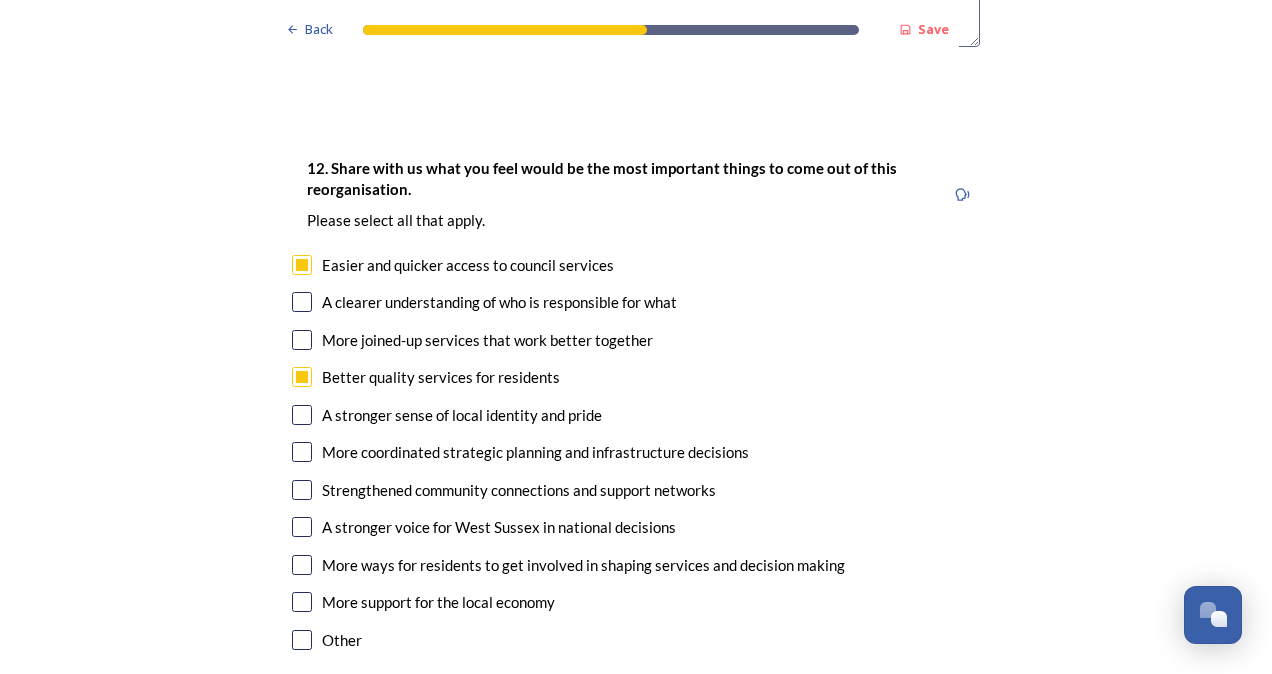 click on "More joined-up services that work better together" at bounding box center (487, 340) 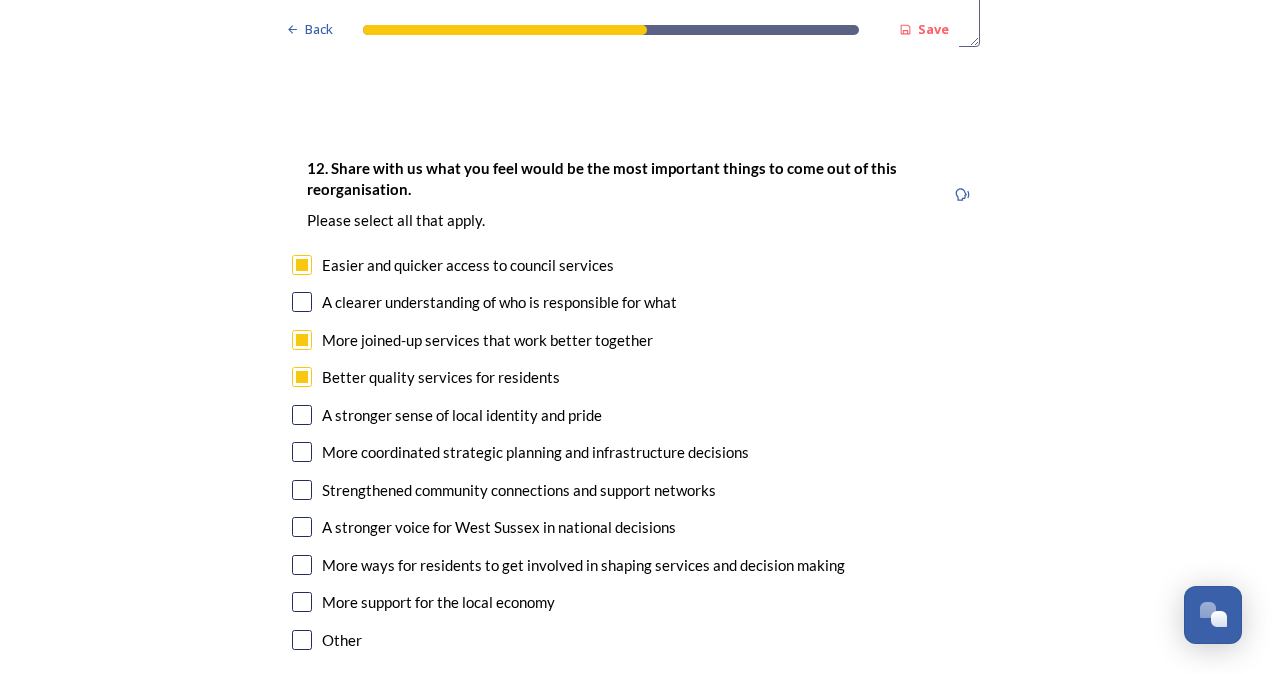 checkbox on "true" 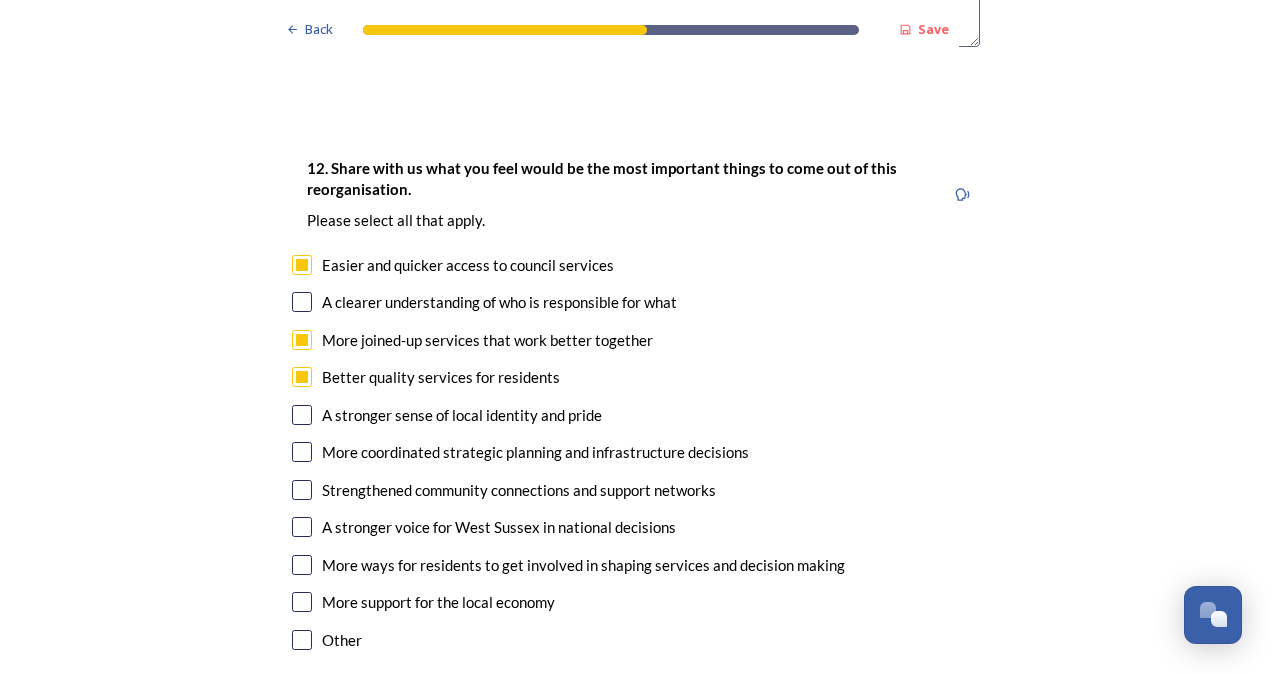 click on "A clearer understanding of who is responsible for what" at bounding box center [499, 302] 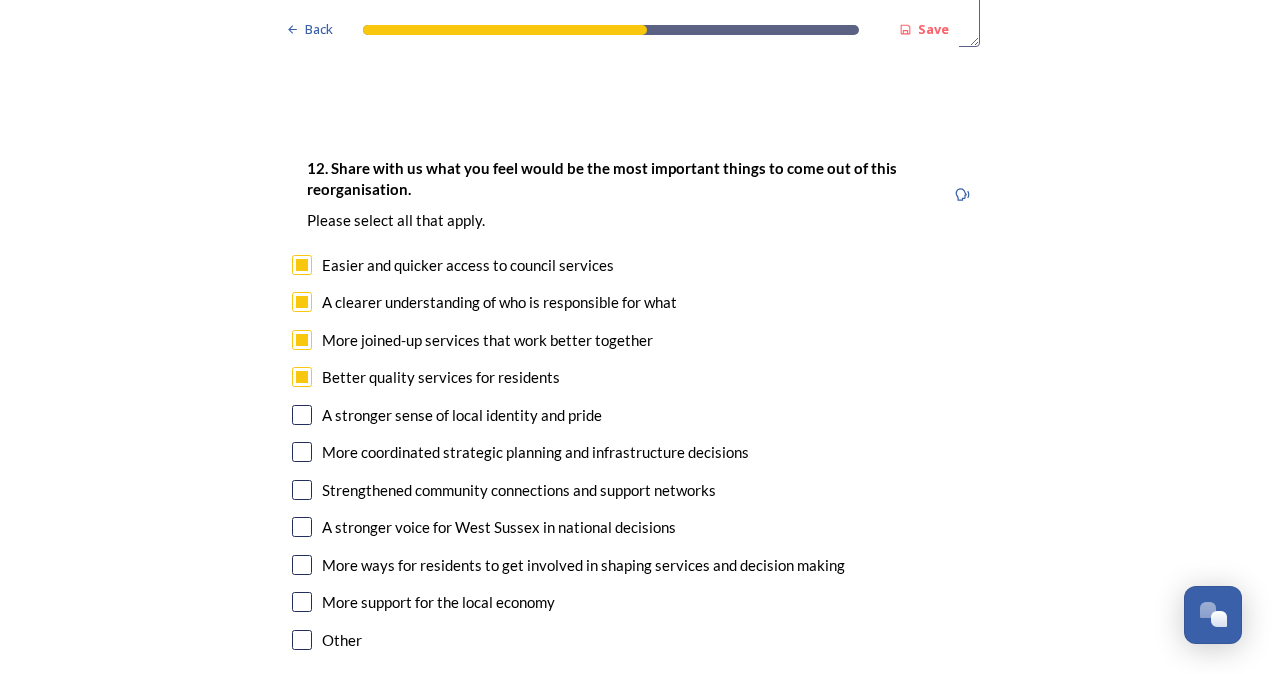 click on "More support for the local economy" at bounding box center (438, 602) 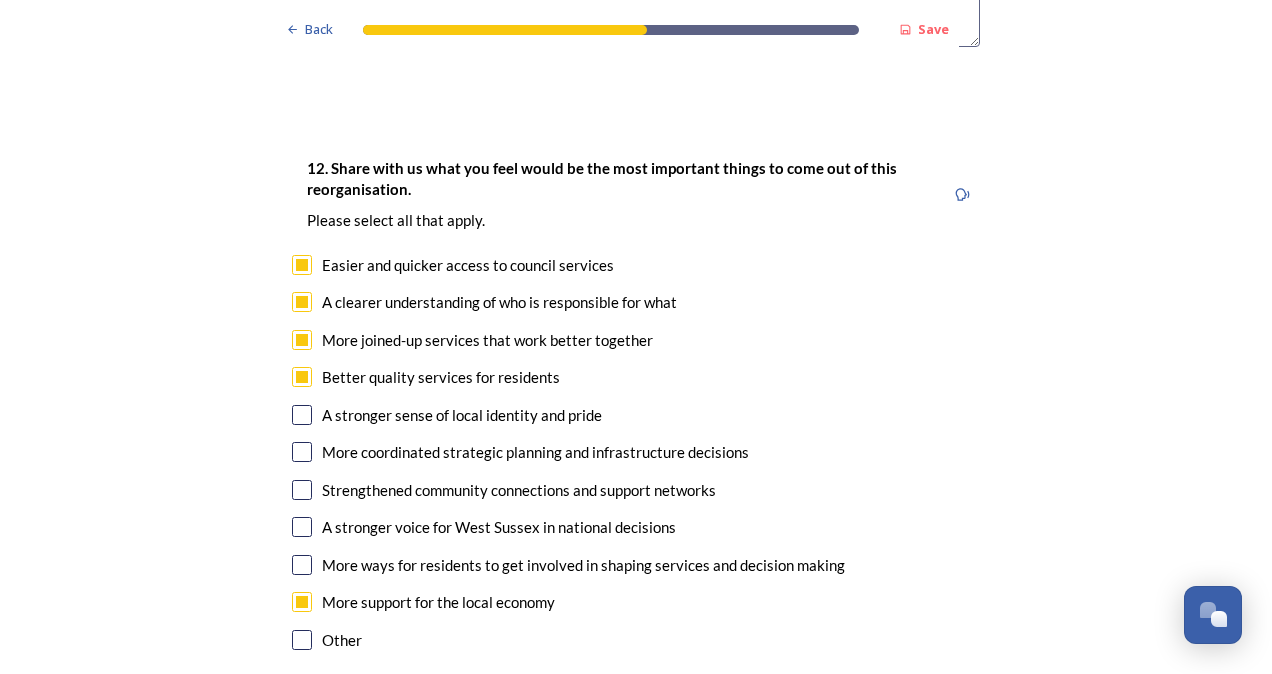 checkbox on "true" 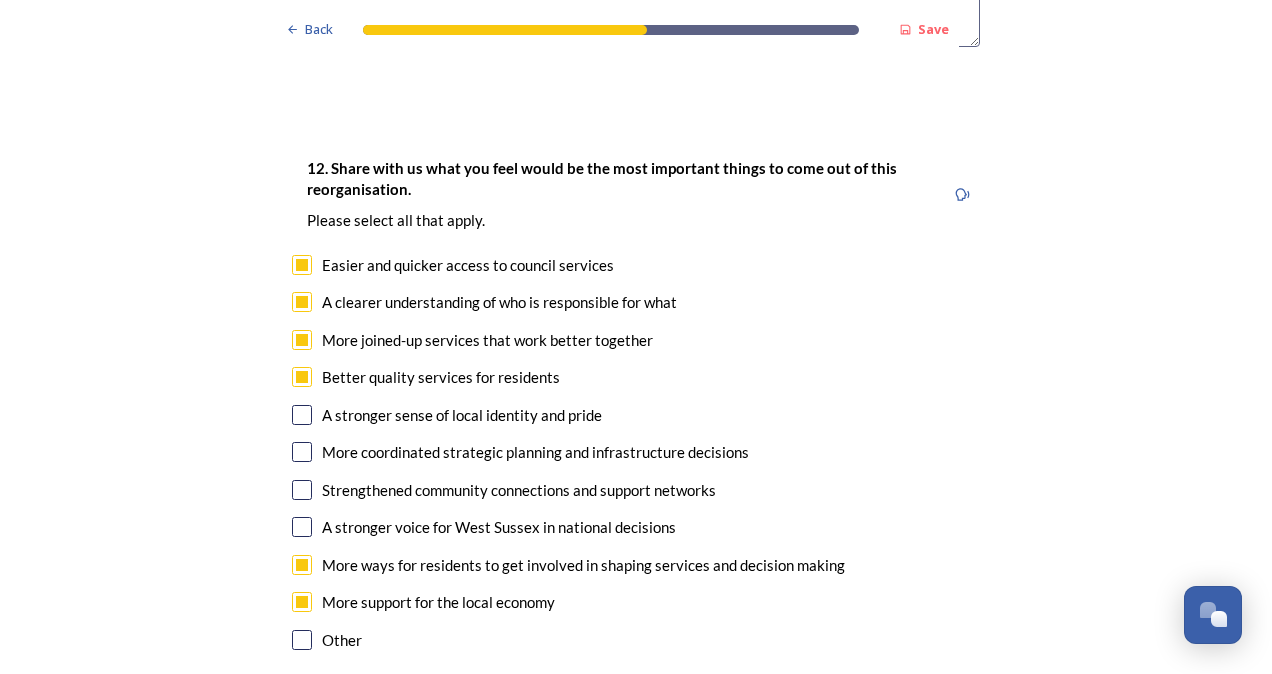 click on "More ways for residents to get involved in shaping services and decision making" at bounding box center [583, 565] 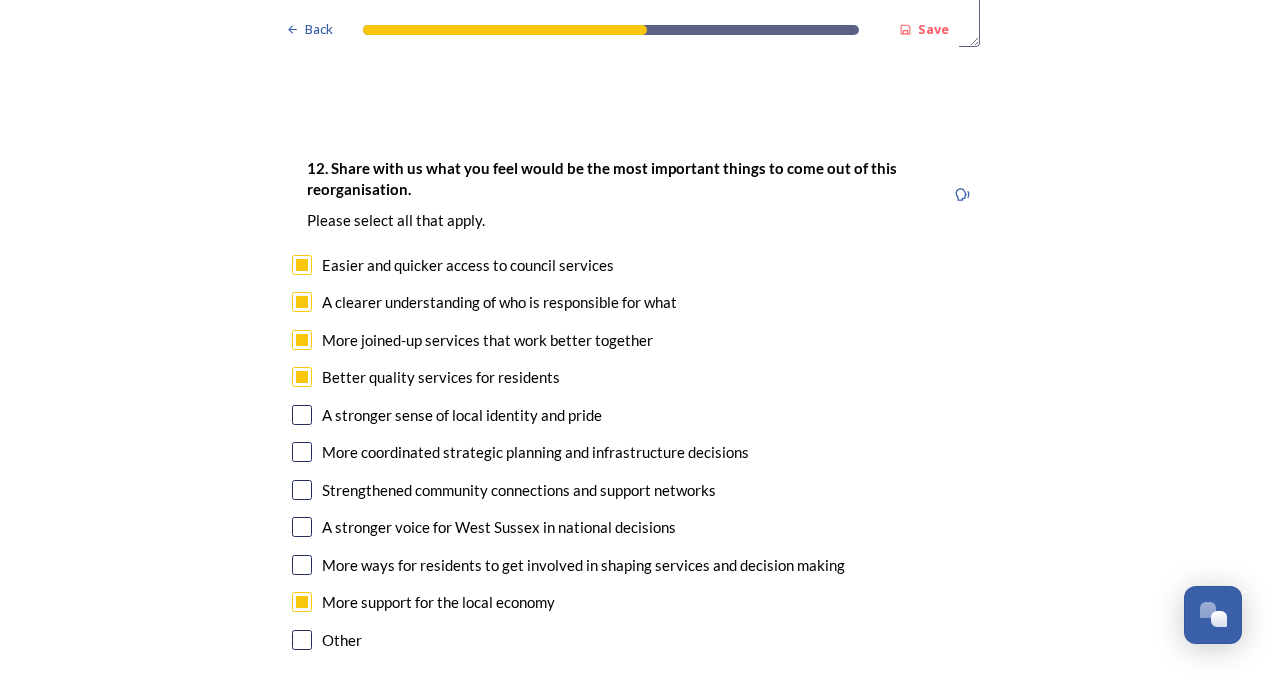 checkbox on "false" 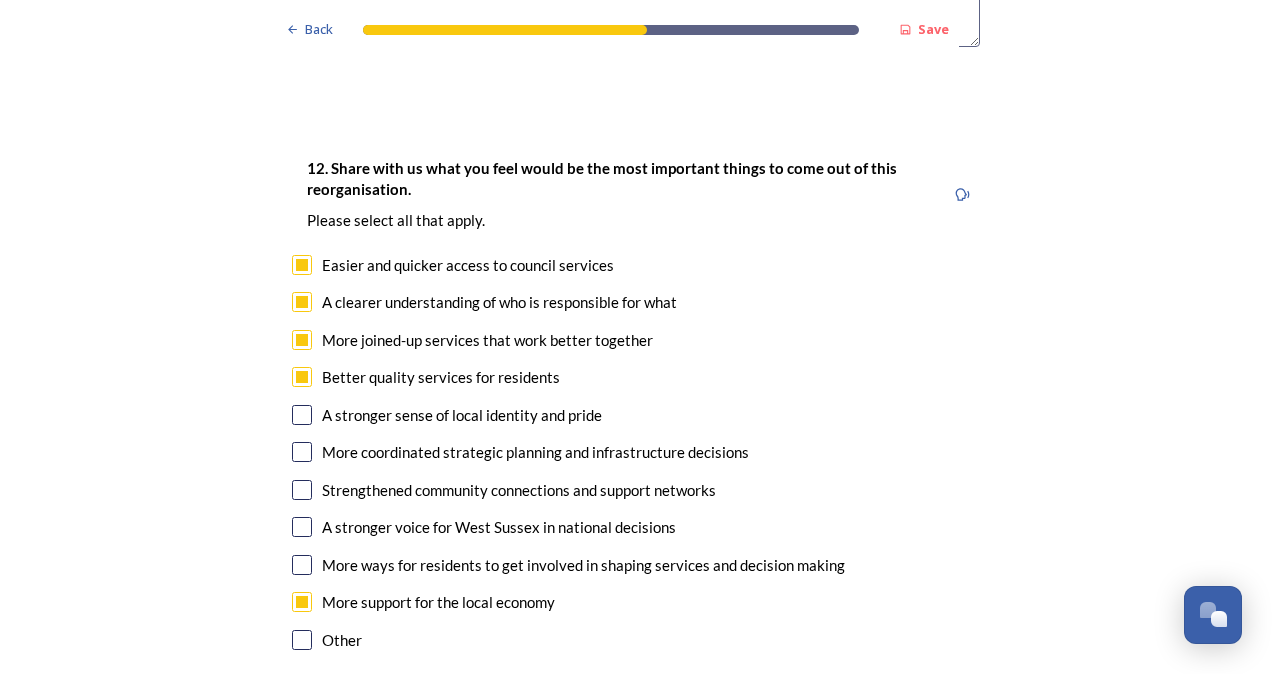 click on "More coordinated strategic planning and infrastructure decisions" at bounding box center [535, 452] 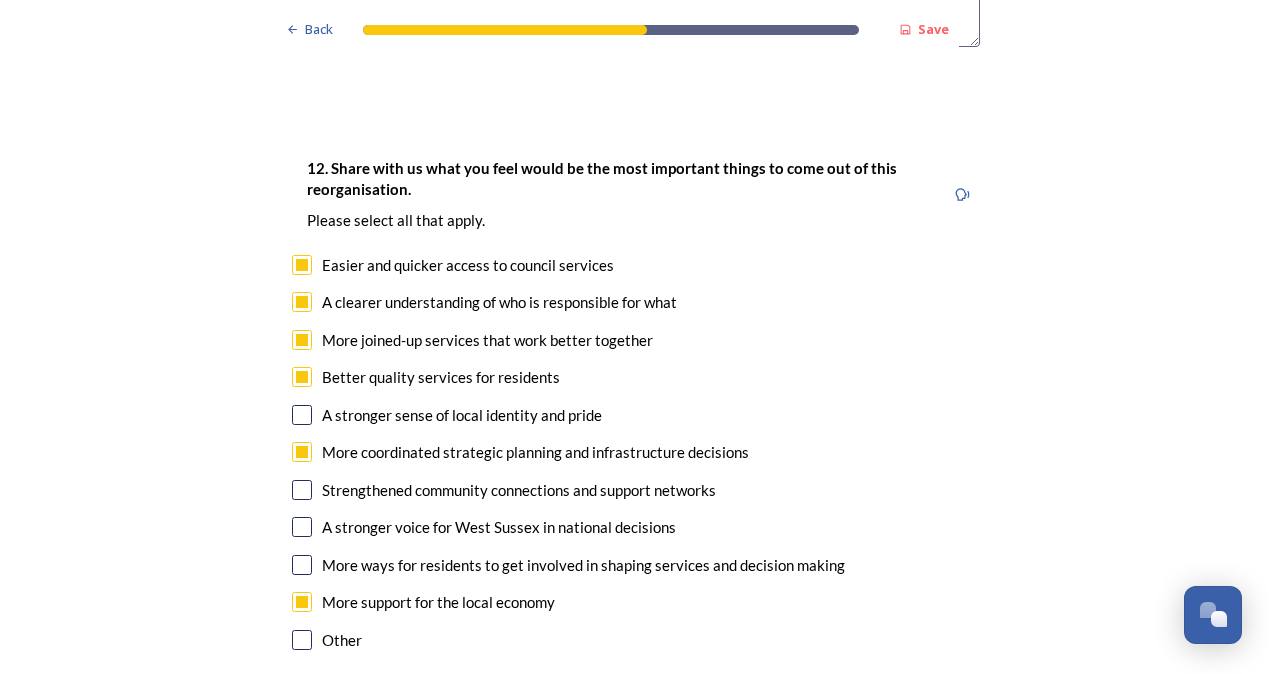 checkbox on "true" 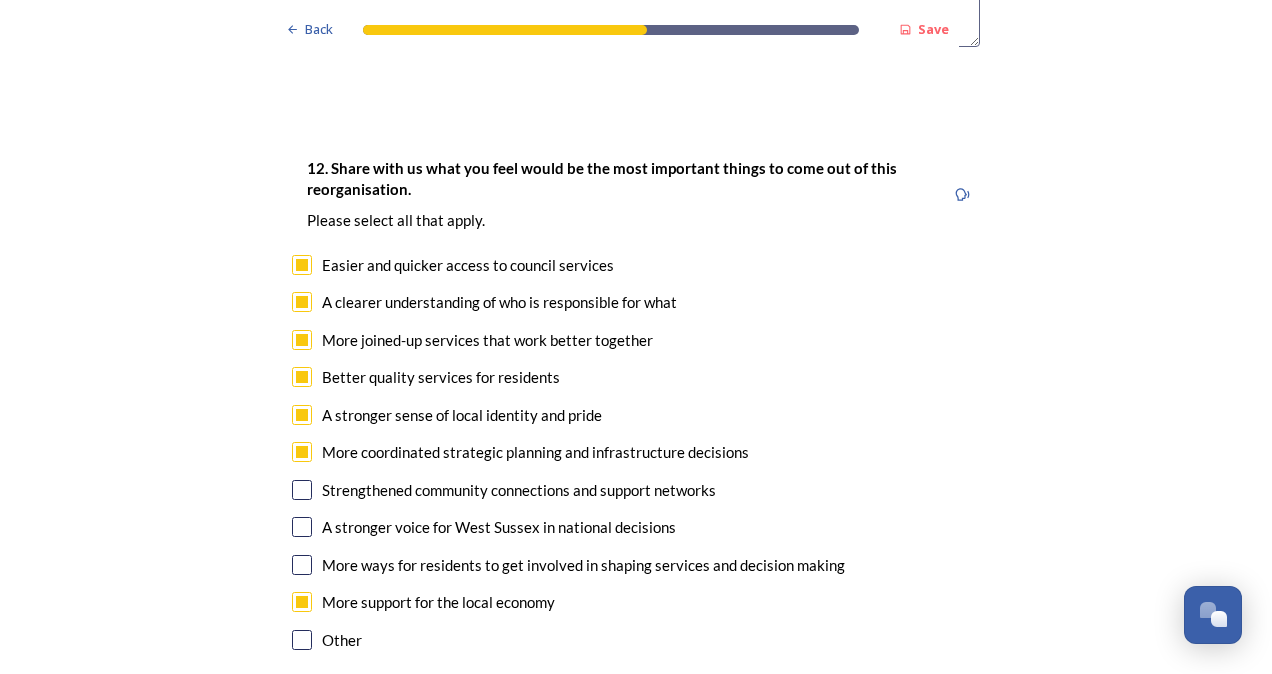 checkbox on "true" 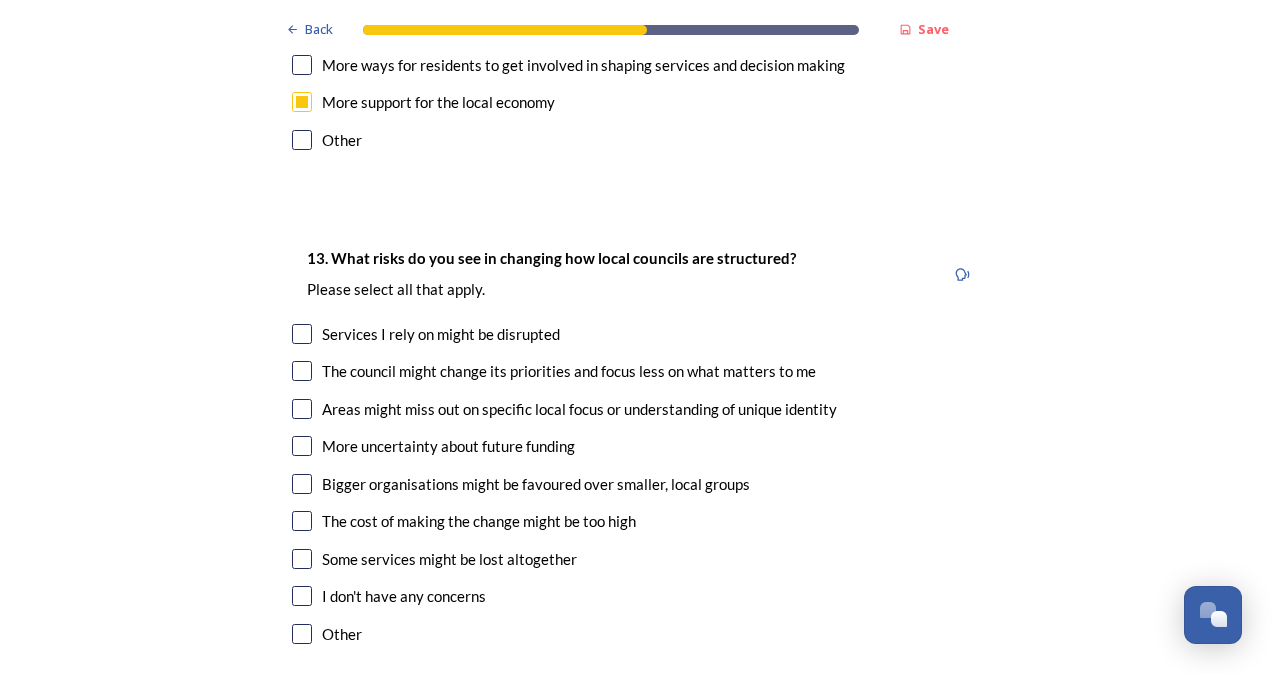 scroll, scrollTop: 3750, scrollLeft: 0, axis: vertical 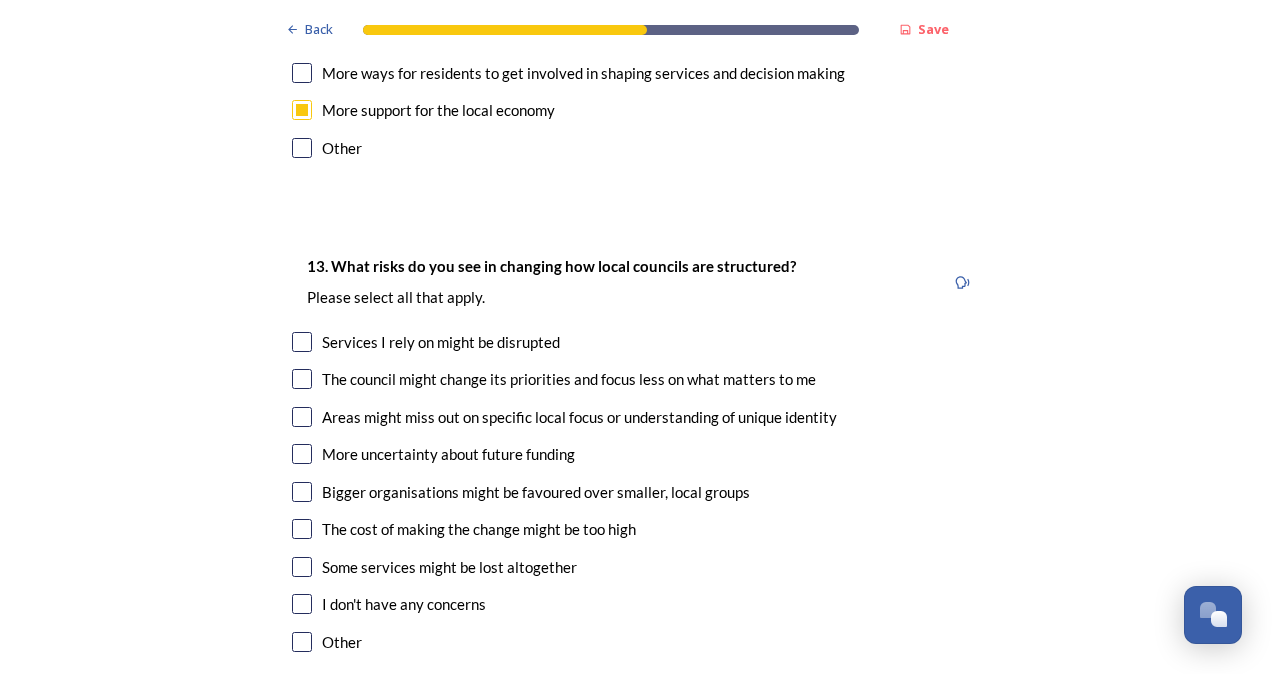 click on "Services I rely on might be disrupted" at bounding box center [441, 342] 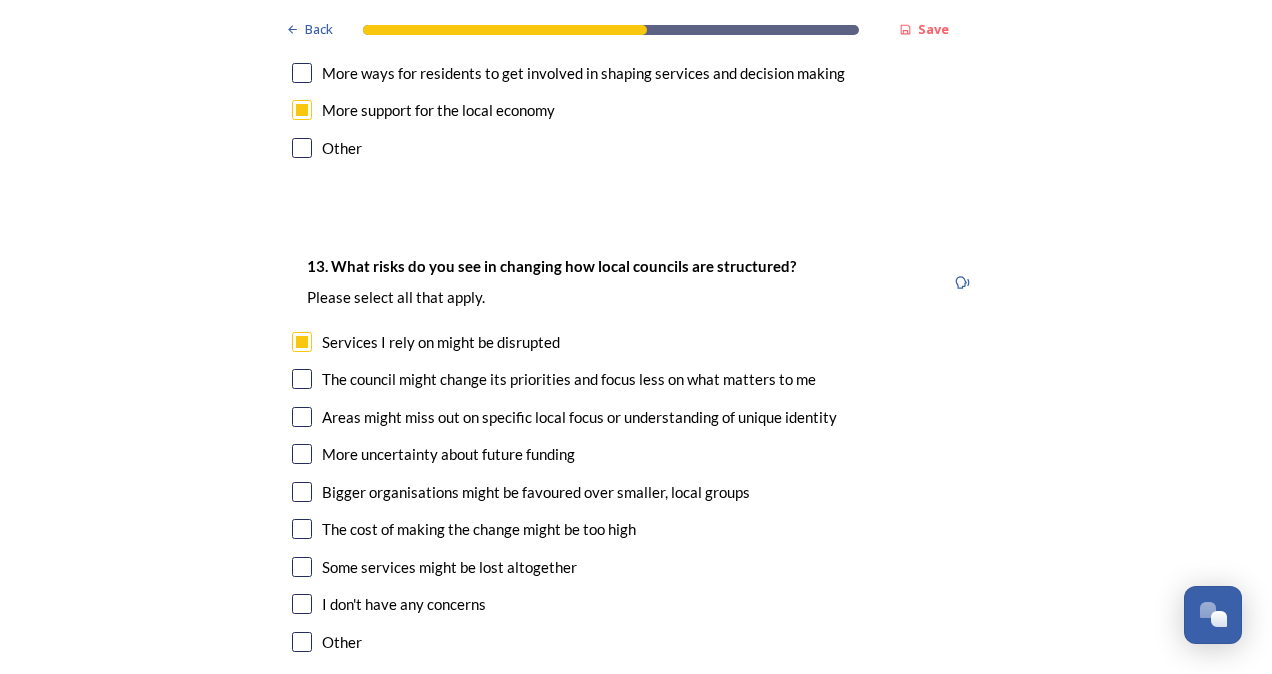 checkbox on "true" 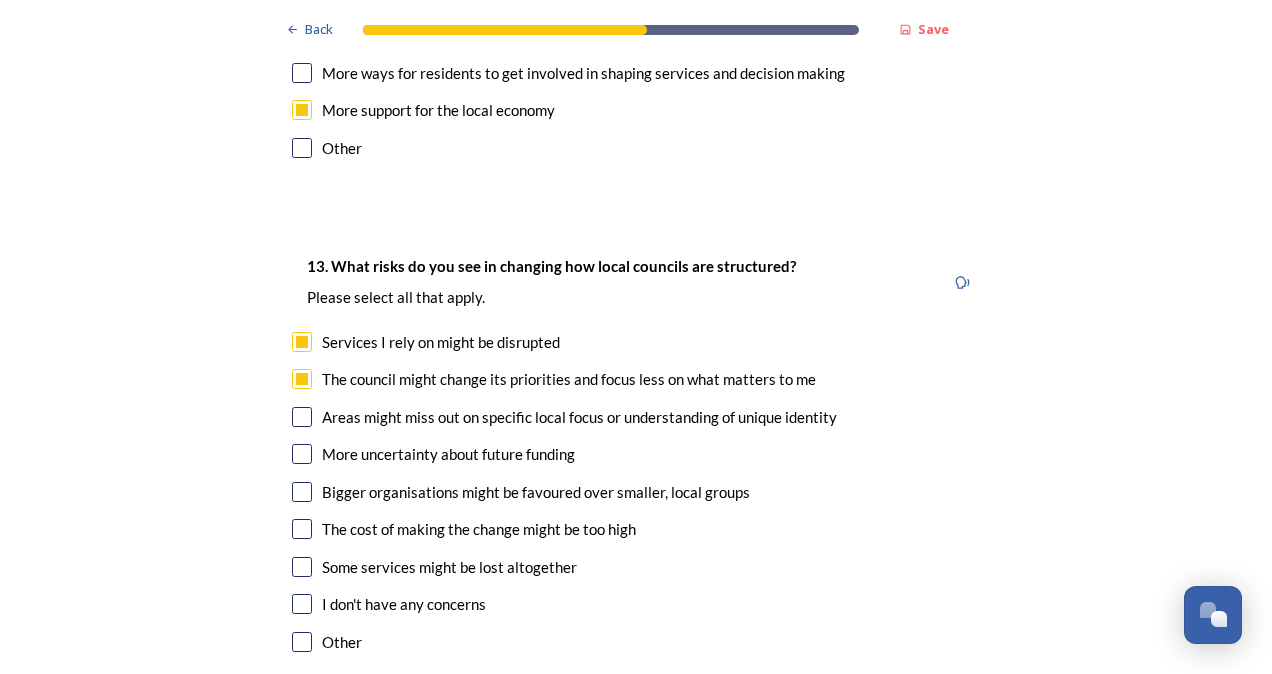 click on "The council might change its priorities and focus less on what matters to me" at bounding box center (569, 379) 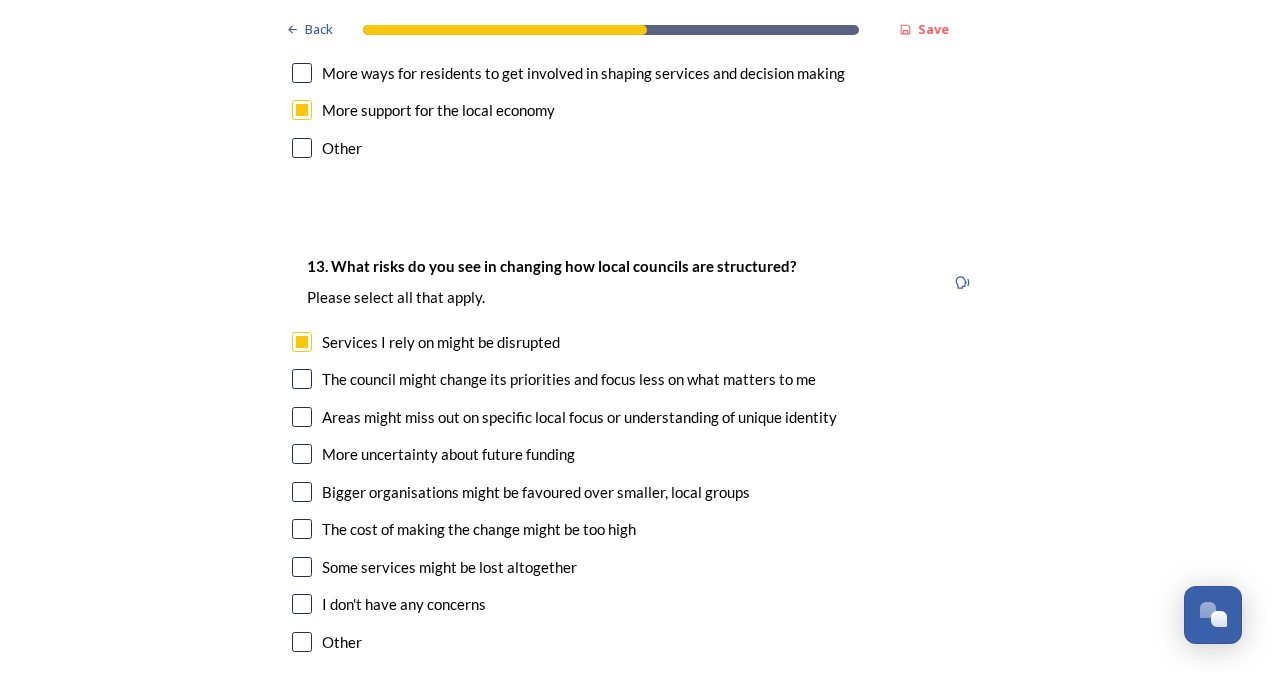 checkbox on "false" 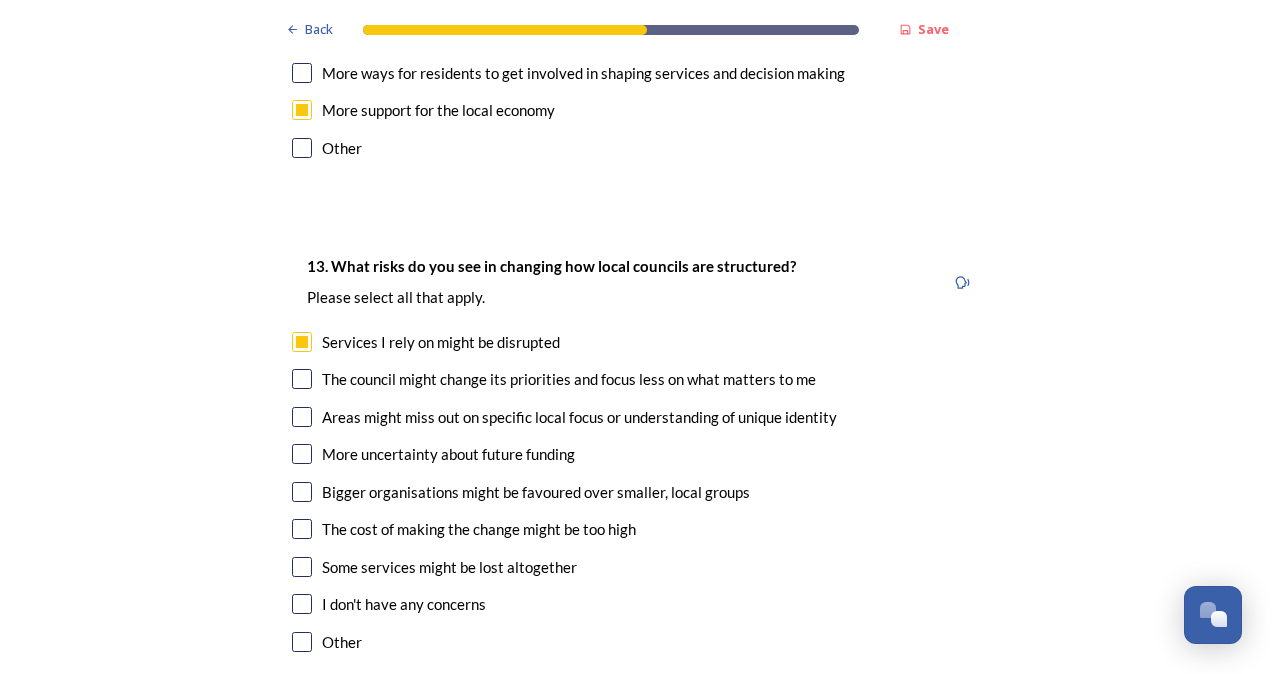click on "Bigger organisations might be favoured over smaller, local groups" at bounding box center (536, 492) 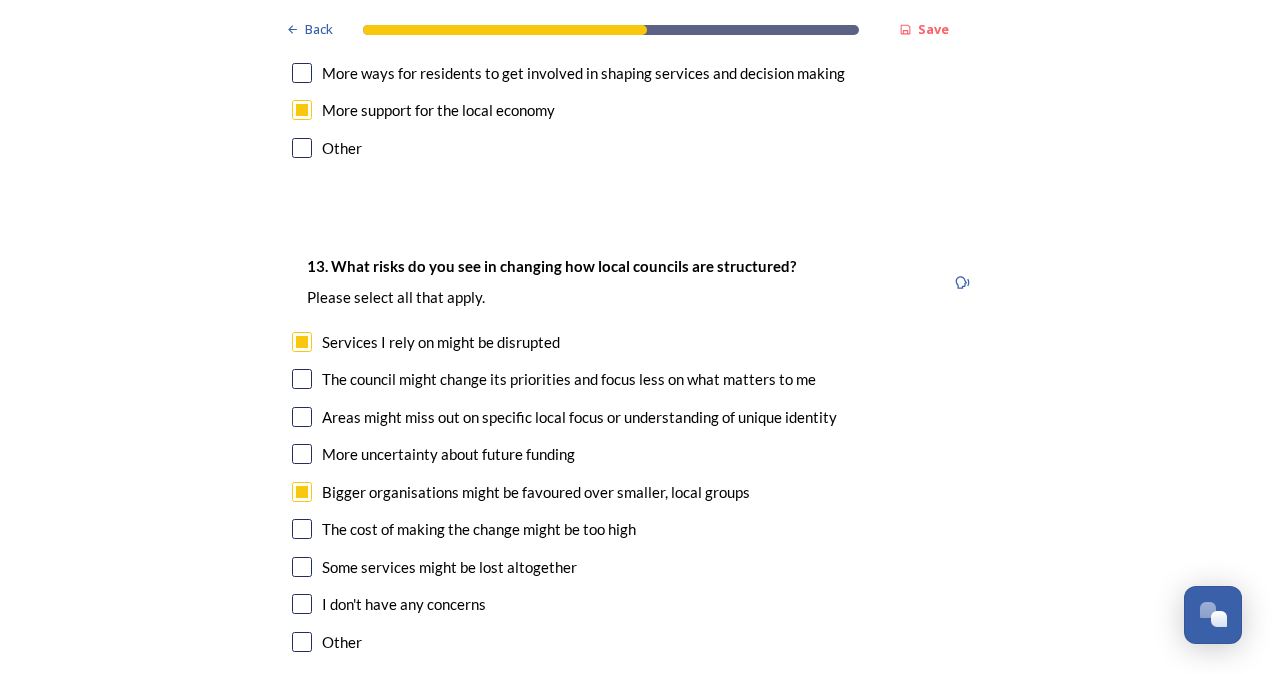 checkbox on "true" 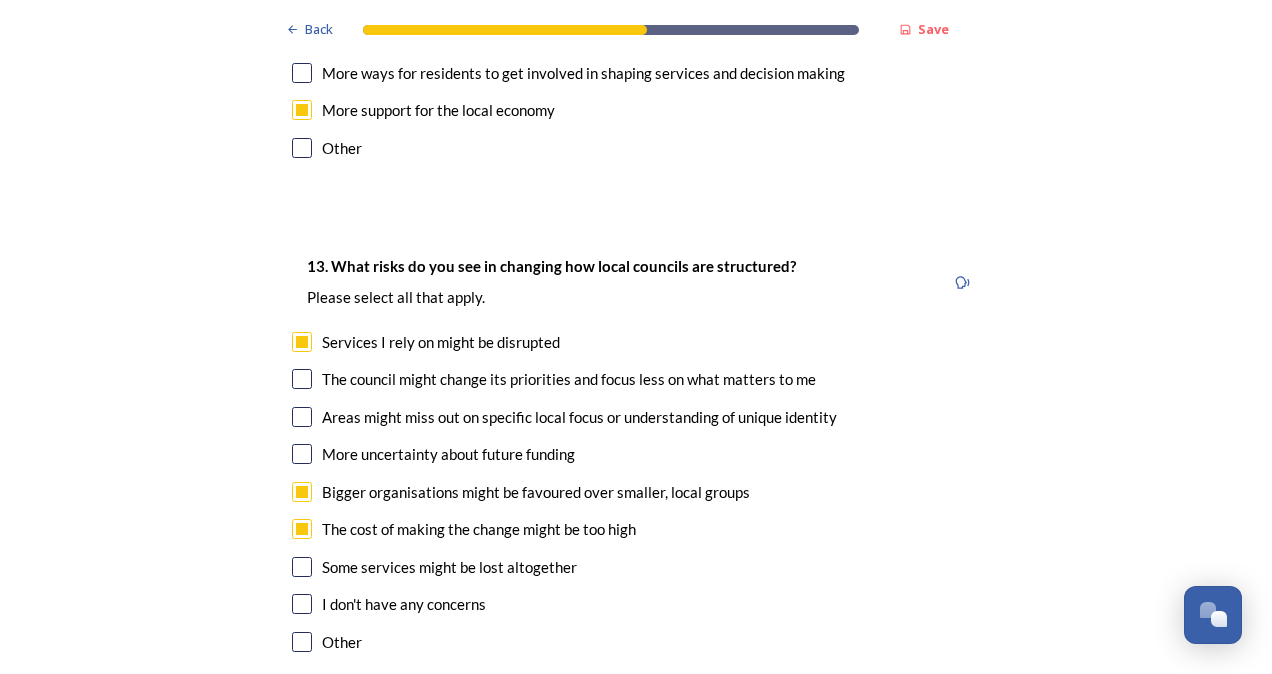 checkbox on "true" 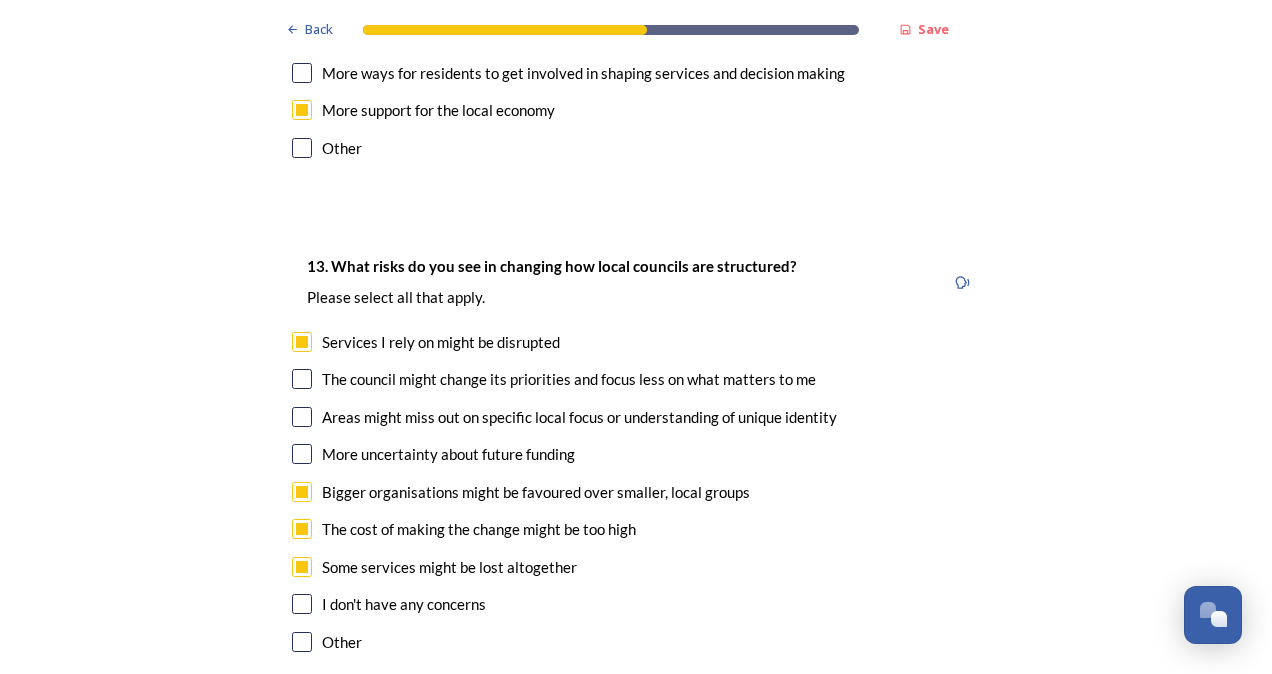 scroll, scrollTop: 3161, scrollLeft: 0, axis: vertical 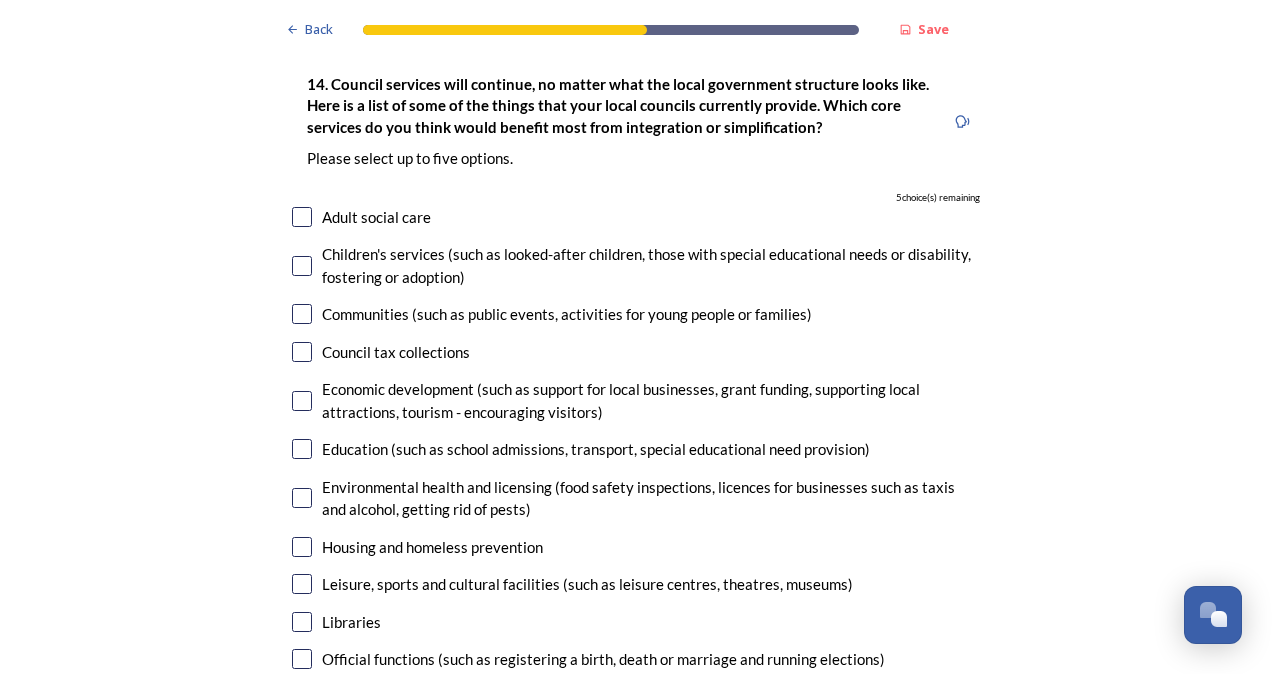 click on "Children's services (such as looked-after children, those with special educational needs or disability, fostering or adoption)" at bounding box center [651, 265] 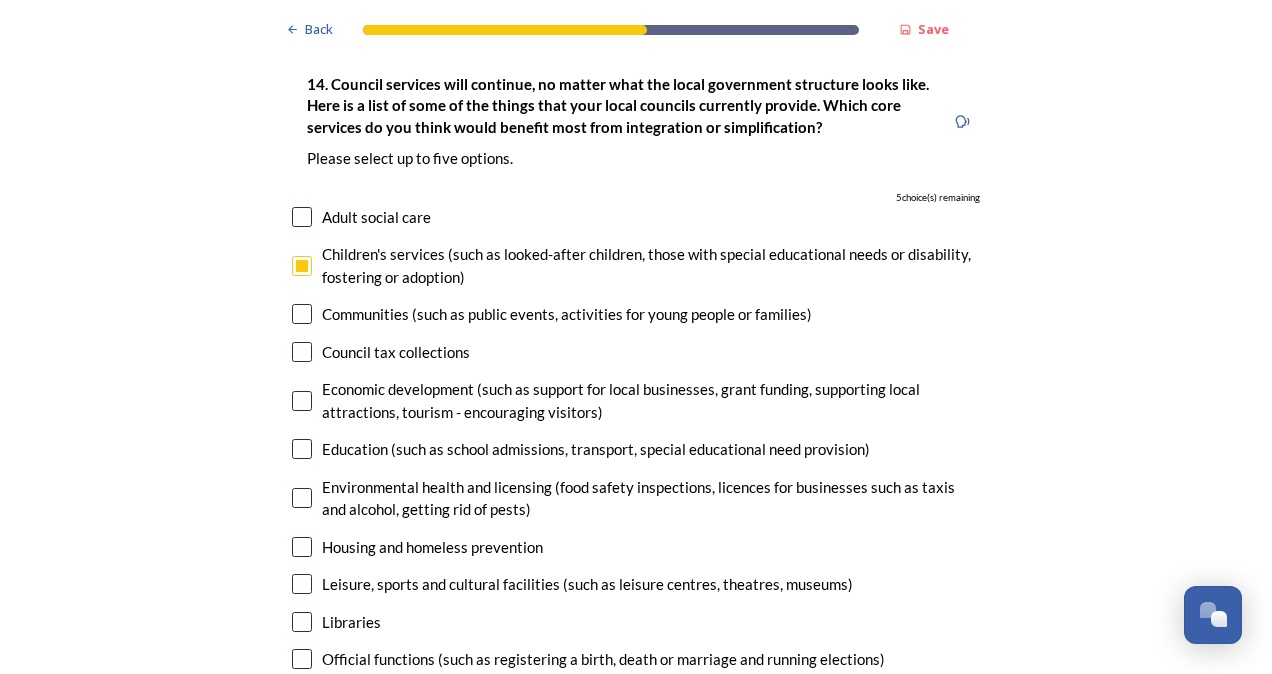 checkbox on "true" 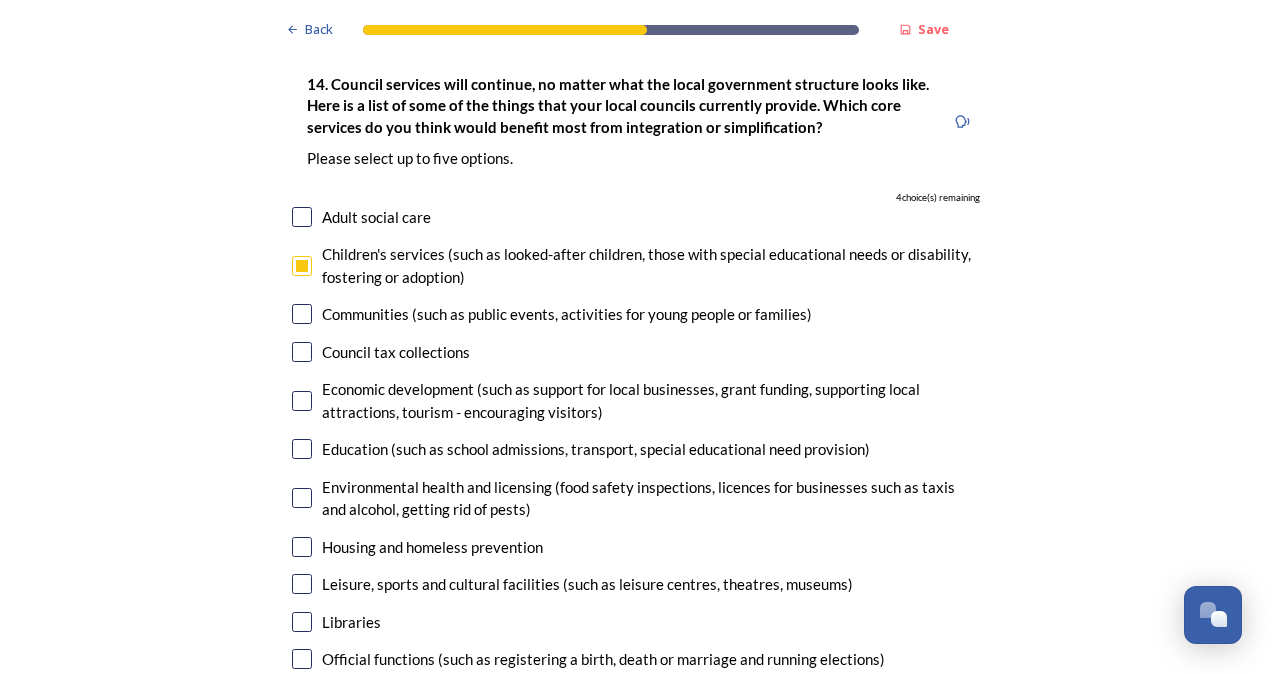 click on "Leisure, sports and cultural facilities (such as leisure centres, theatres, museums)" at bounding box center (587, 584) 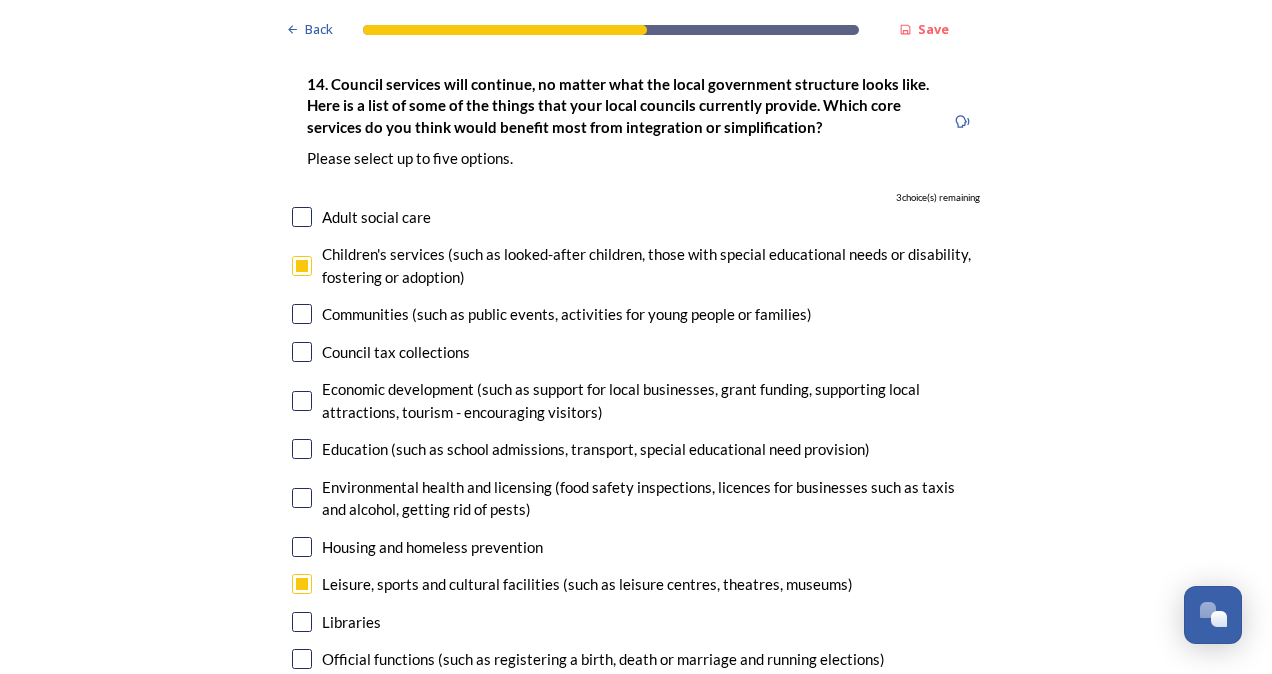 click on "Environmental health and licensing (food safety inspections, licences for businesses such as taxis and alcohol, getting rid of pests)" at bounding box center [651, 498] 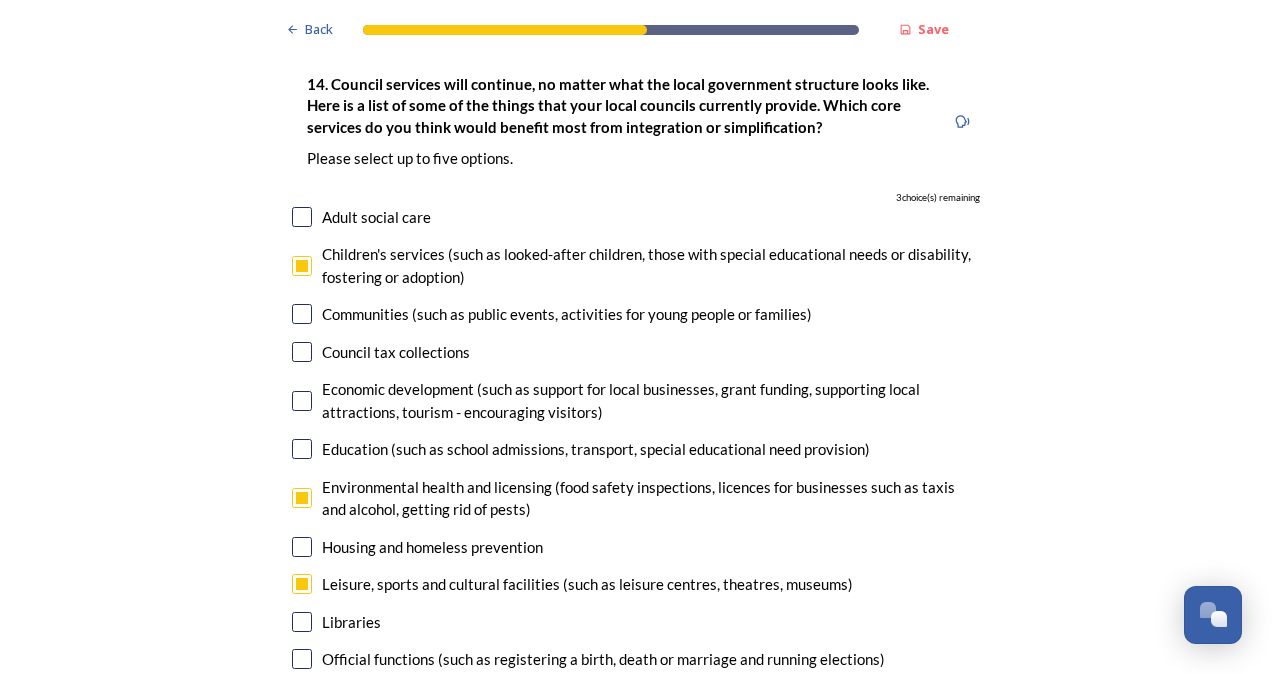 checkbox on "true" 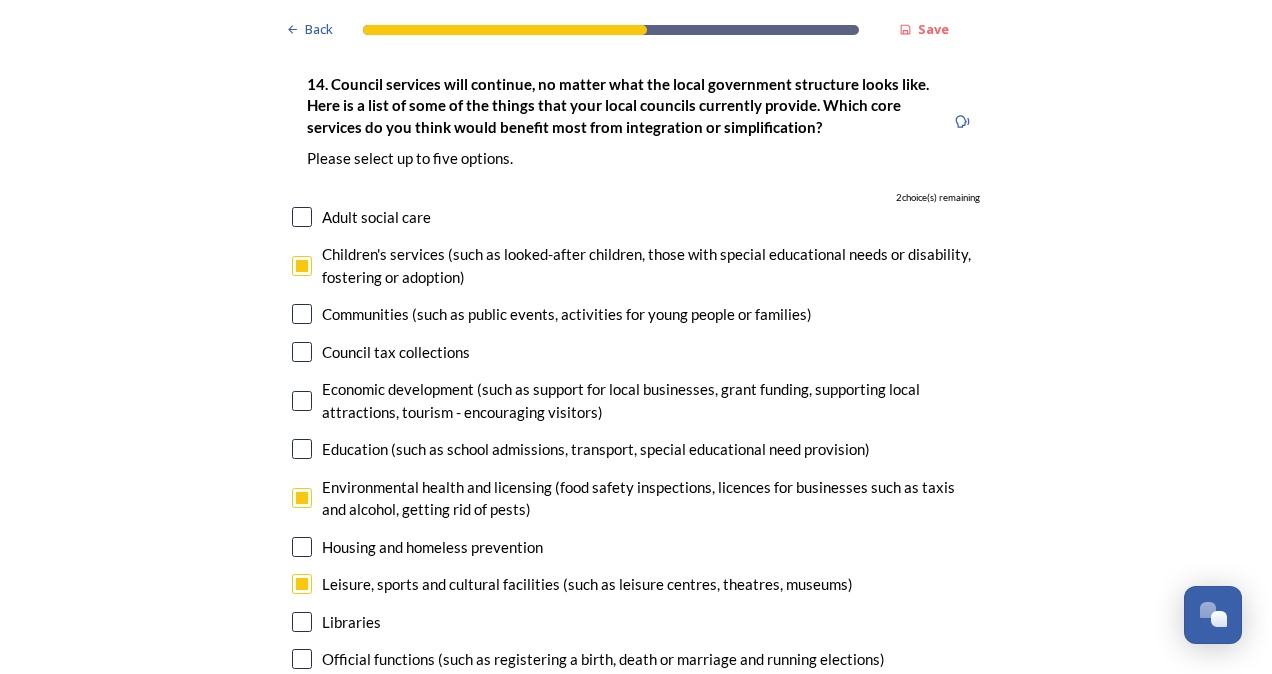 click on "Economic development (such as support for local businesses, grant funding, supporting local attractions, tourism - encouraging visitors)" at bounding box center (651, 400) 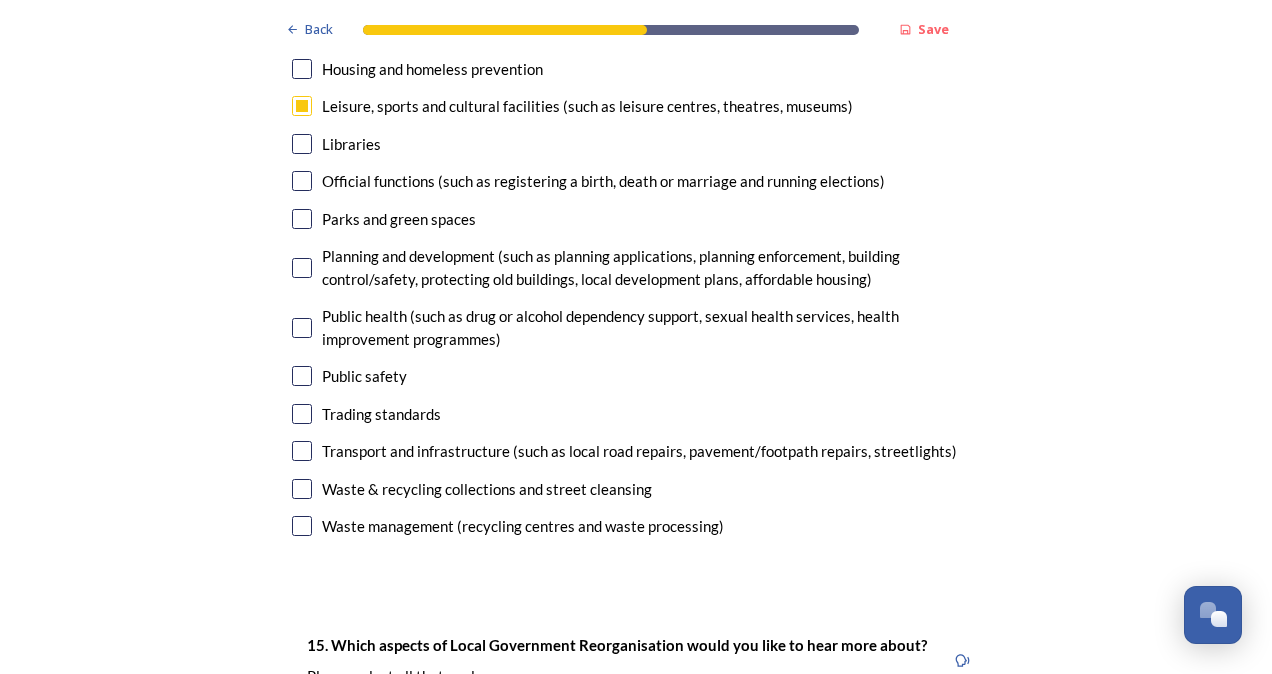 scroll, scrollTop: 4869, scrollLeft: 0, axis: vertical 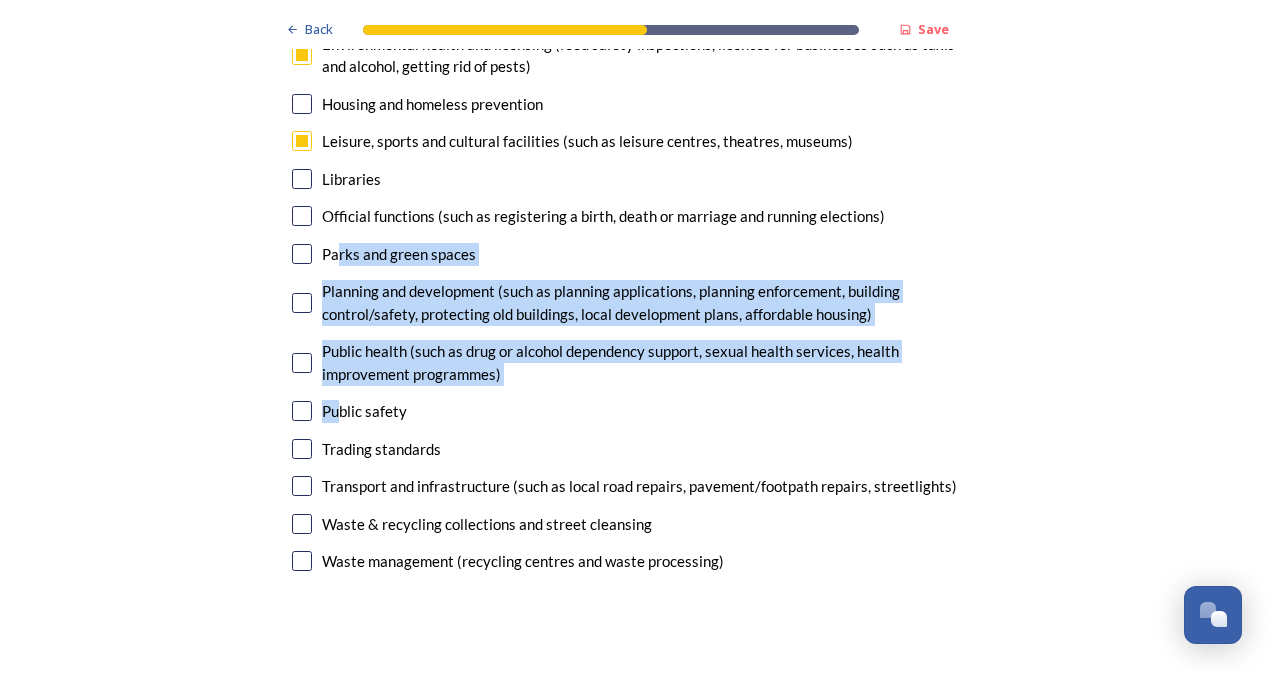 drag, startPoint x: 330, startPoint y: 418, endPoint x: 328, endPoint y: 260, distance: 158.01266 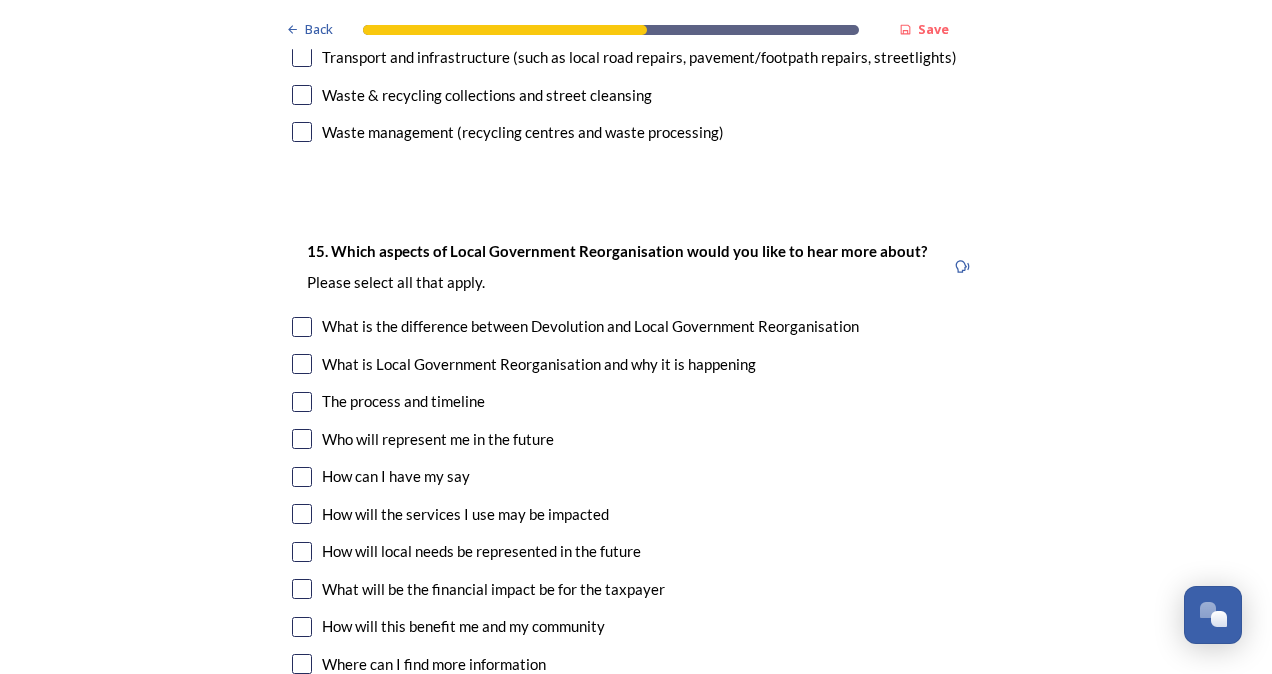 scroll, scrollTop: 5340, scrollLeft: 0, axis: vertical 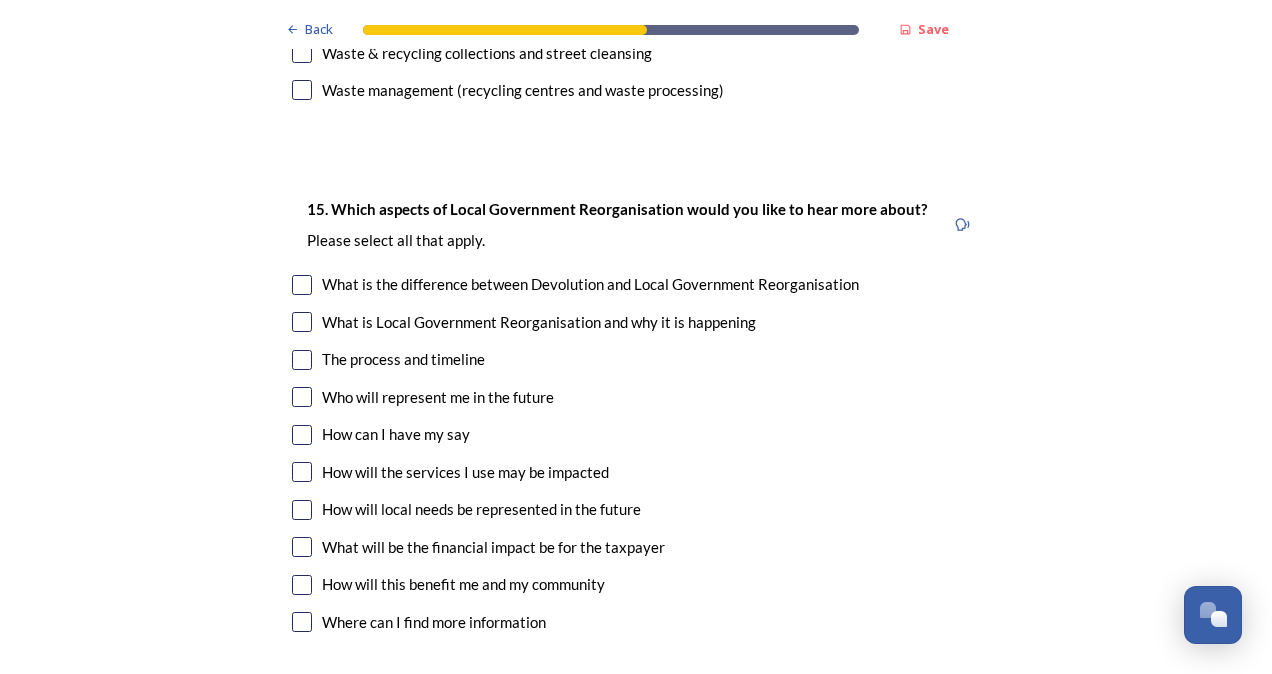 click on "What is the difference between Devolution and Local Government Reorganisation" at bounding box center (590, 284) 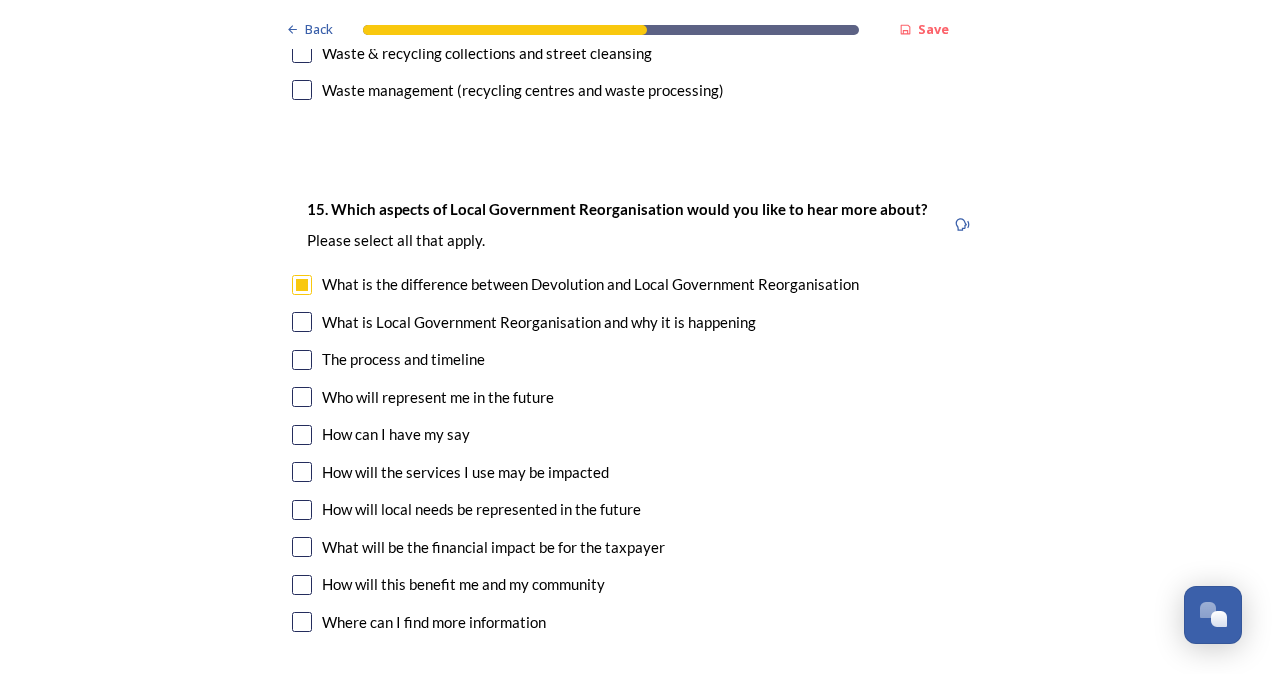 click on "What is Local Government Reorganisation and why it is happening" at bounding box center [539, 322] 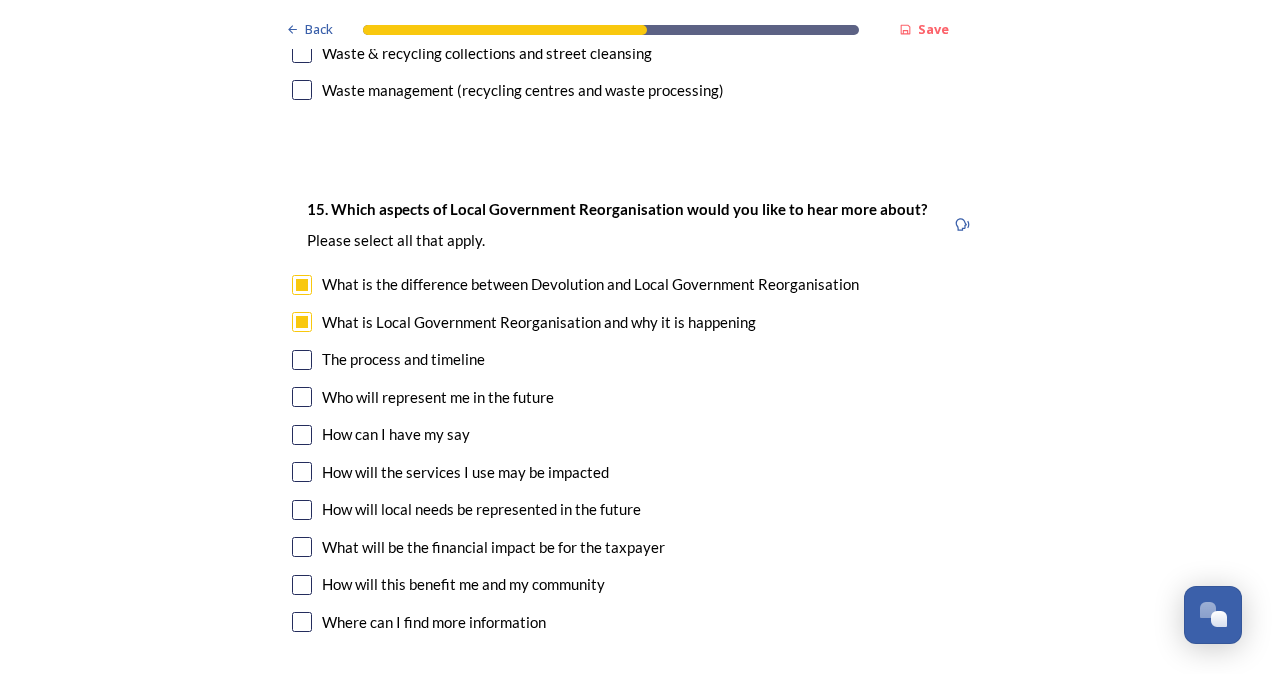 checkbox on "true" 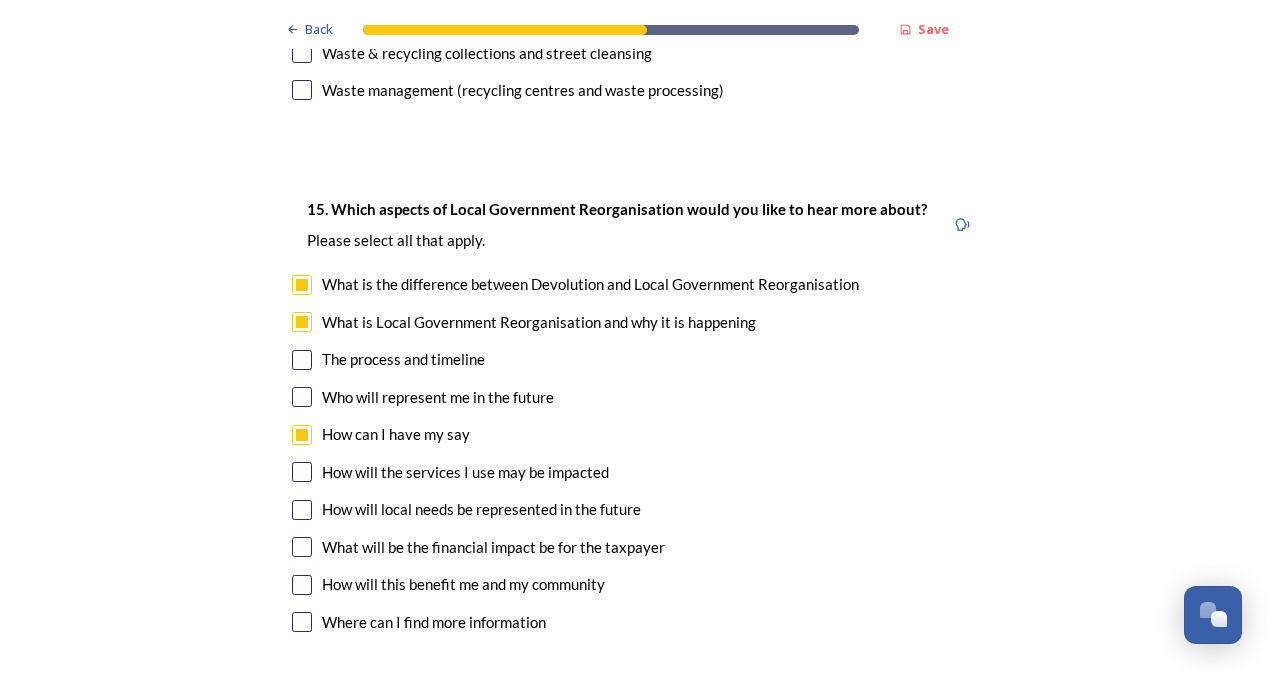click on "Where can I find more information" at bounding box center (434, 622) 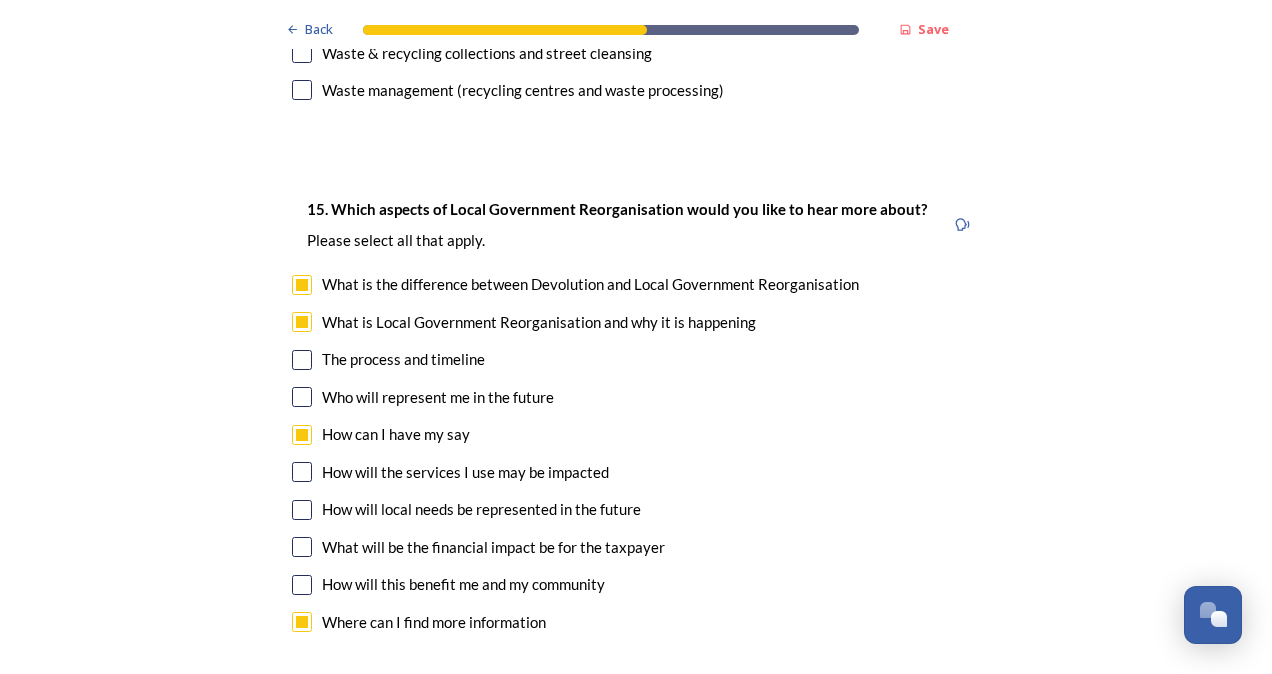 checkbox on "true" 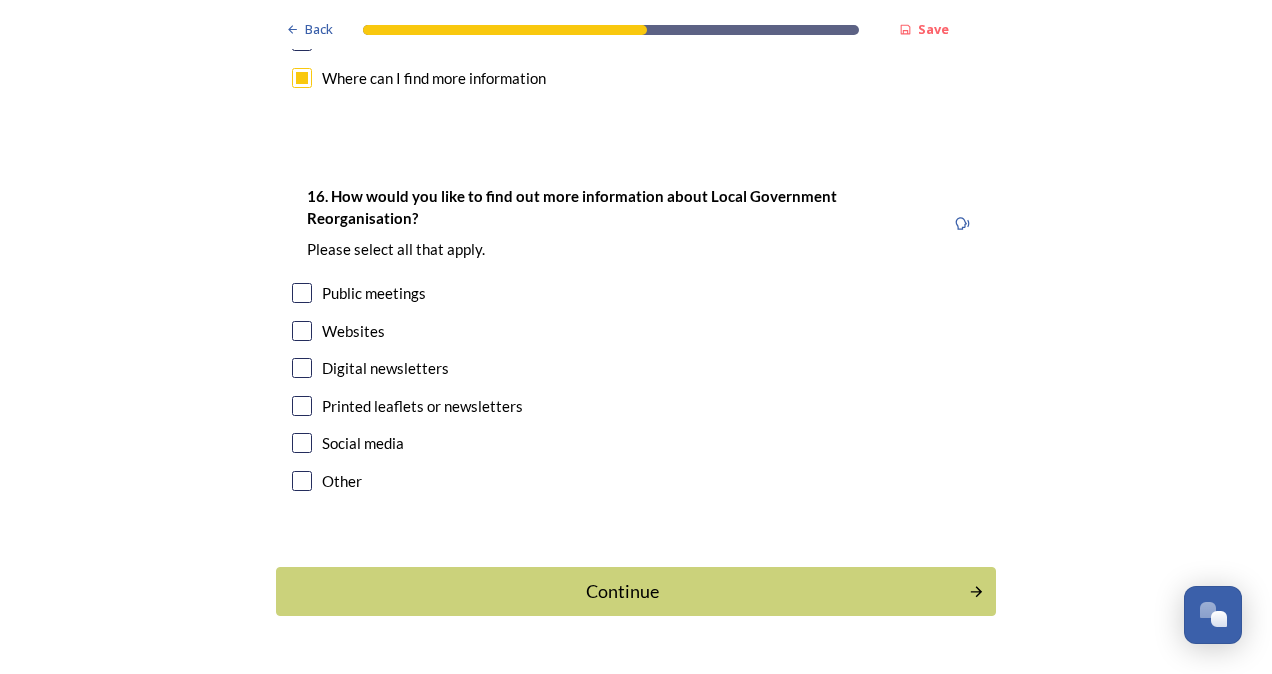 scroll, scrollTop: 5941, scrollLeft: 0, axis: vertical 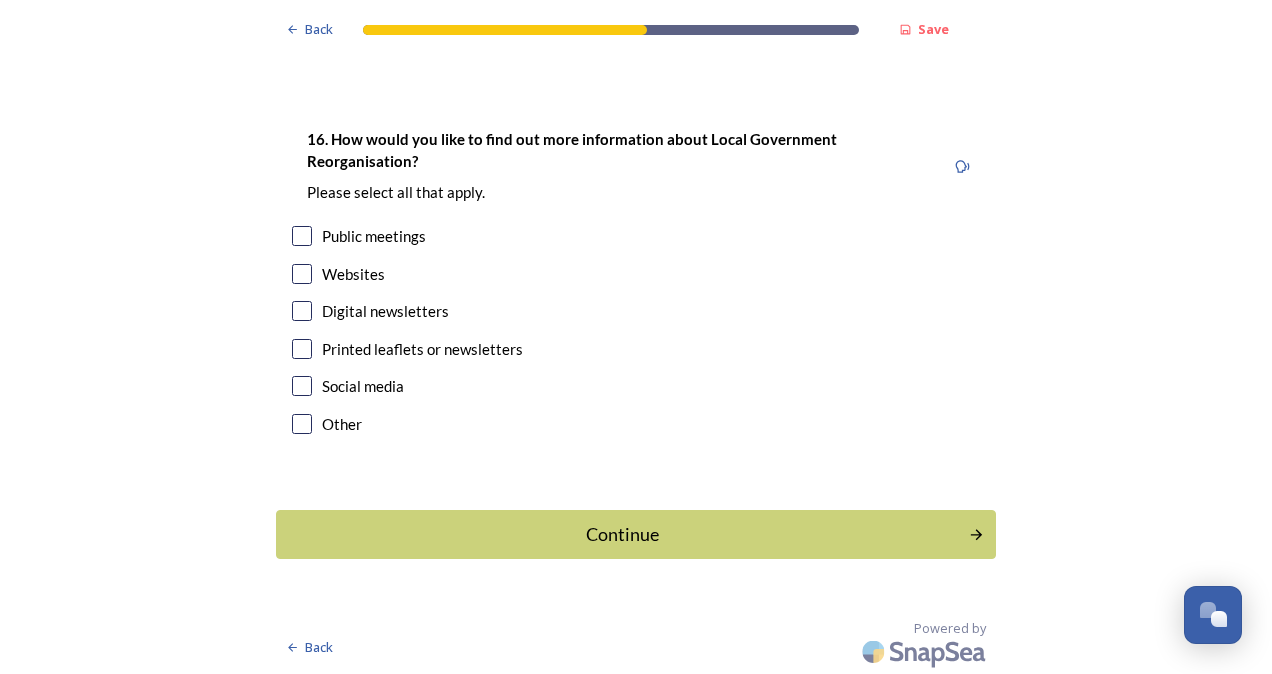 click on "Websites" at bounding box center (353, 274) 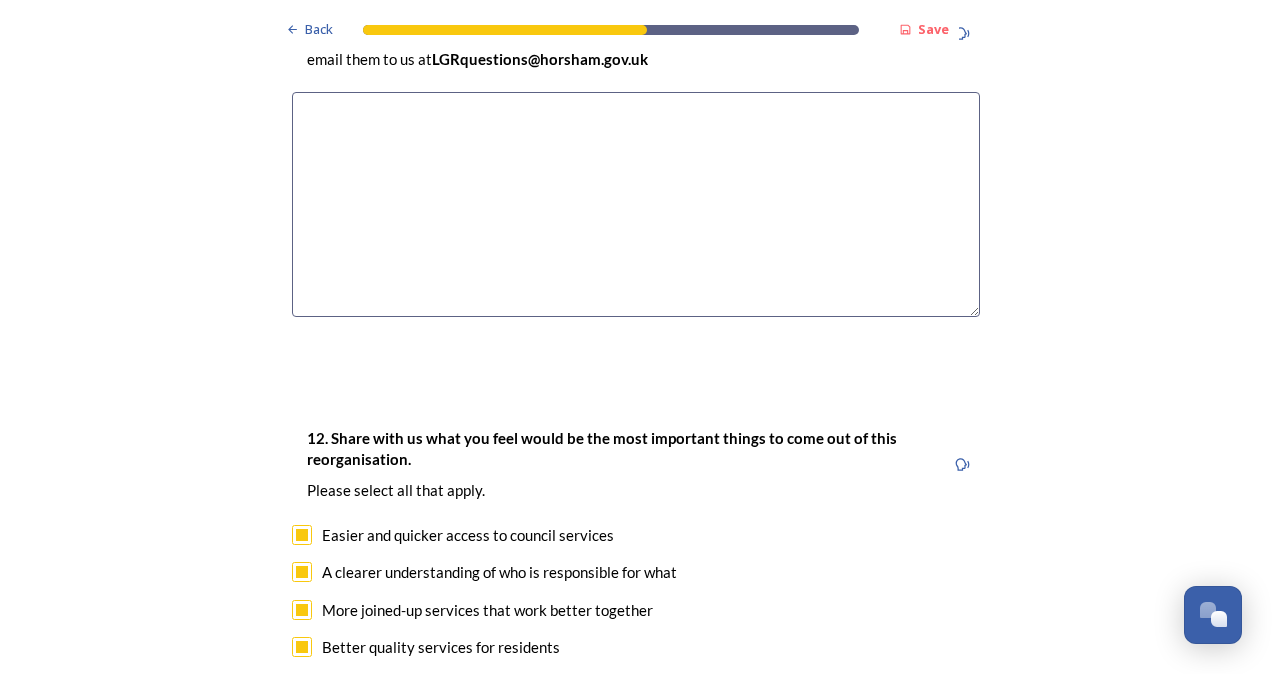scroll, scrollTop: 2777, scrollLeft: 0, axis: vertical 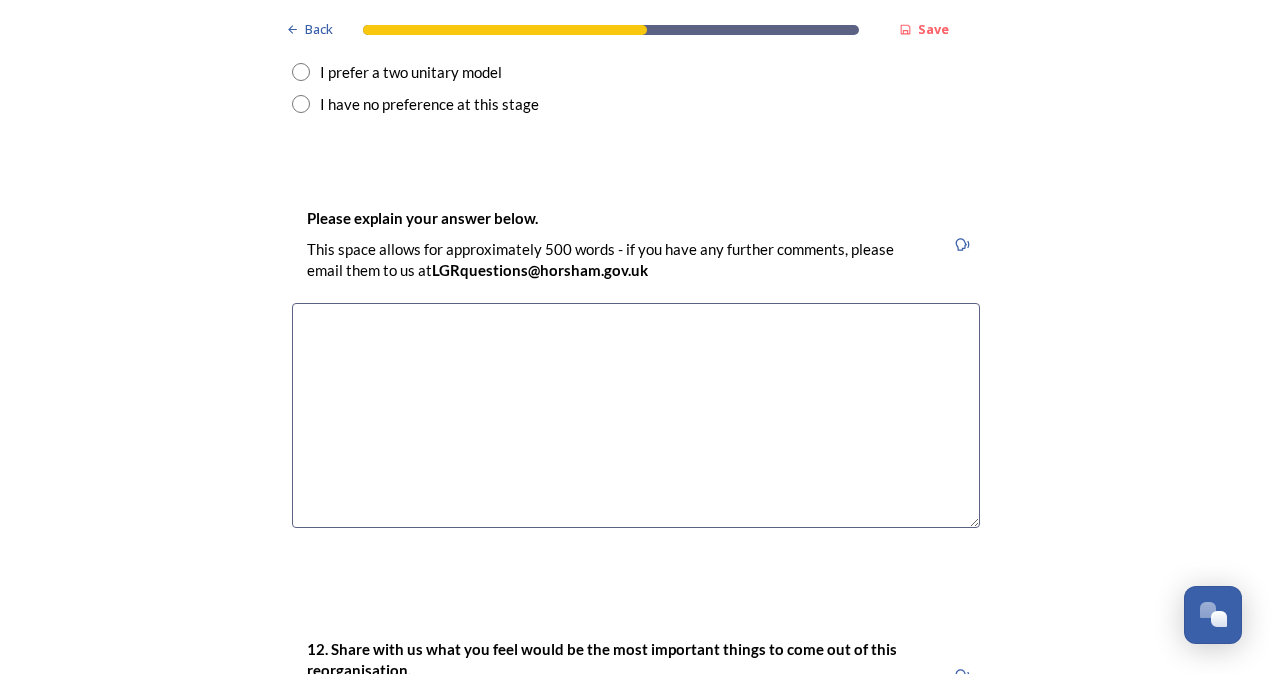 click at bounding box center (636, 415) 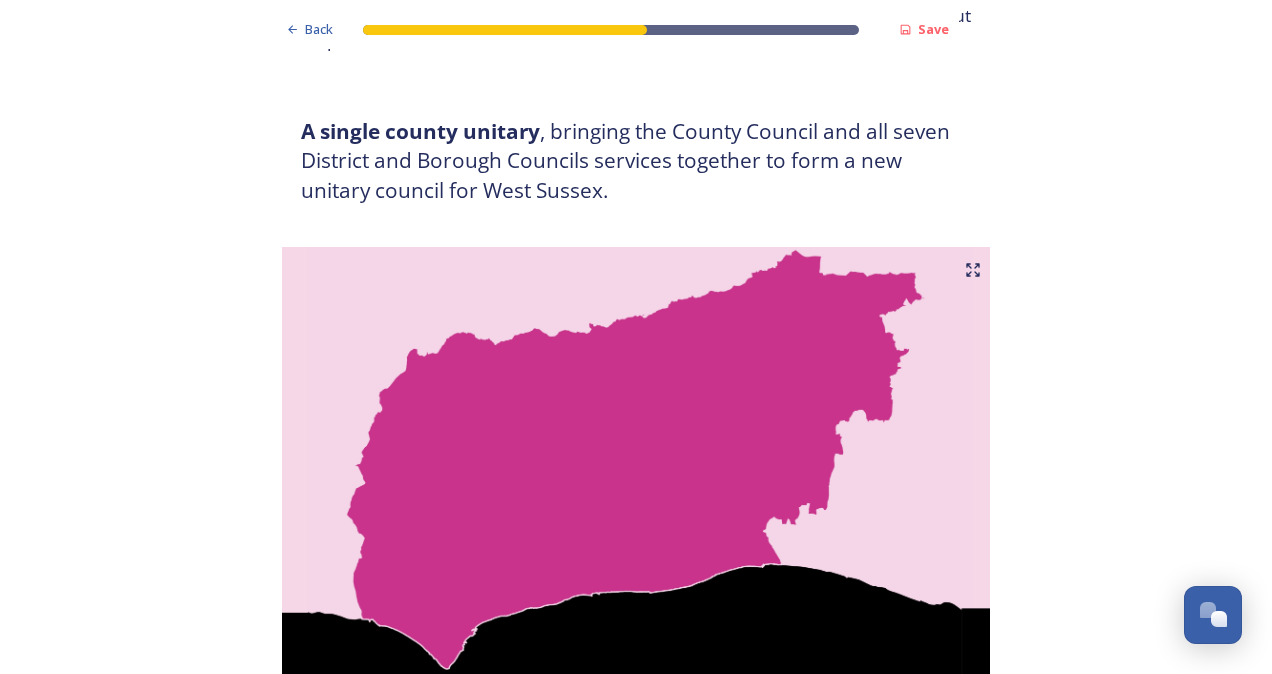 scroll, scrollTop: 274, scrollLeft: 0, axis: vertical 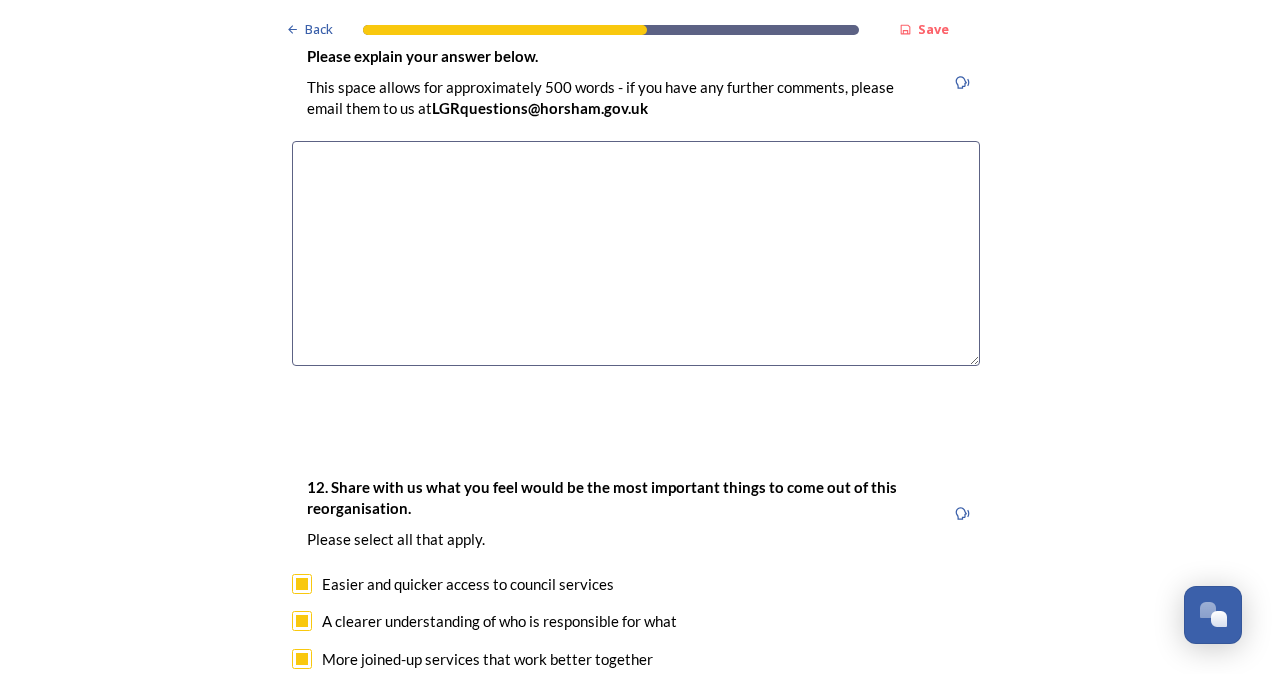 click at bounding box center [636, 253] 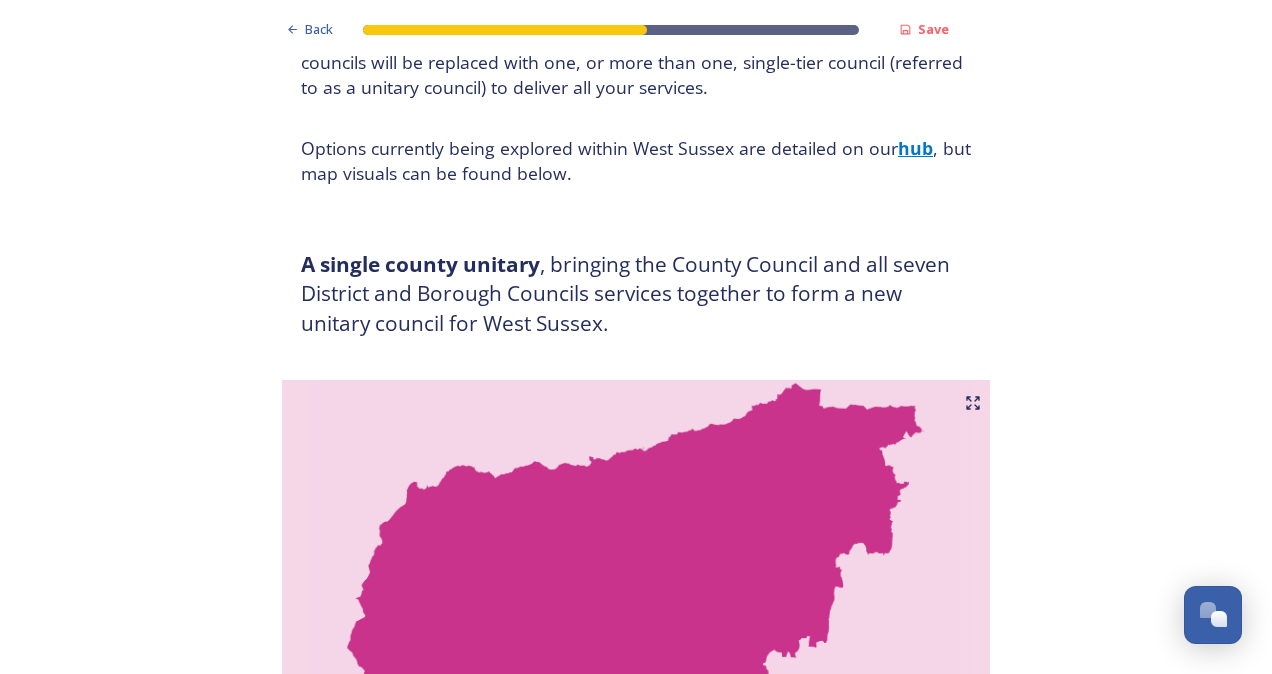 scroll, scrollTop: 176, scrollLeft: 0, axis: vertical 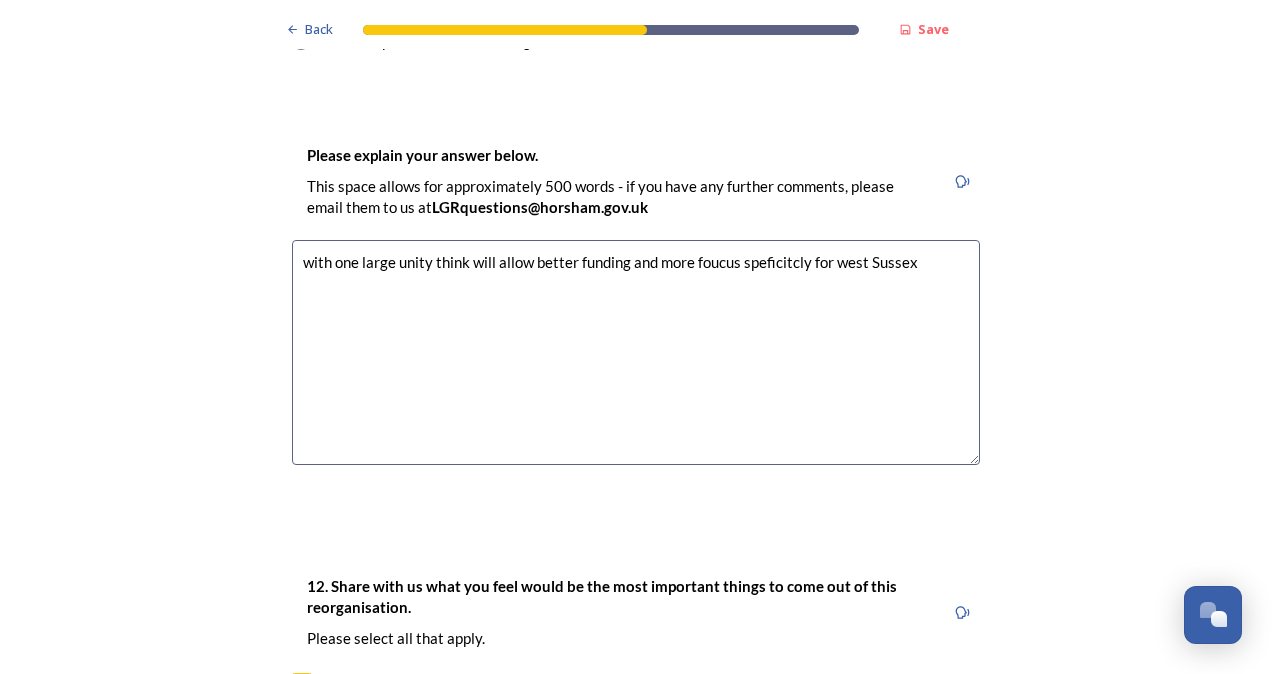 click on "with one large unity think will allow better funding and more foucus speficitcly for west Sussex" at bounding box center (636, 352) 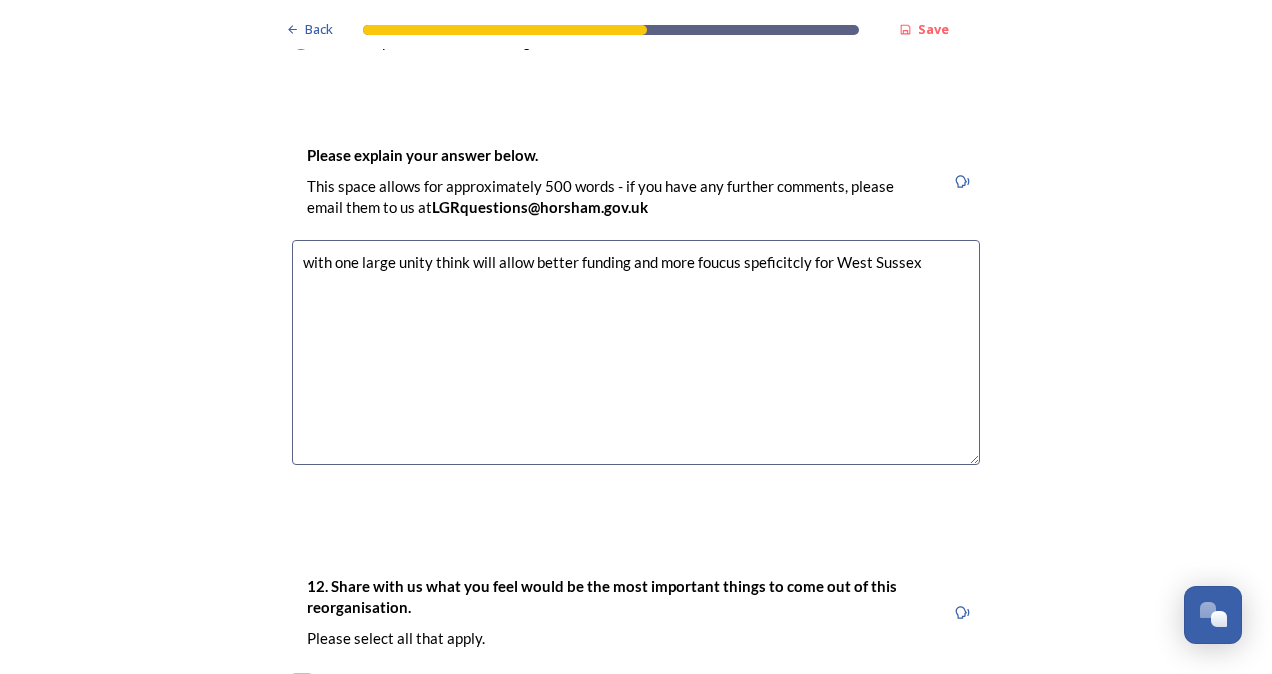 click on "with one large unity think will allow better funding and more foucus speficitcly for West Sussex" at bounding box center (636, 352) 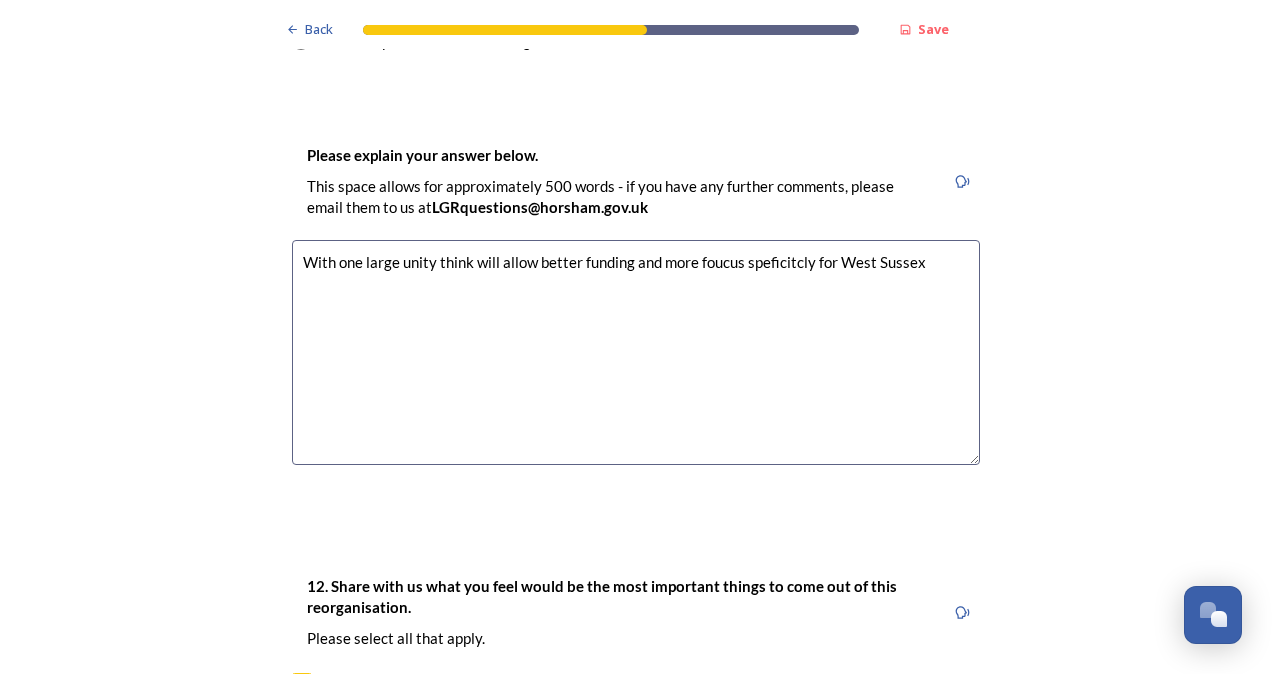 drag, startPoint x: 303, startPoint y: 266, endPoint x: 462, endPoint y: 292, distance: 161.11176 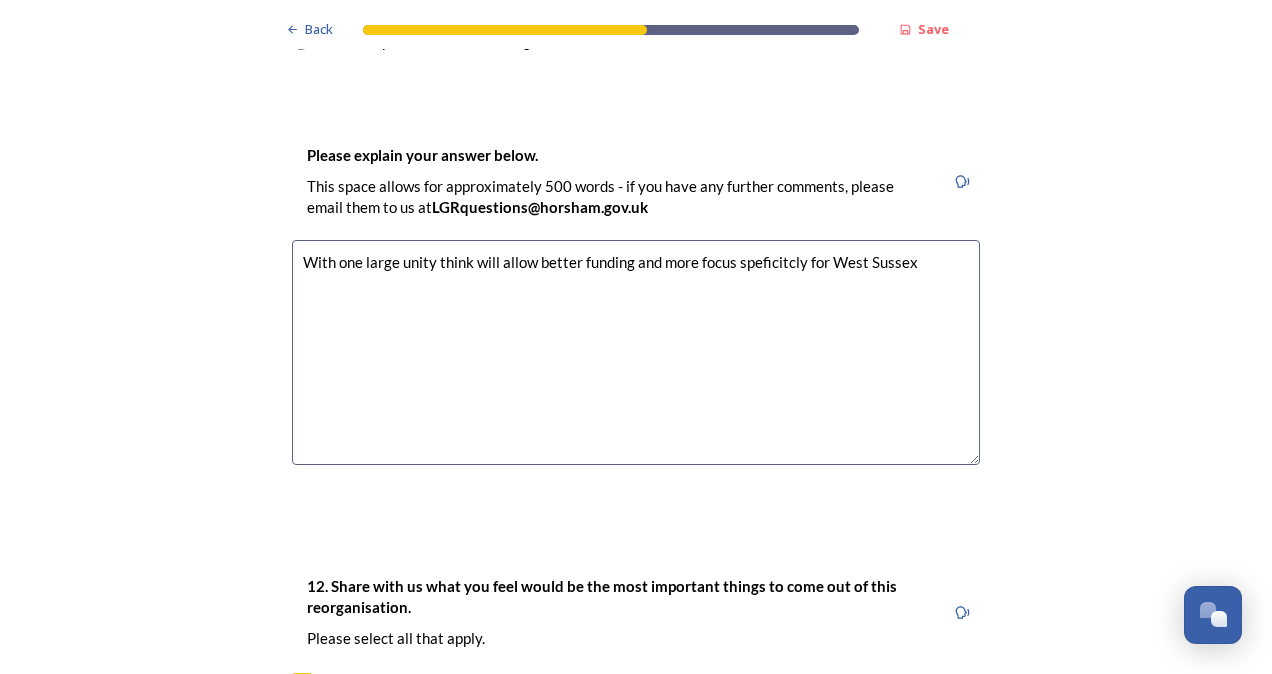 click on "With one large unity think will allow better funding and more focus speficitcly for West Sussex" at bounding box center [636, 352] 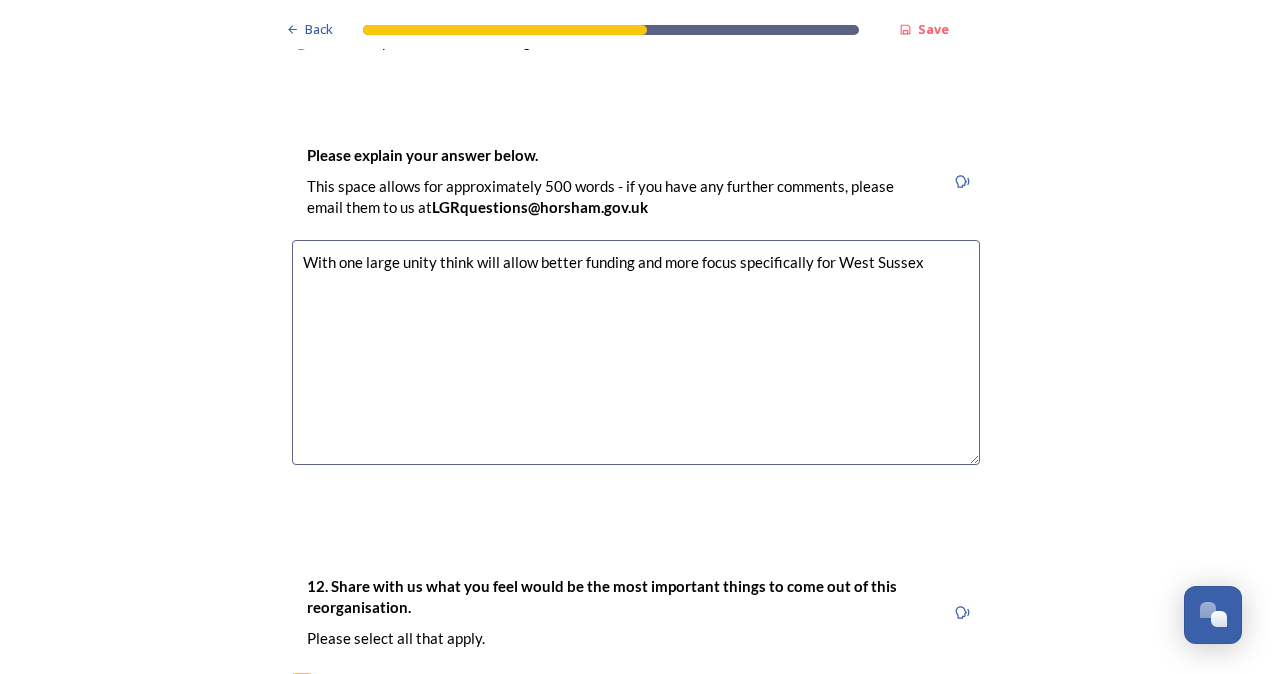 click on "With one large unity think will allow better funding and more focus specifically for West Sussex" at bounding box center [636, 352] 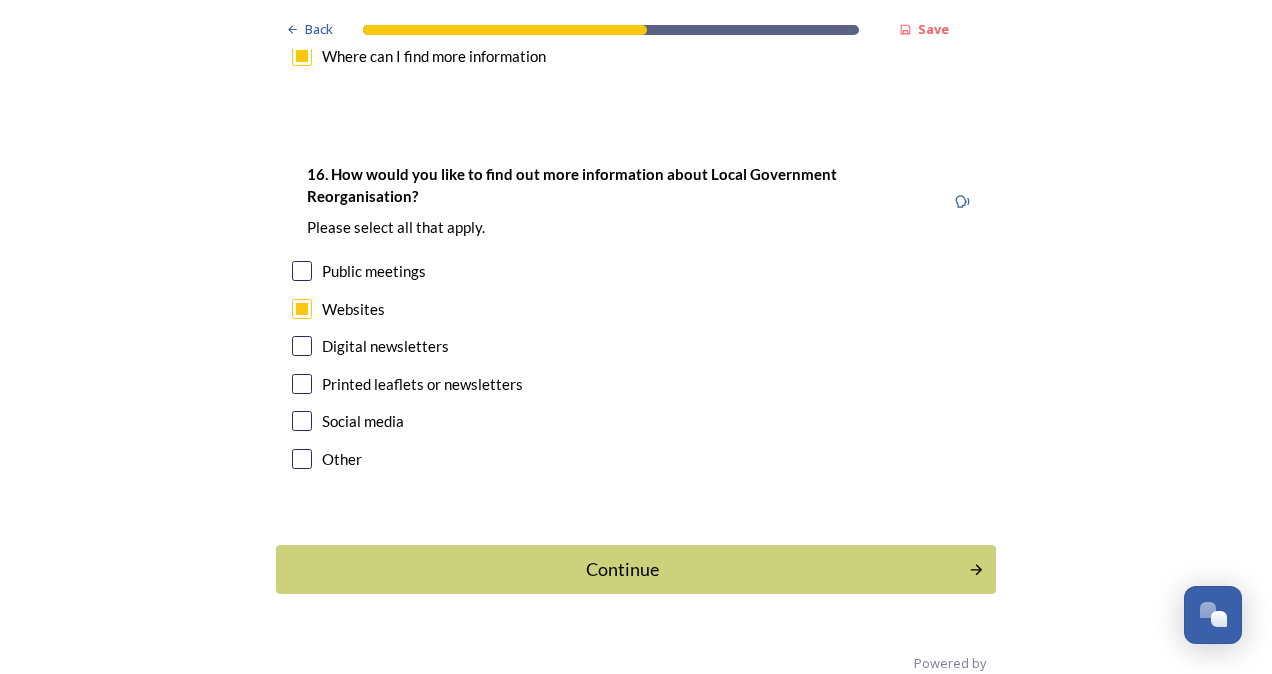 scroll, scrollTop: 5941, scrollLeft: 0, axis: vertical 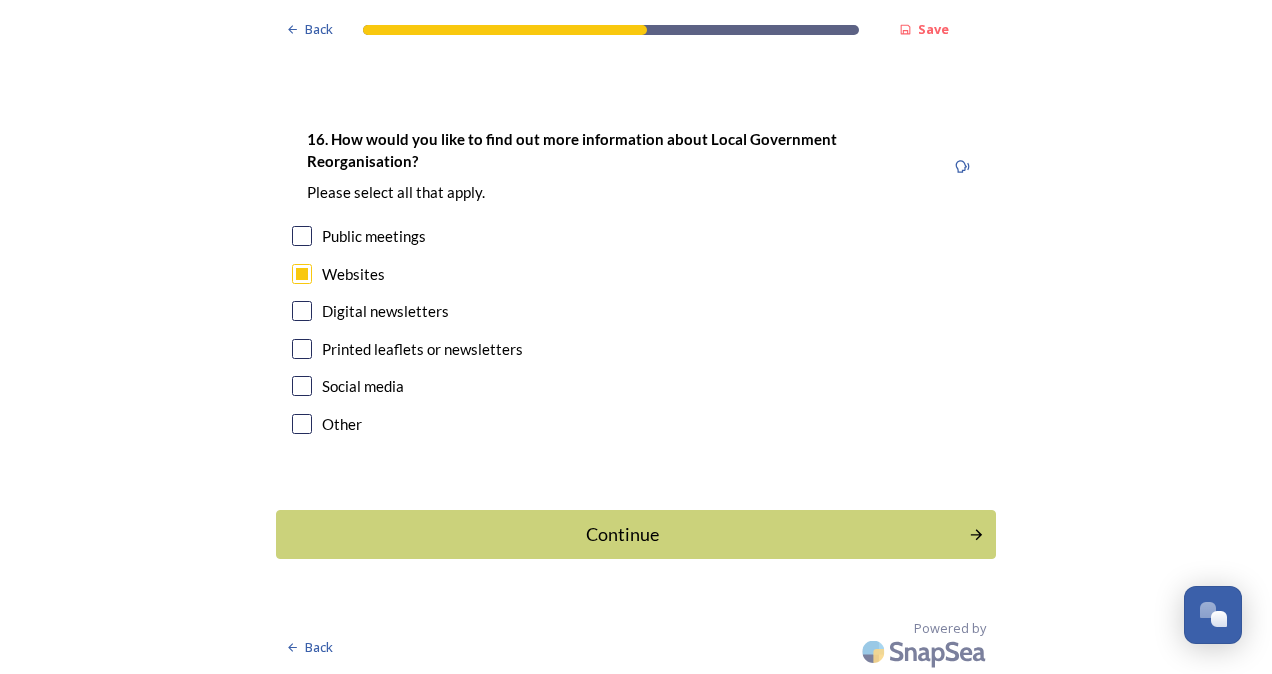 type on "With one large unity think will allow better funding and more focus specifically for West Sussex" 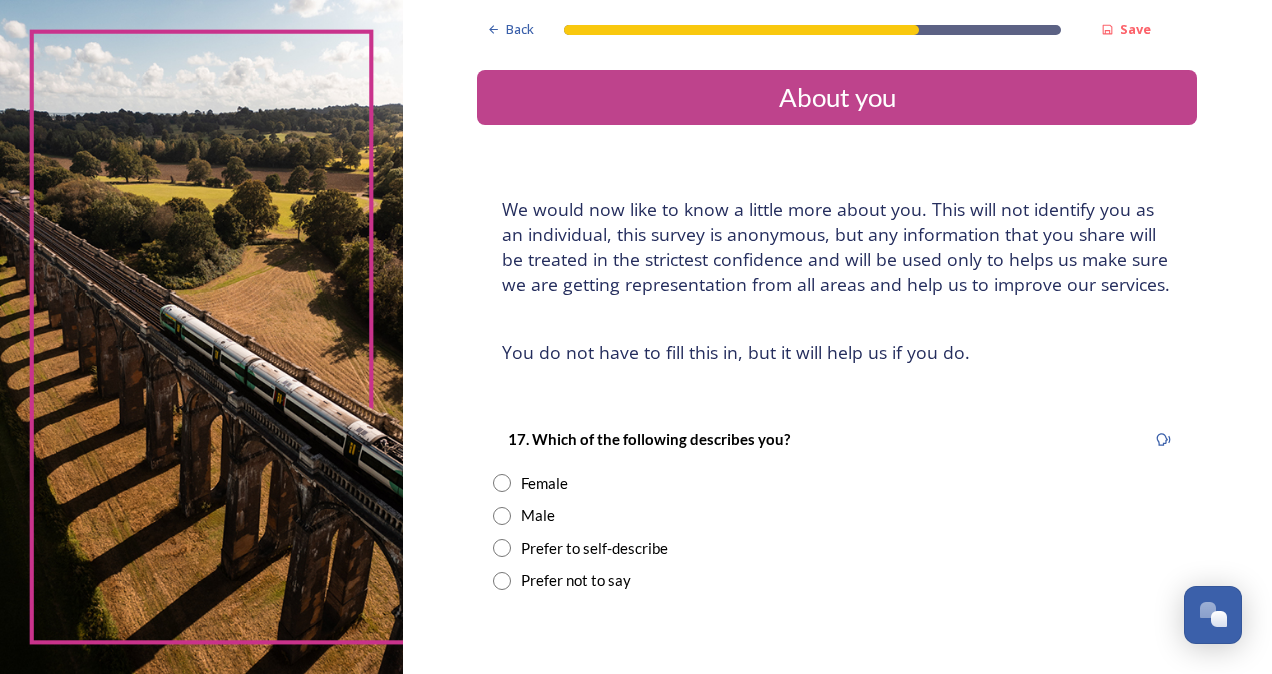 click on "Male" at bounding box center [538, 515] 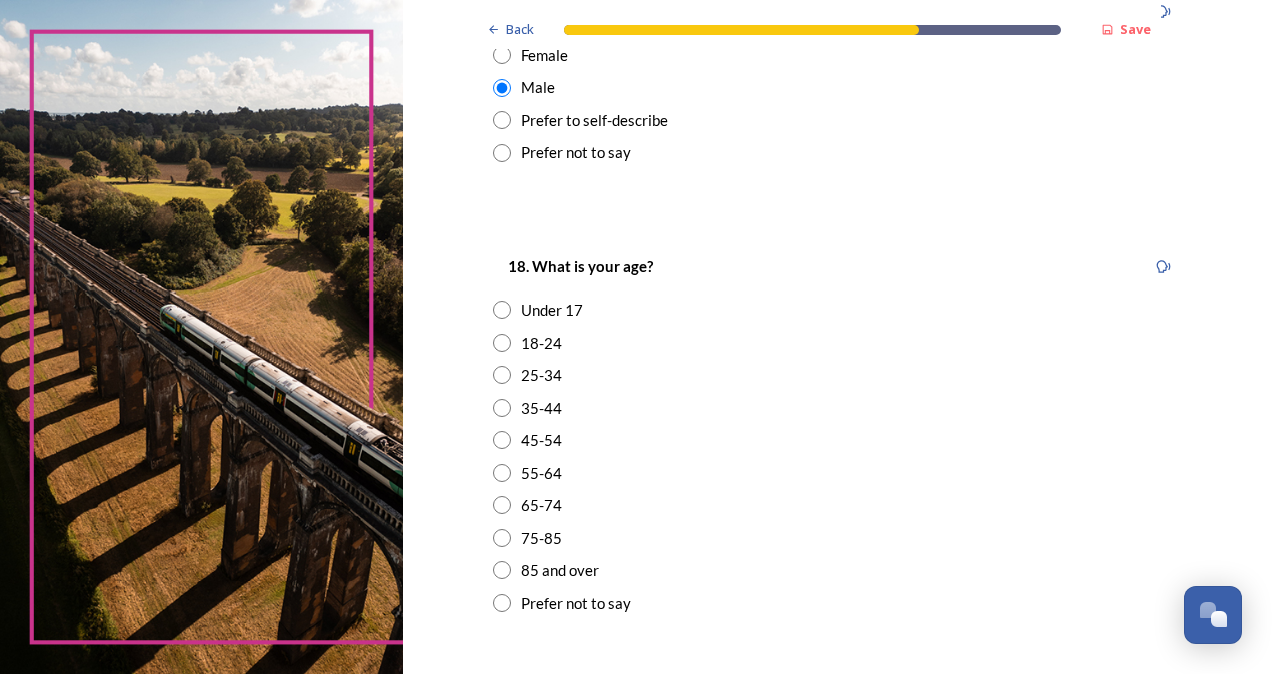 scroll, scrollTop: 457, scrollLeft: 0, axis: vertical 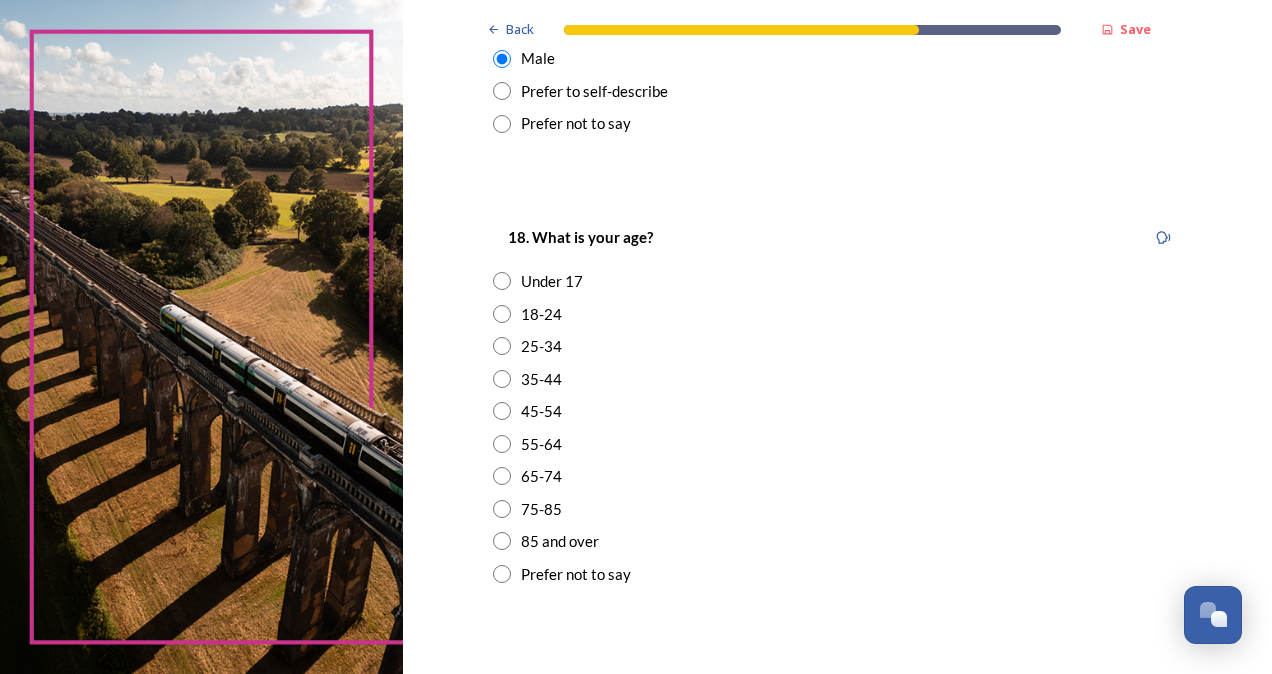 click on "25-34" at bounding box center [837, 346] 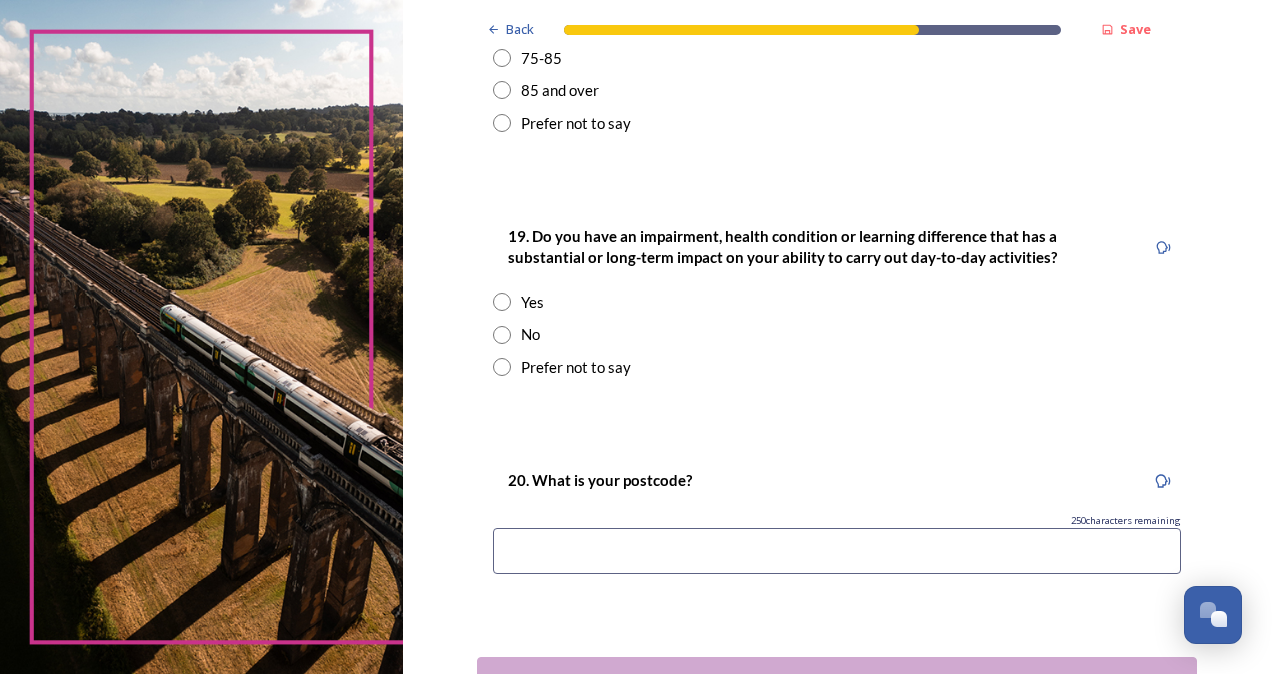 scroll, scrollTop: 910, scrollLeft: 0, axis: vertical 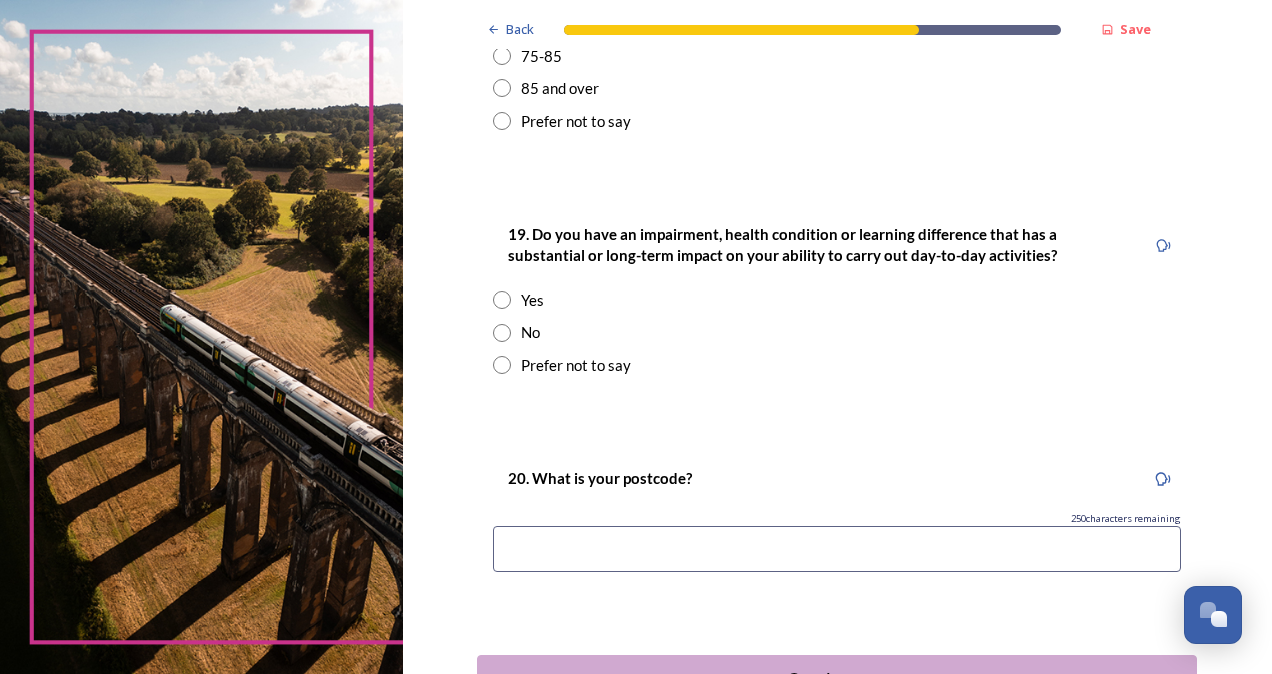 click on "No" at bounding box center [837, 332] 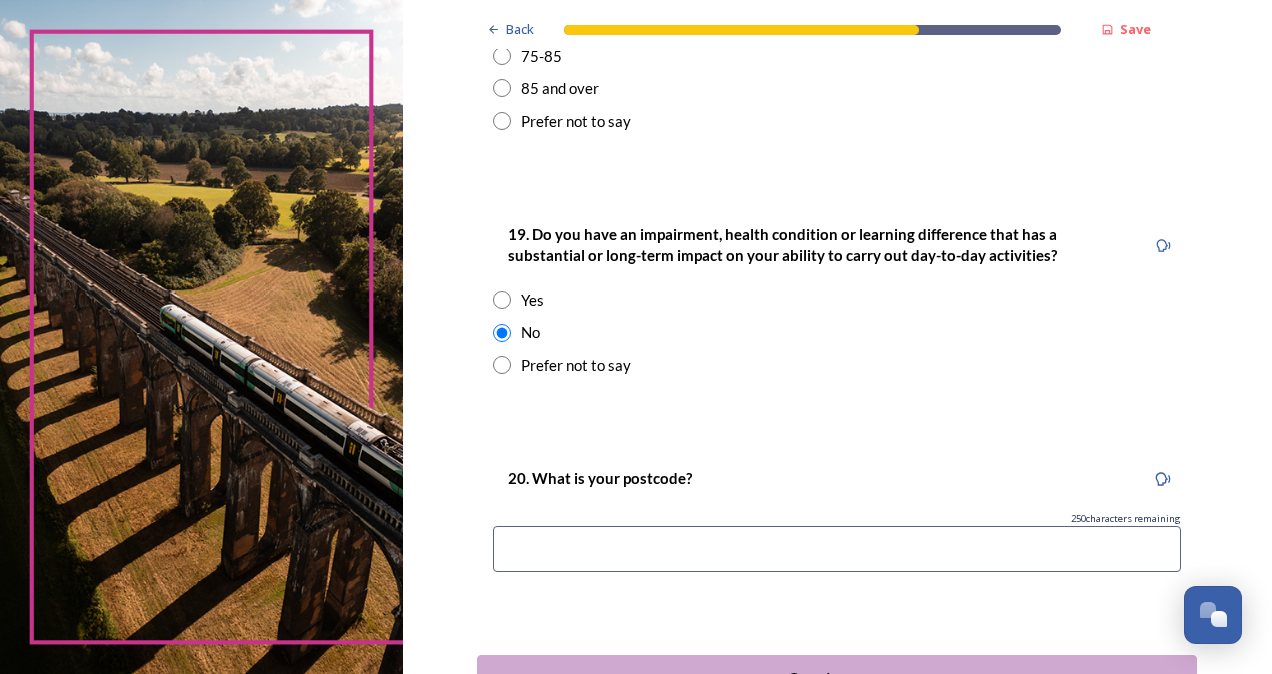 scroll, scrollTop: 1054, scrollLeft: 0, axis: vertical 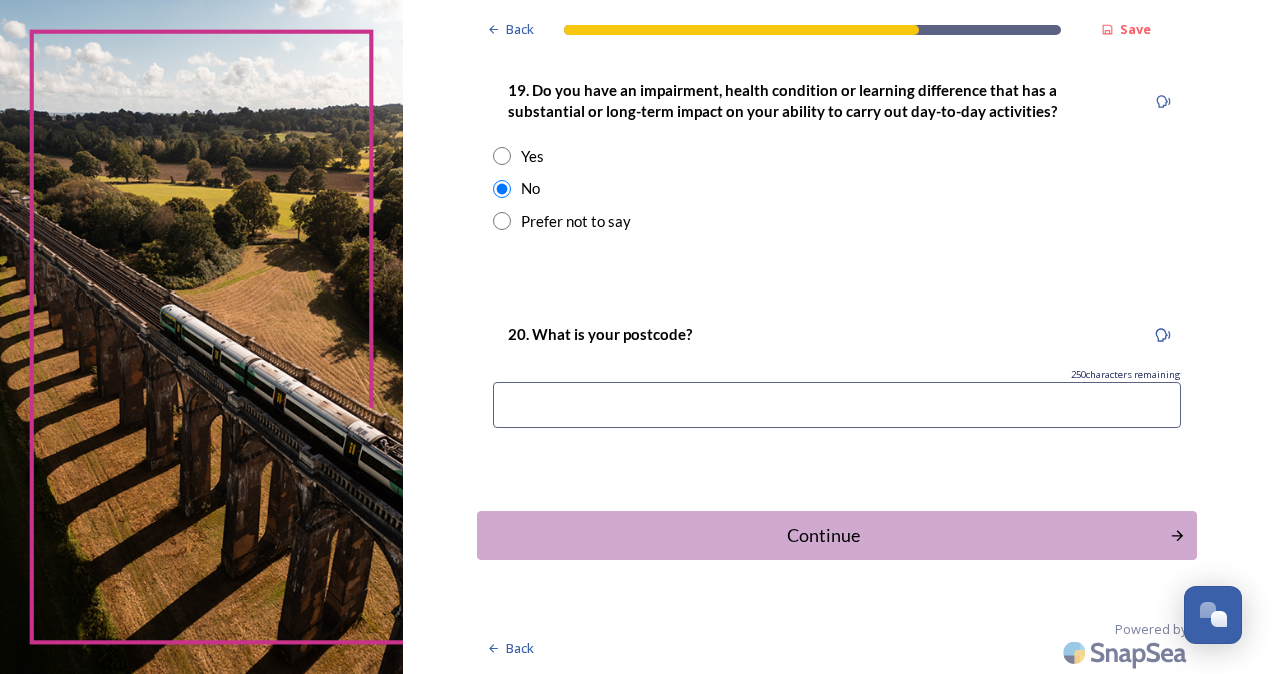 click on "20. What is your postcode? 250  characters remaining" at bounding box center (837, 381) 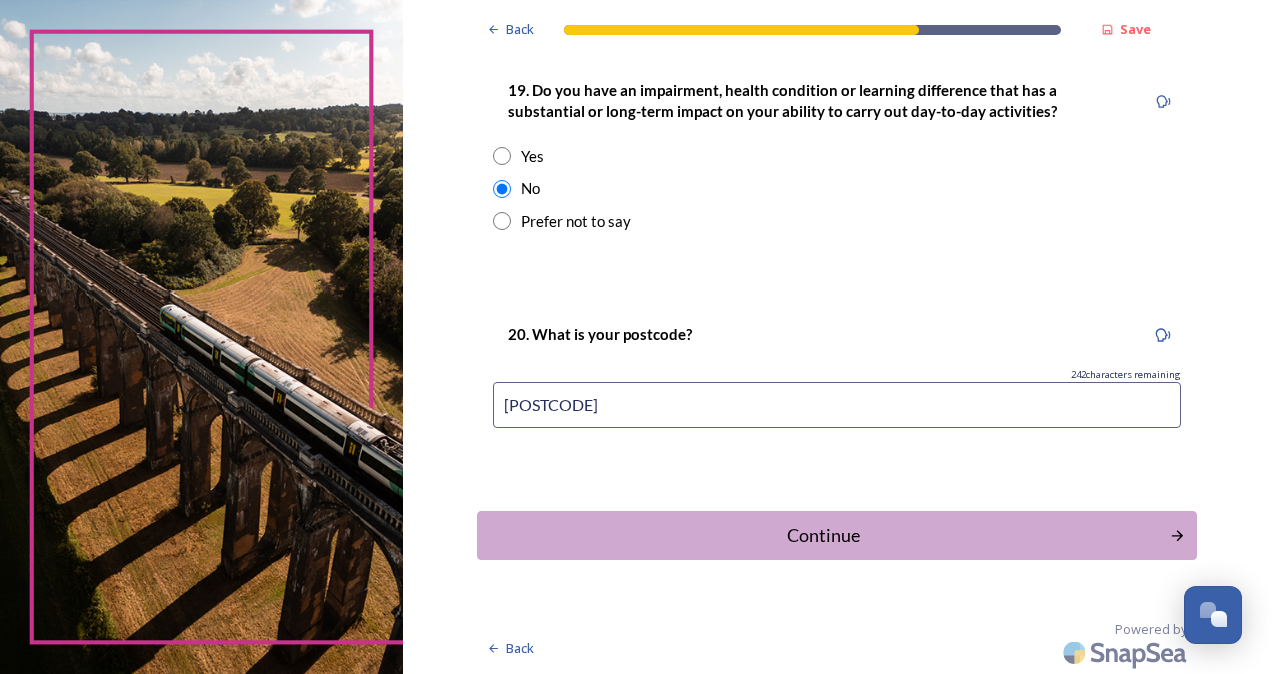 type on "[POSTCODE]" 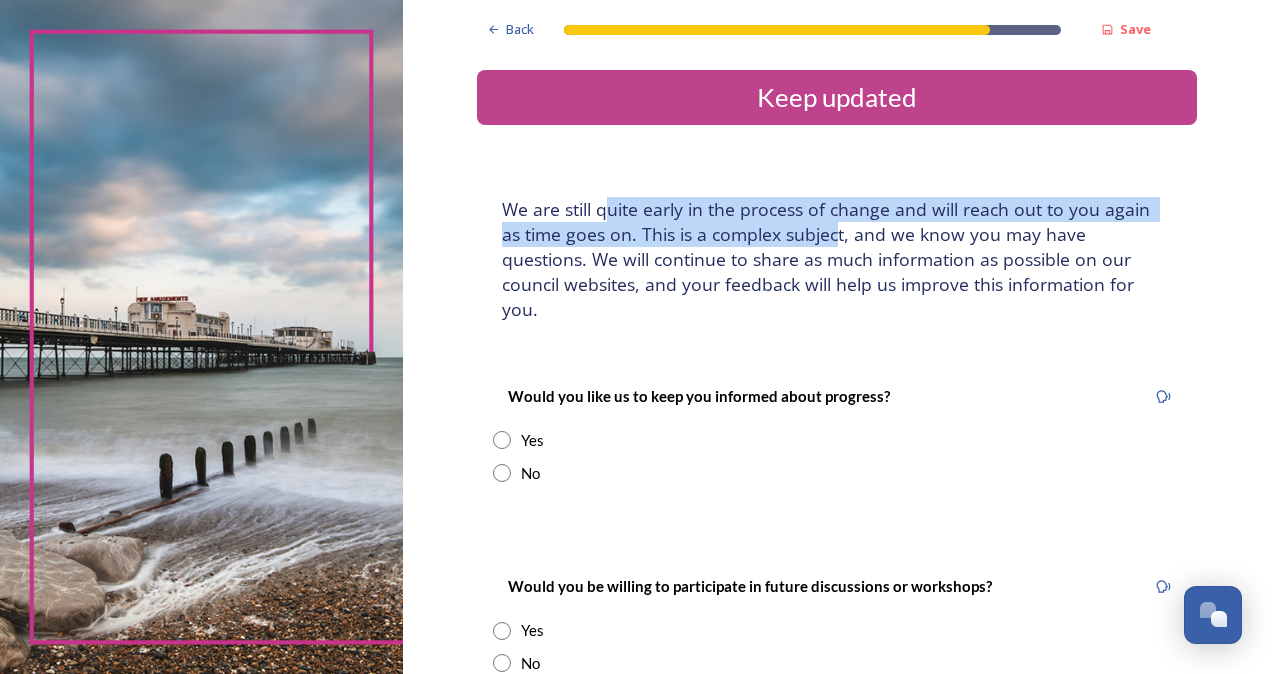 drag, startPoint x: 598, startPoint y: 198, endPoint x: 803, endPoint y: 228, distance: 207.18349 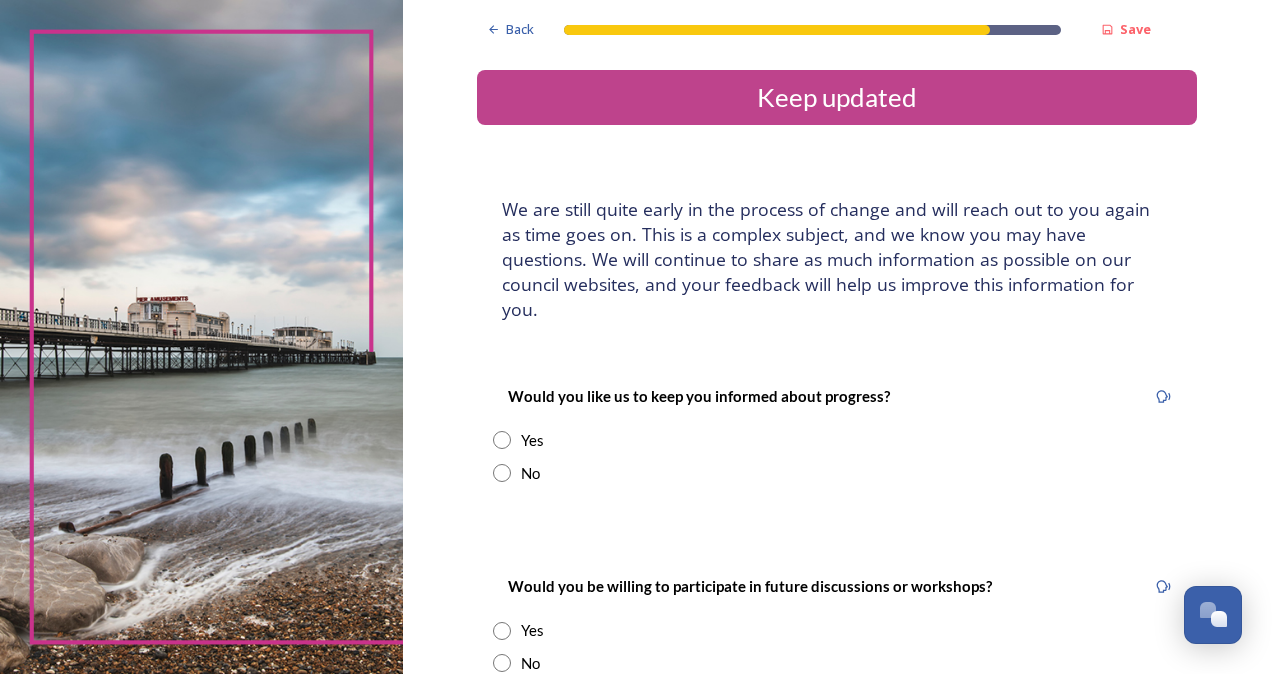 drag, startPoint x: 803, startPoint y: 228, endPoint x: 888, endPoint y: 256, distance: 89.49302 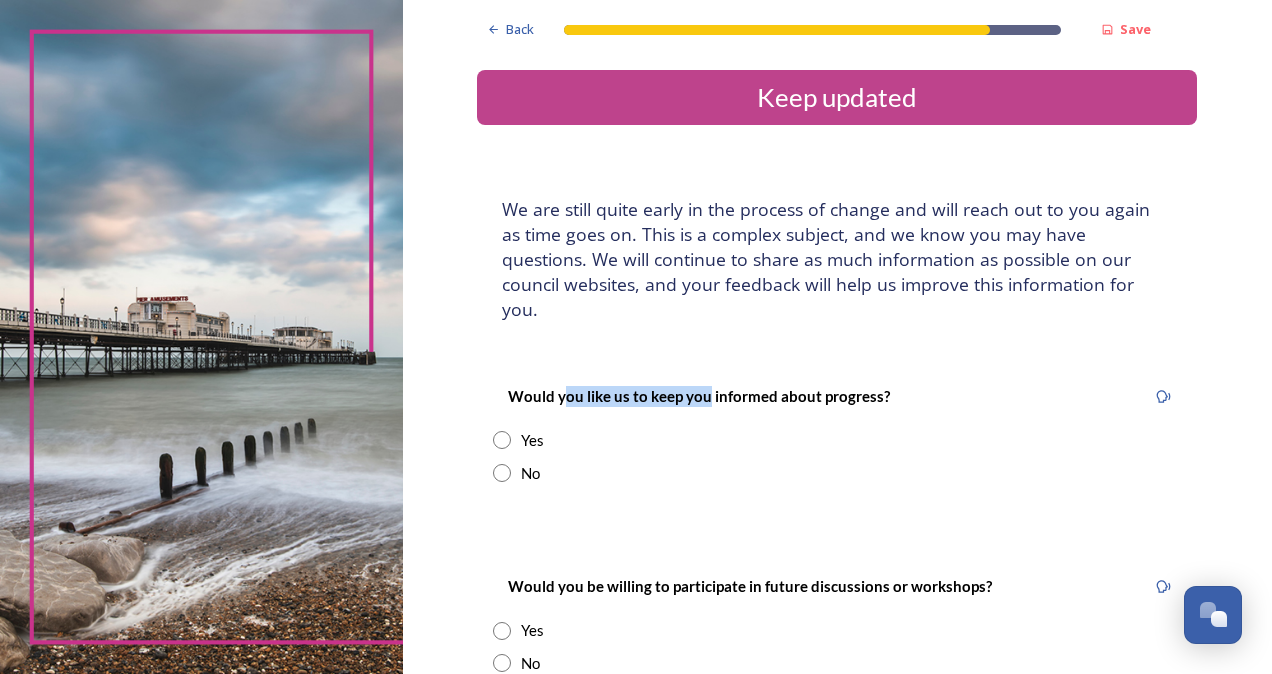 drag, startPoint x: 556, startPoint y: 360, endPoint x: 698, endPoint y: 388, distance: 144.73424 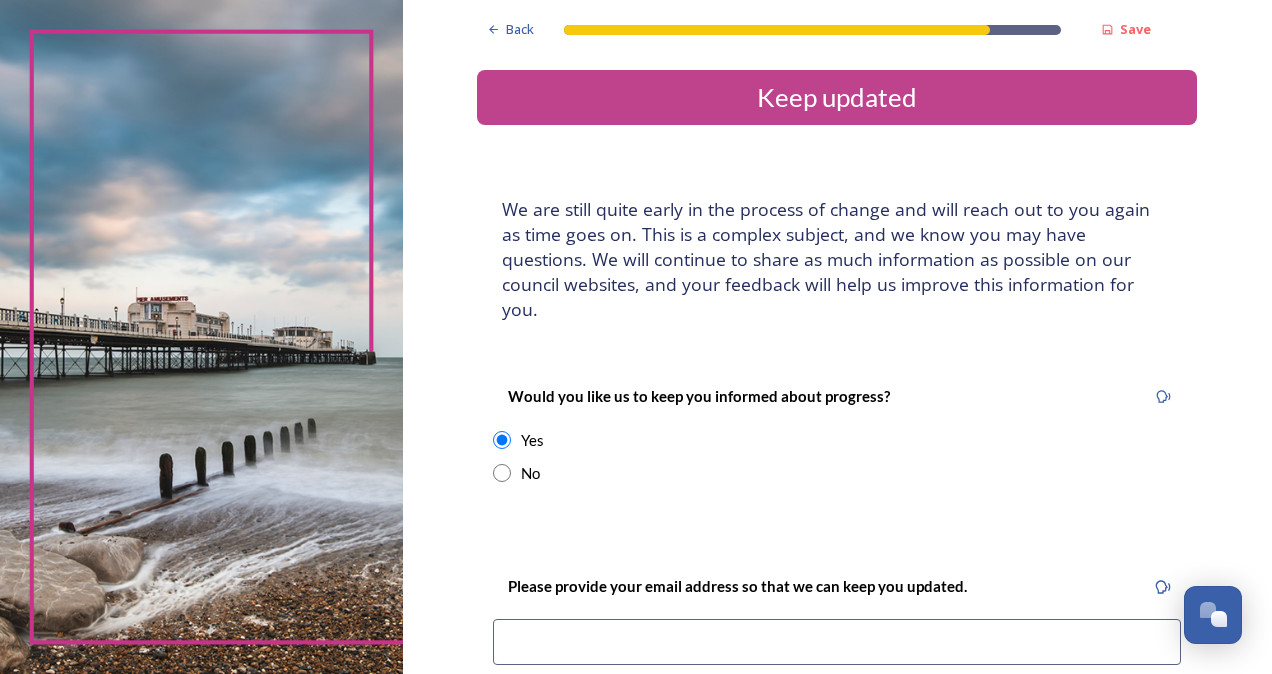 click at bounding box center (837, 642) 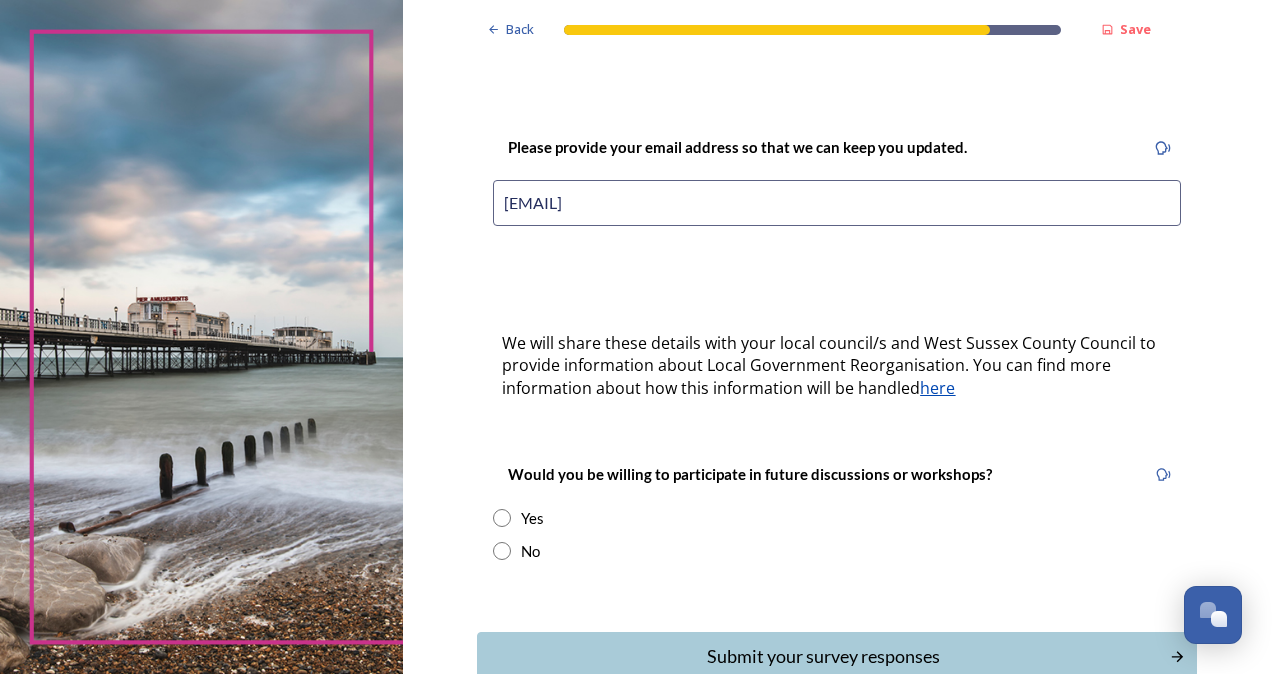 scroll, scrollTop: 448, scrollLeft: 0, axis: vertical 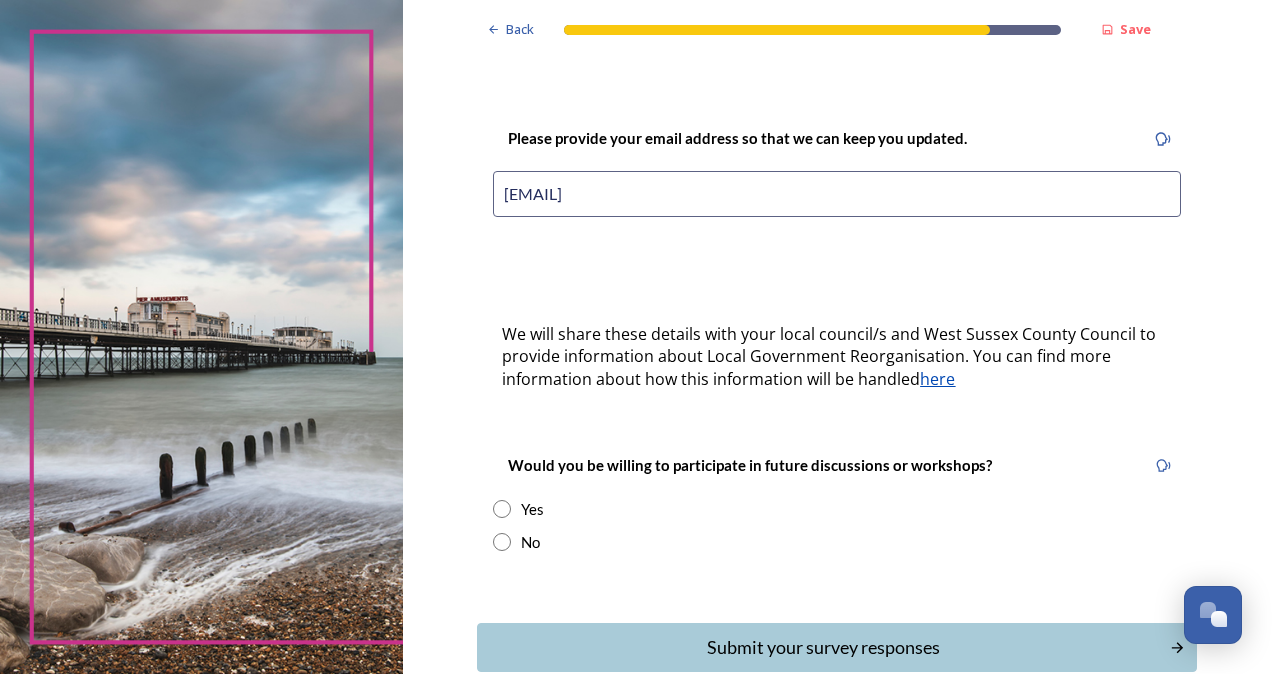 type on "[EMAIL]" 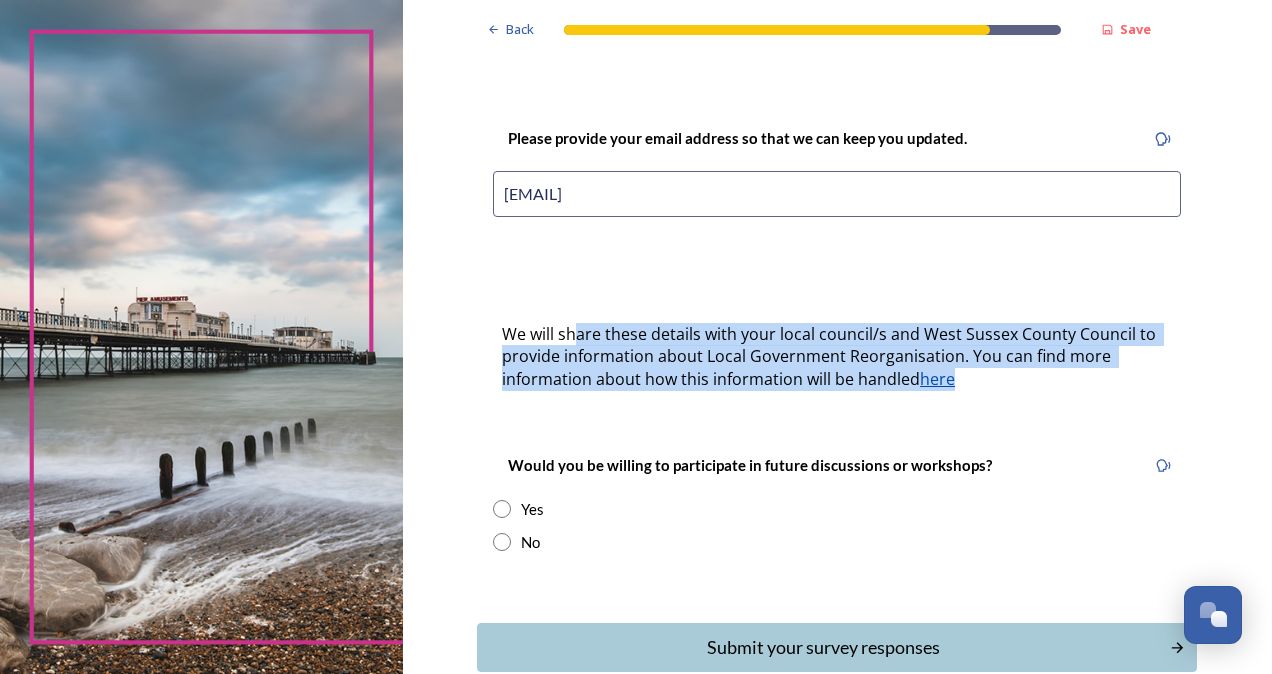drag, startPoint x: 628, startPoint y: 336, endPoint x: 1148, endPoint y: 376, distance: 521.5362 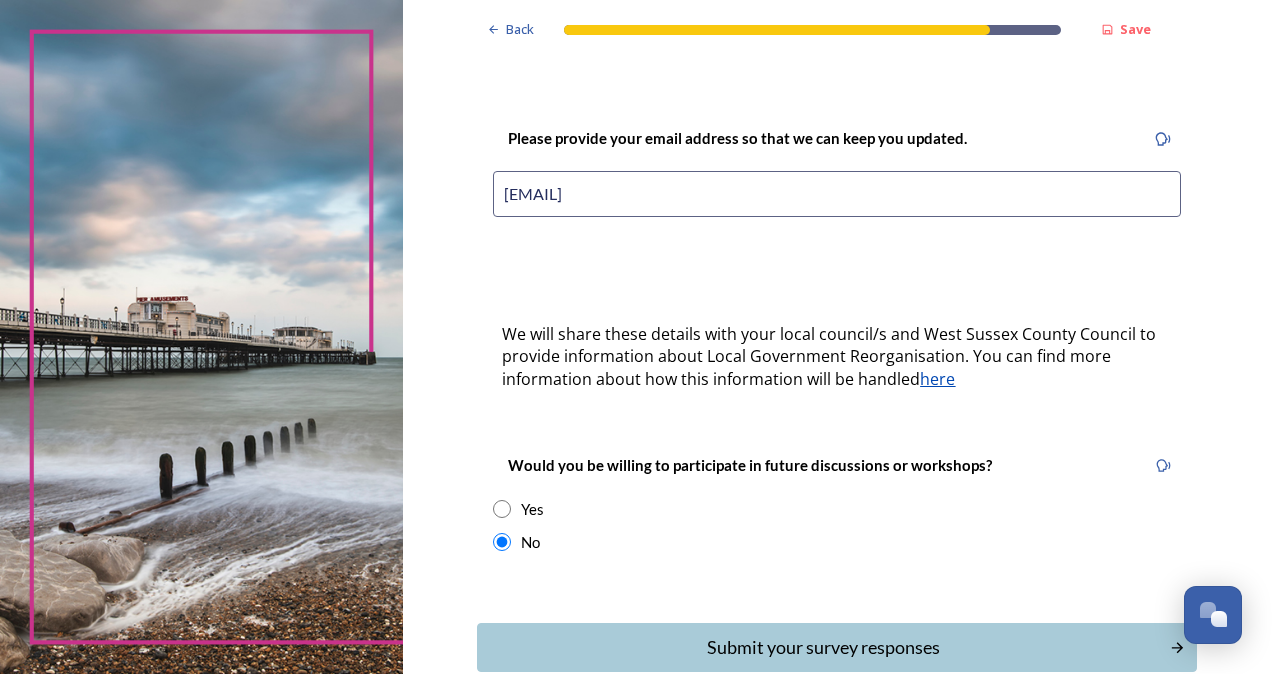 click on "Would you be willing to participate in future discussions or workshops? Yes No" at bounding box center [837, 503] 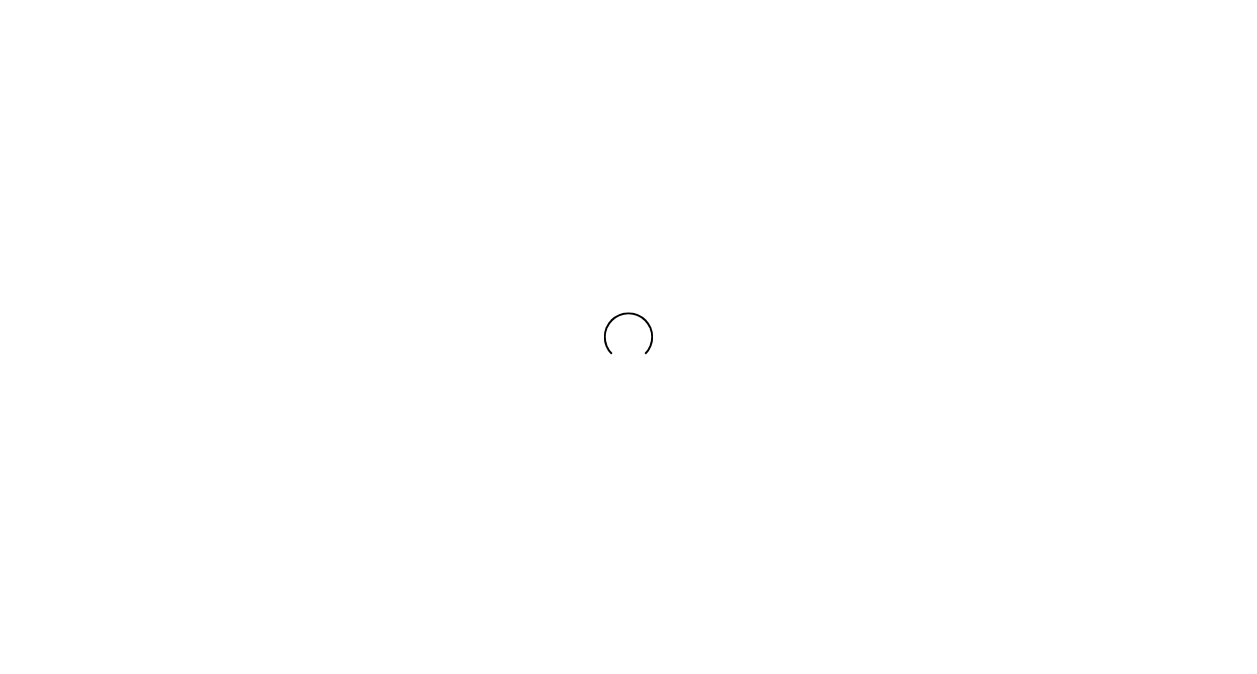 scroll, scrollTop: 0, scrollLeft: 0, axis: both 